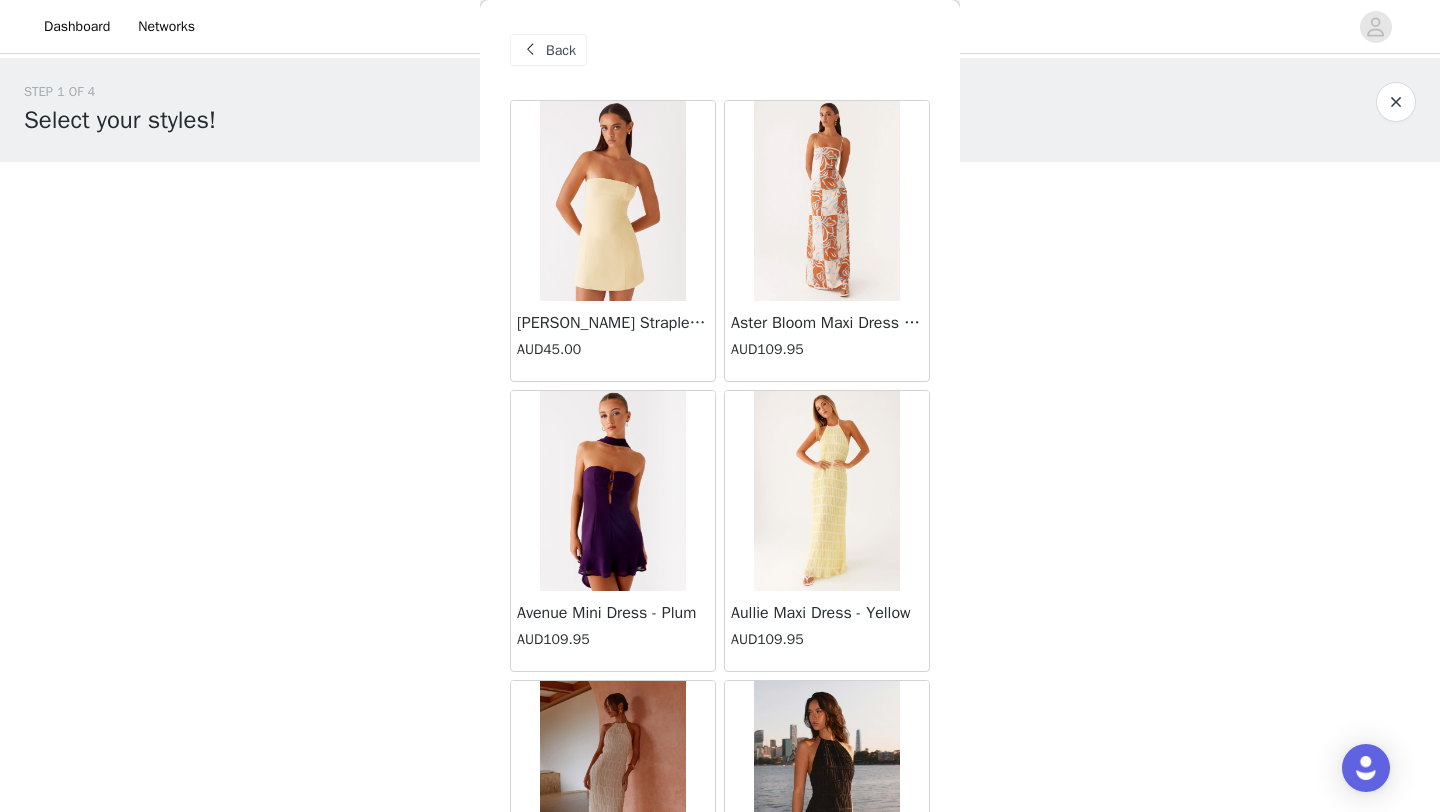scroll, scrollTop: 0, scrollLeft: 0, axis: both 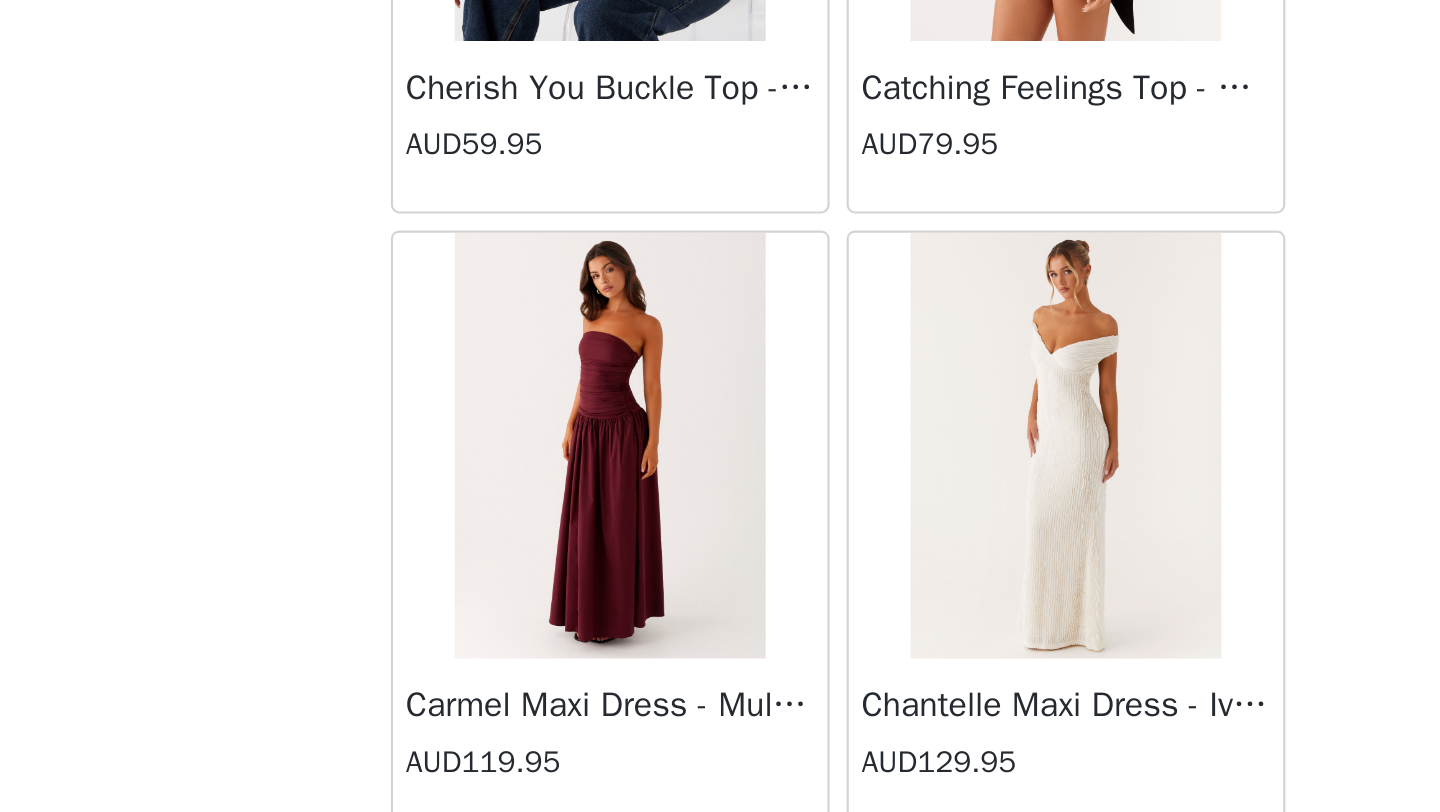 click at bounding box center [612, 424] 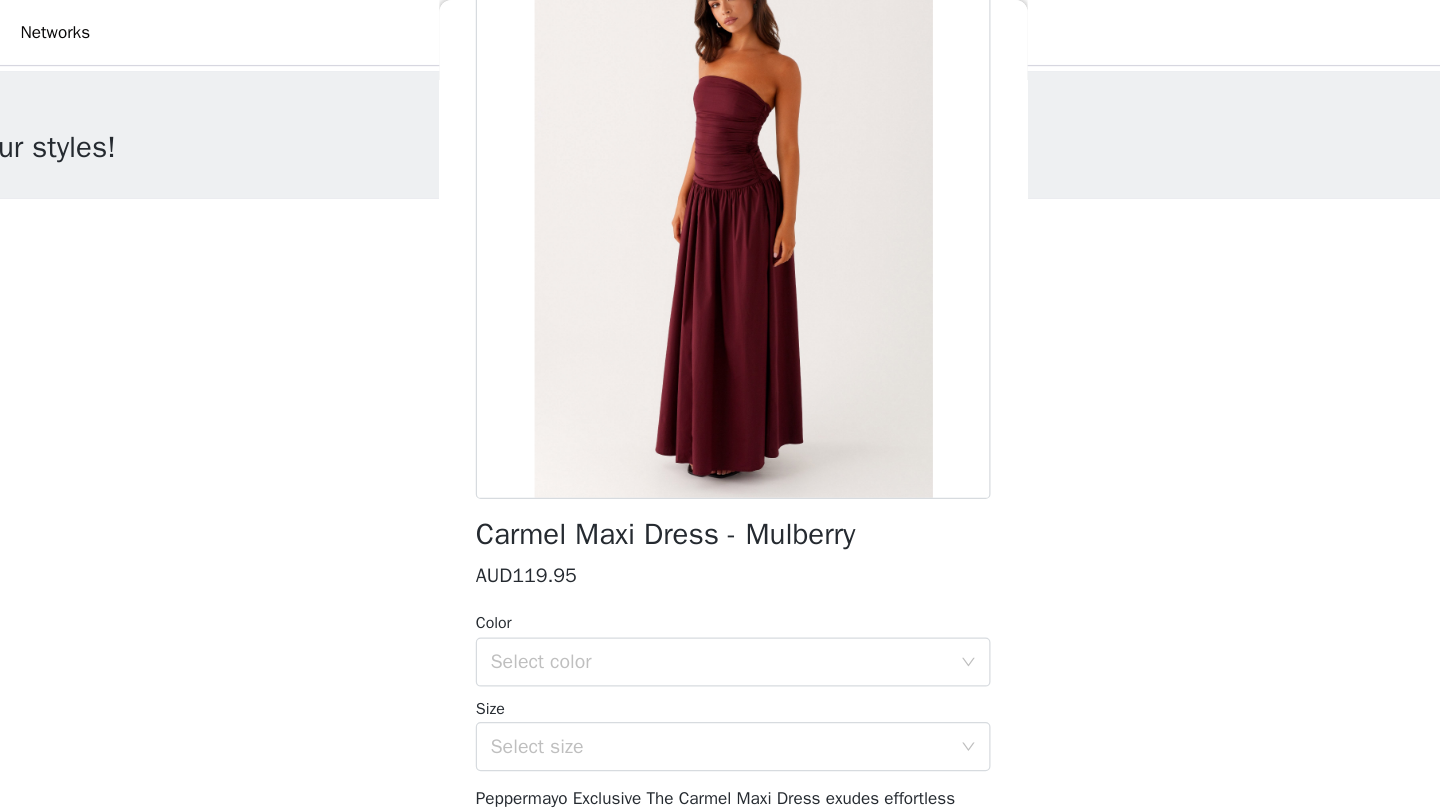 scroll, scrollTop: 167, scrollLeft: 0, axis: vertical 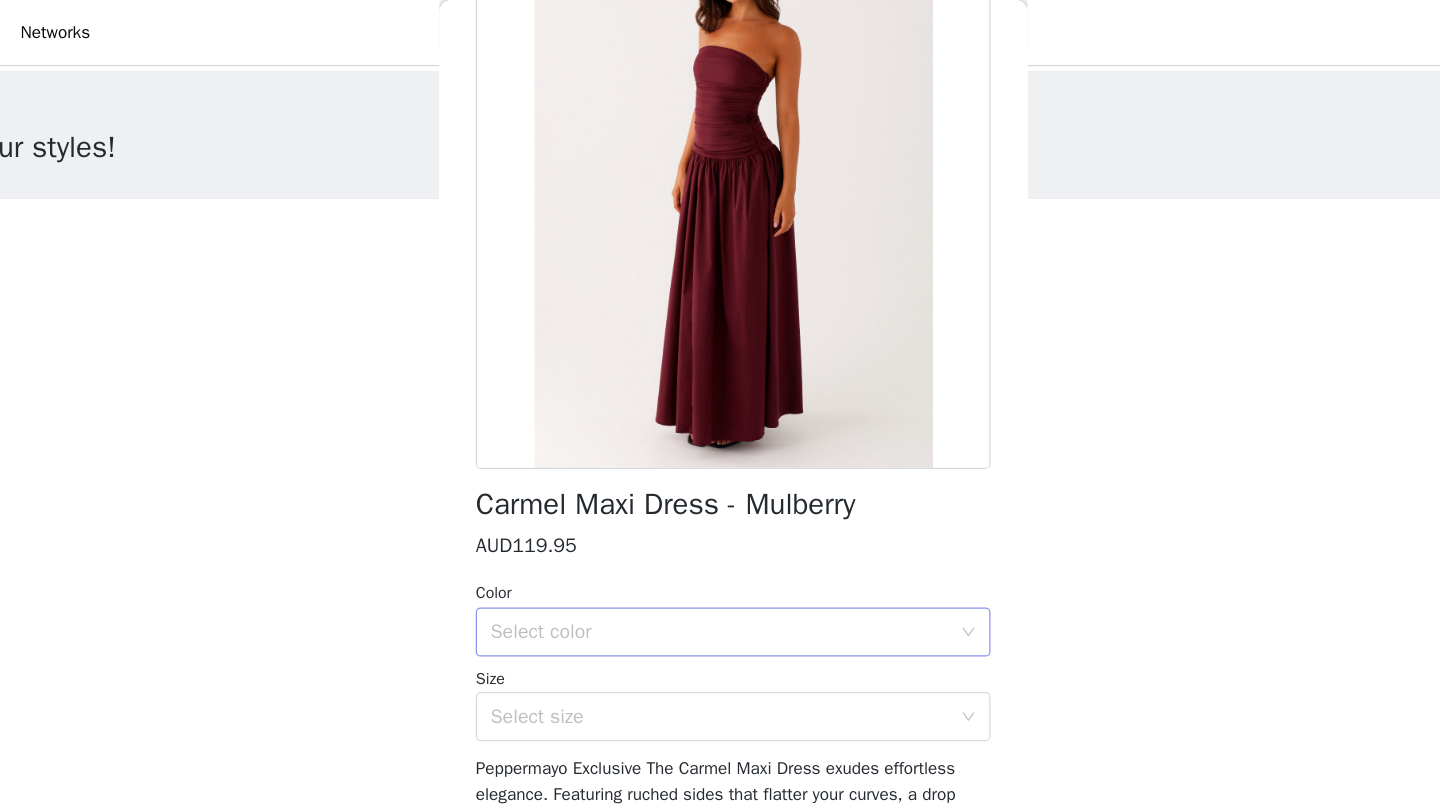 click on "Select color" at bounding box center (713, 516) 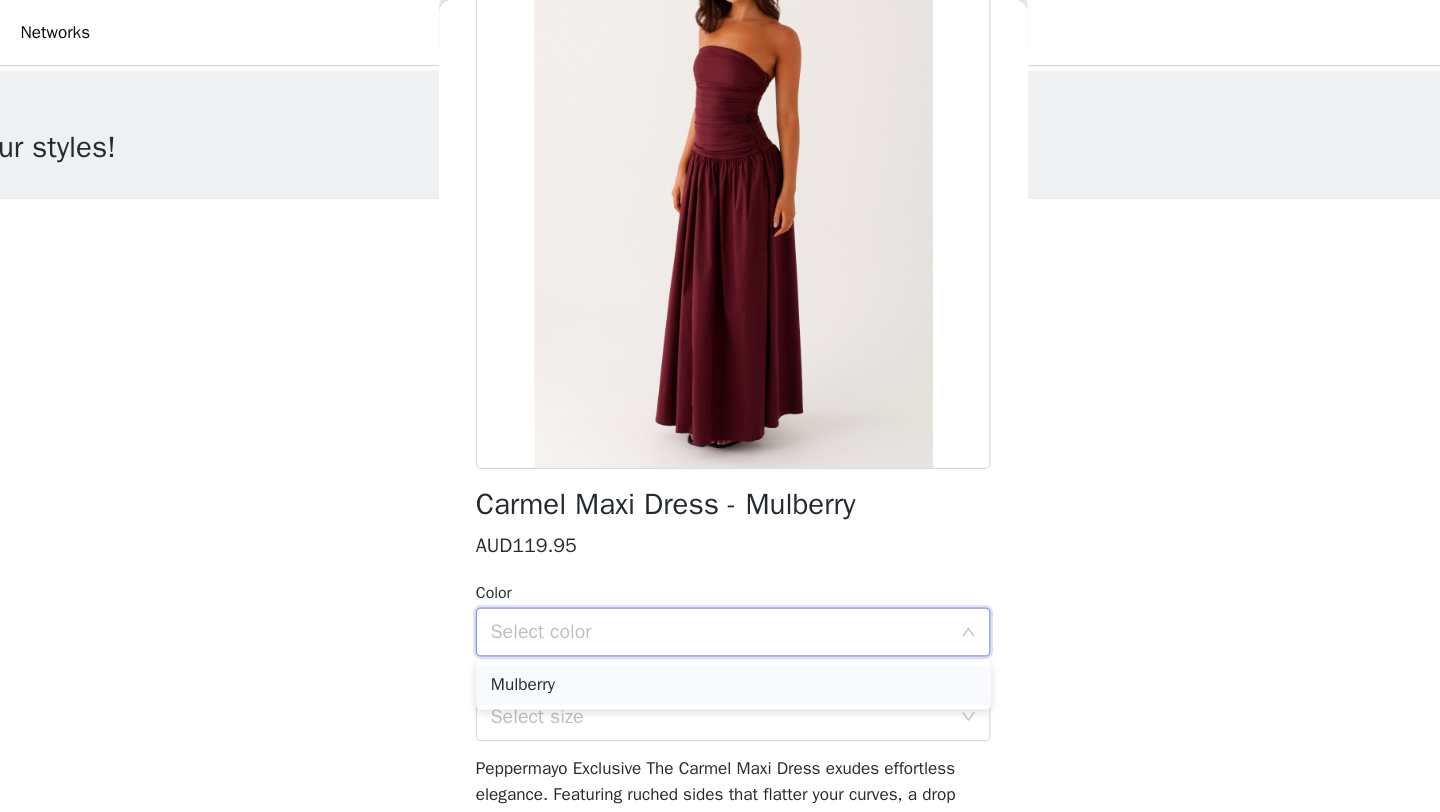 click on "Mulberry" at bounding box center [720, 559] 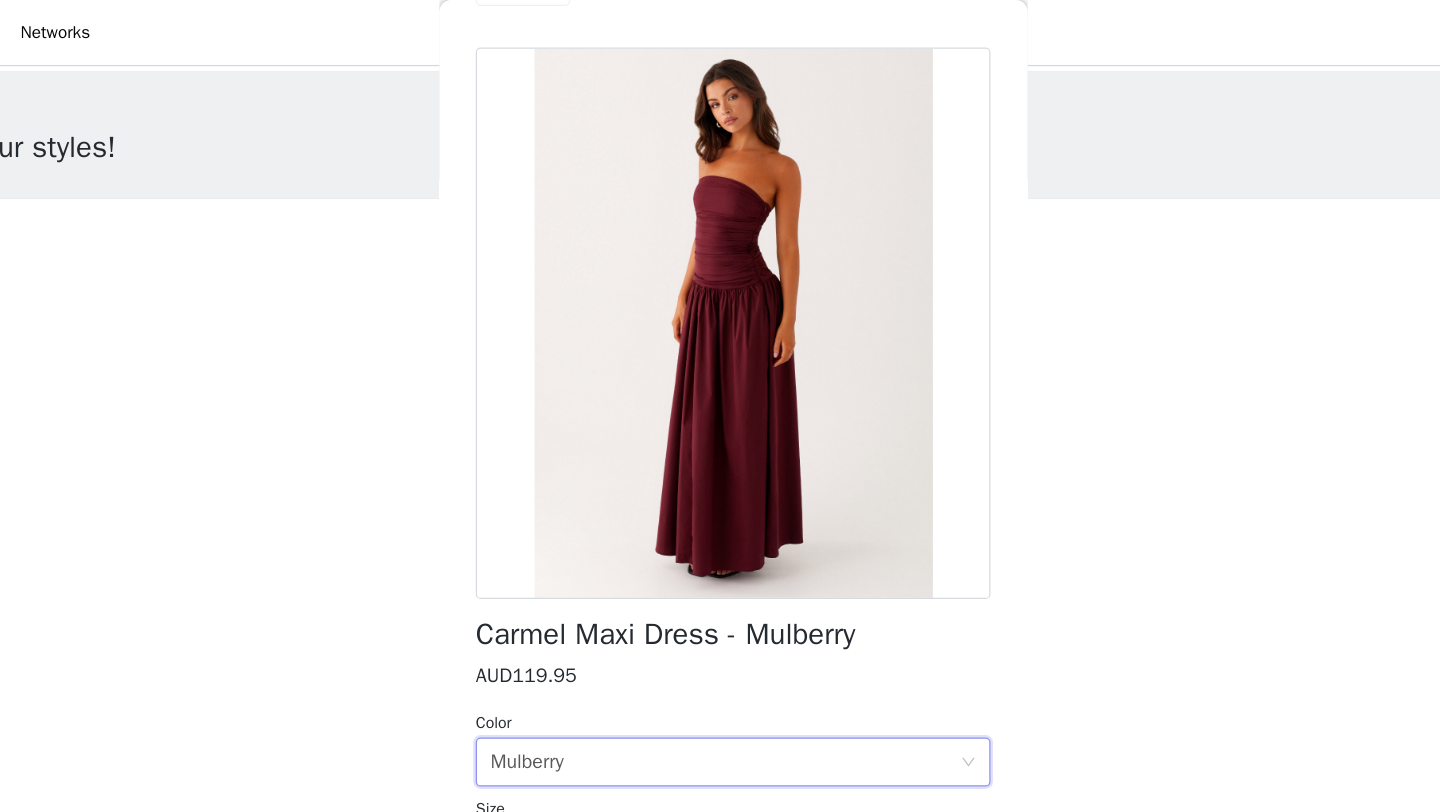 scroll, scrollTop: 58, scrollLeft: 0, axis: vertical 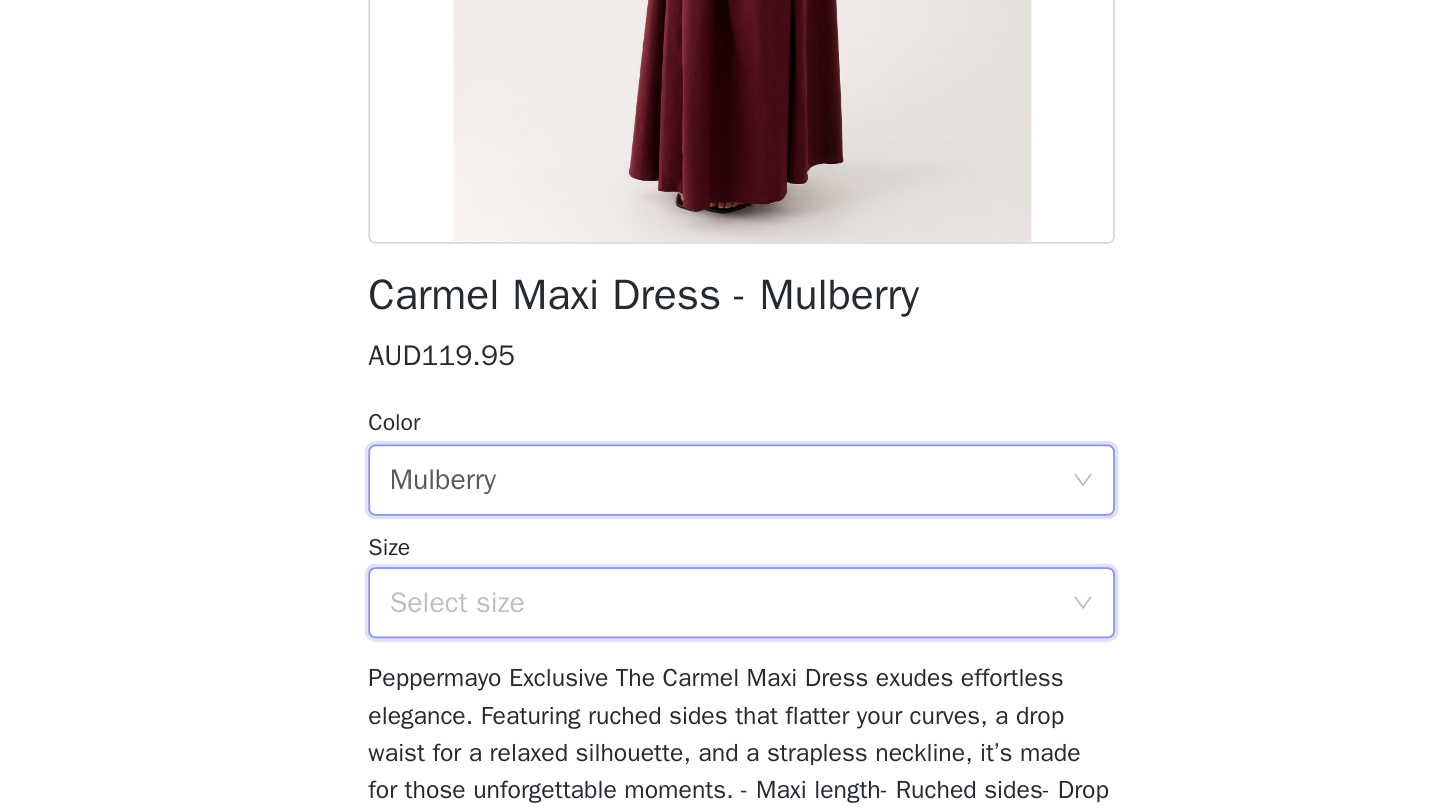 click on "Select size" at bounding box center [713, 694] 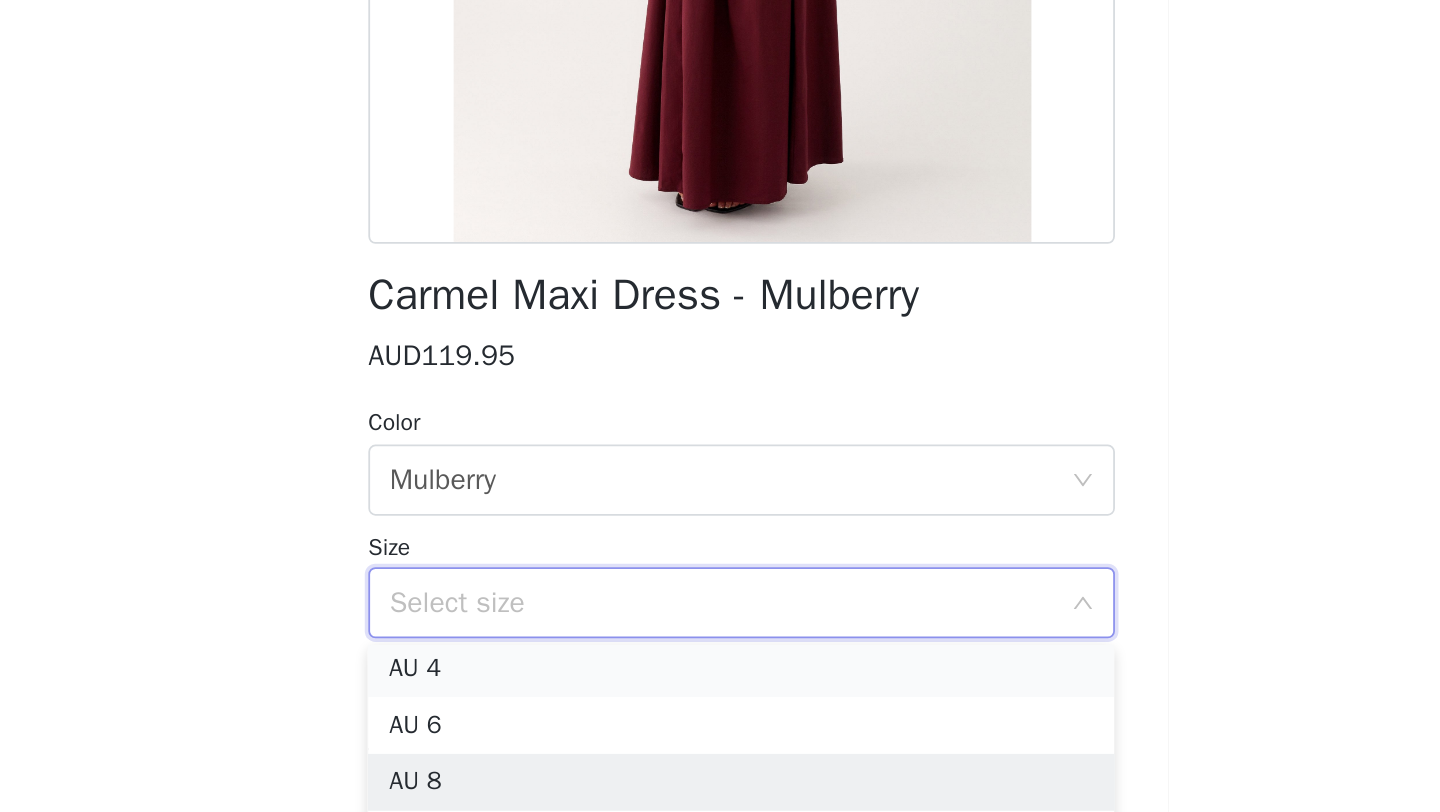 scroll, scrollTop: 4, scrollLeft: 0, axis: vertical 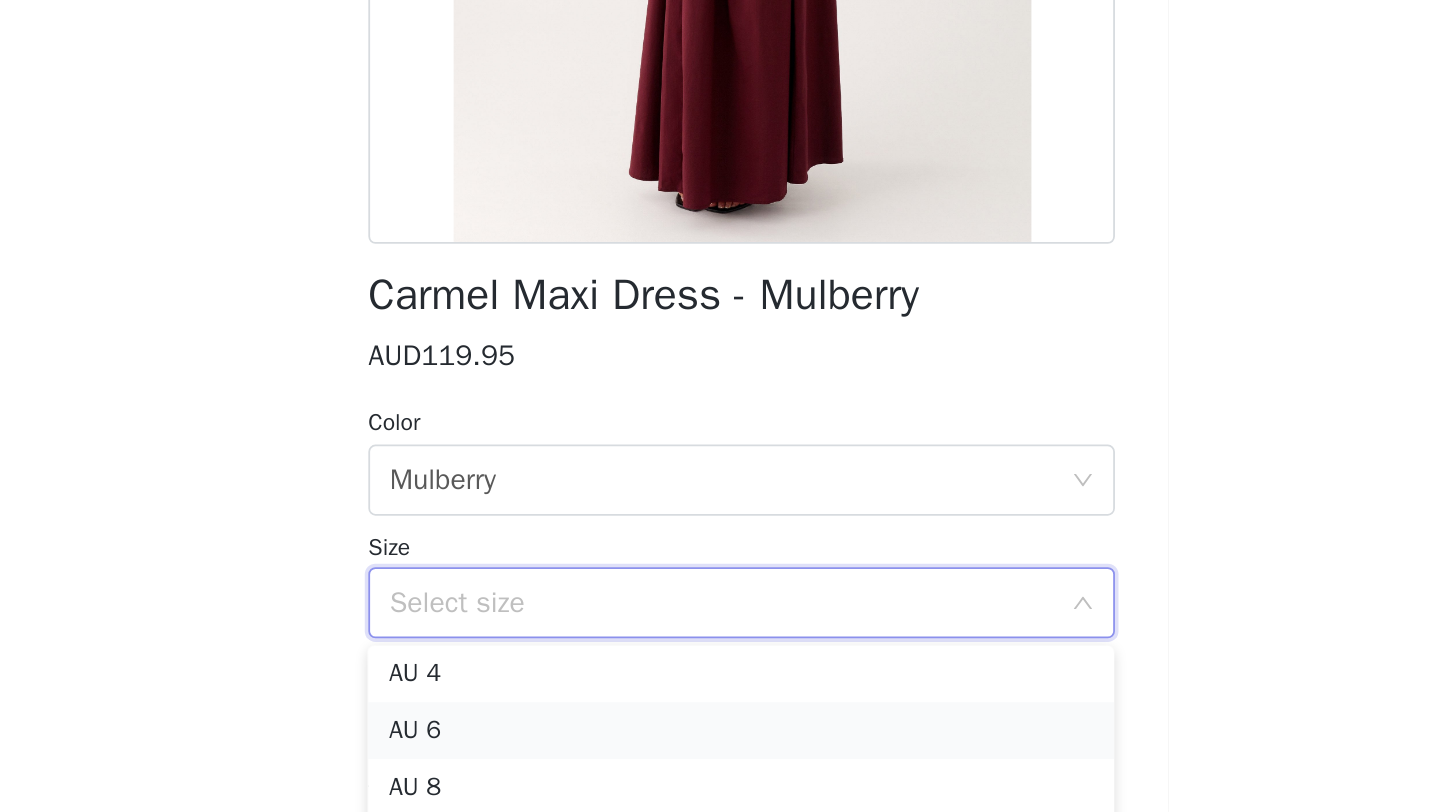 click on "AU 6" at bounding box center [720, 766] 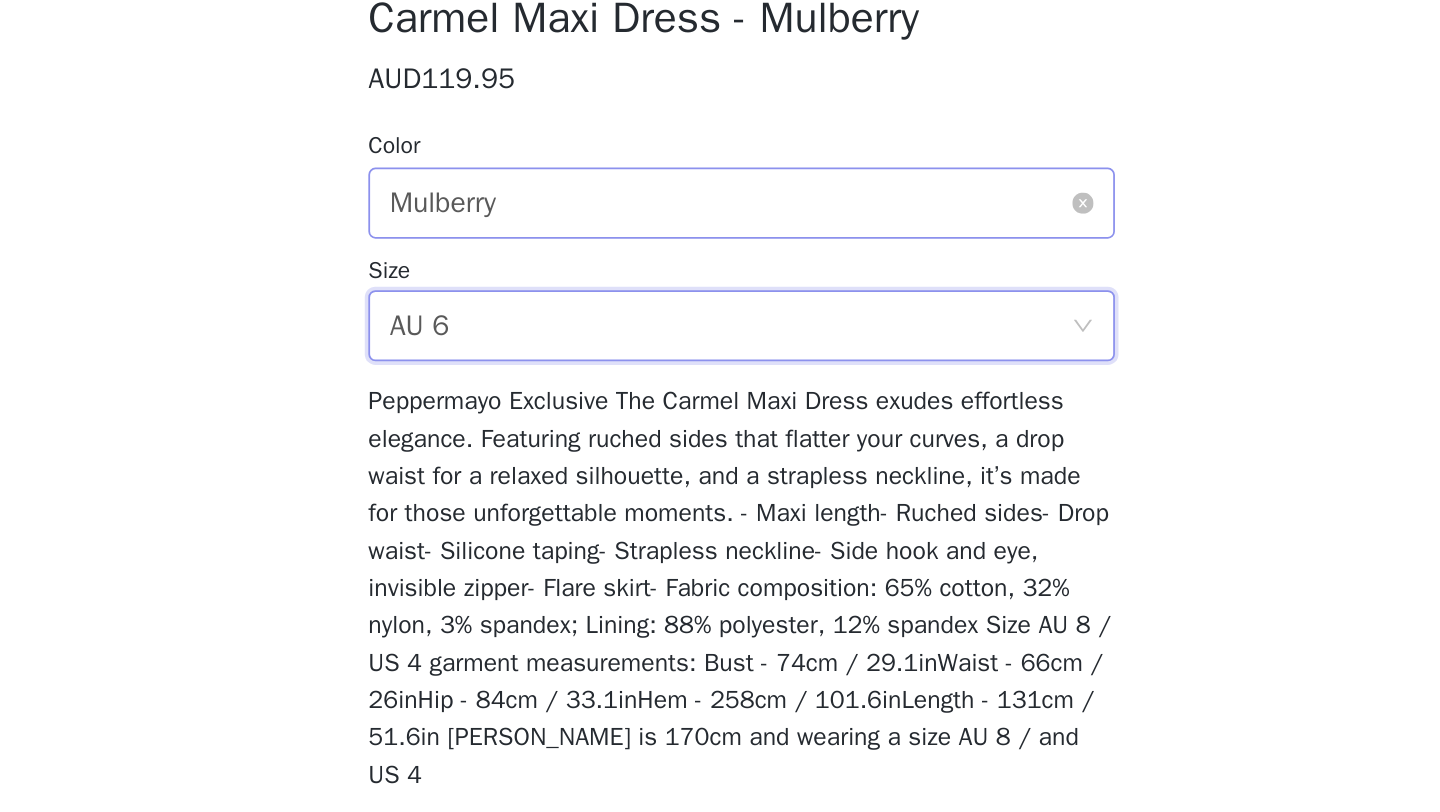 scroll, scrollTop: 287, scrollLeft: 0, axis: vertical 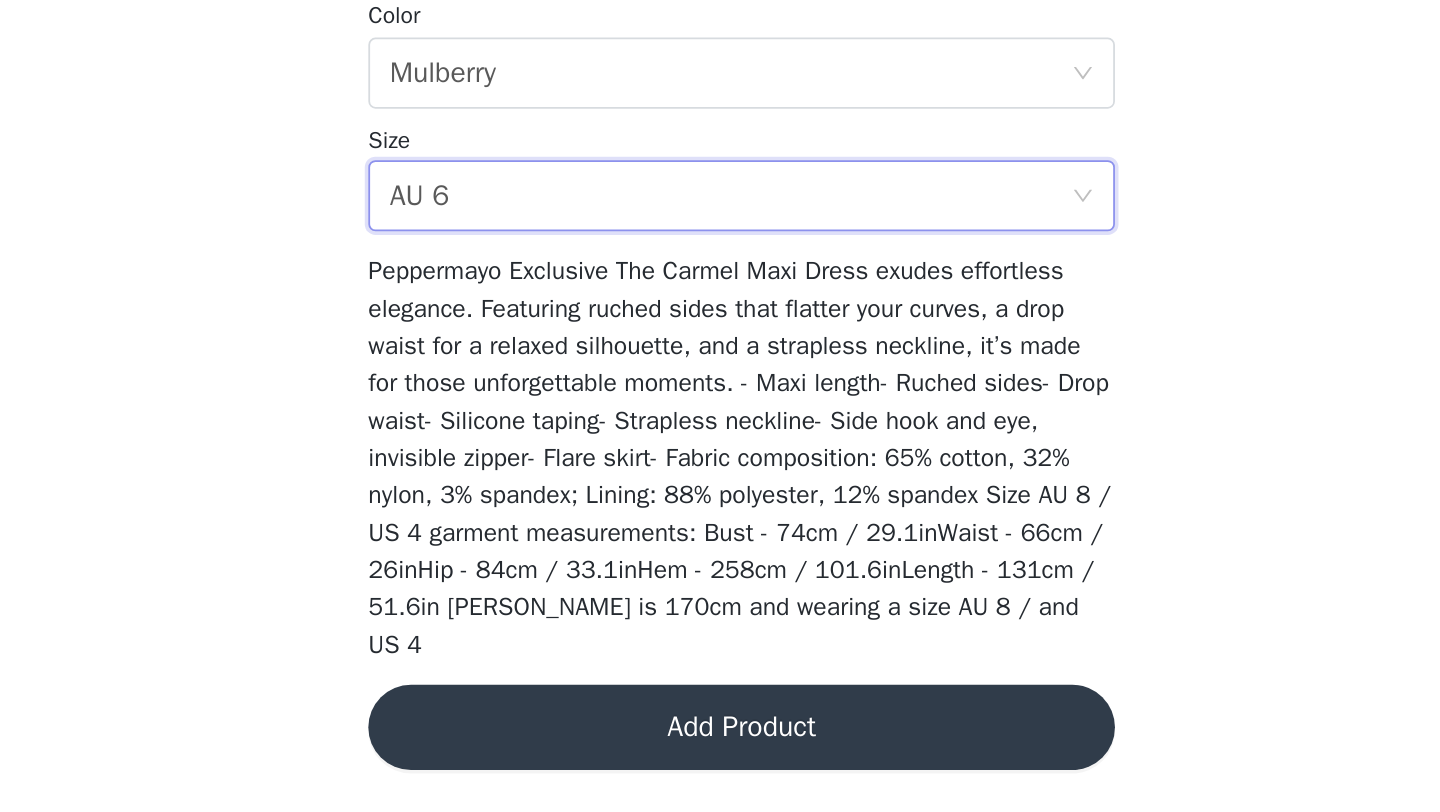 click on "Add Product" at bounding box center (720, 764) 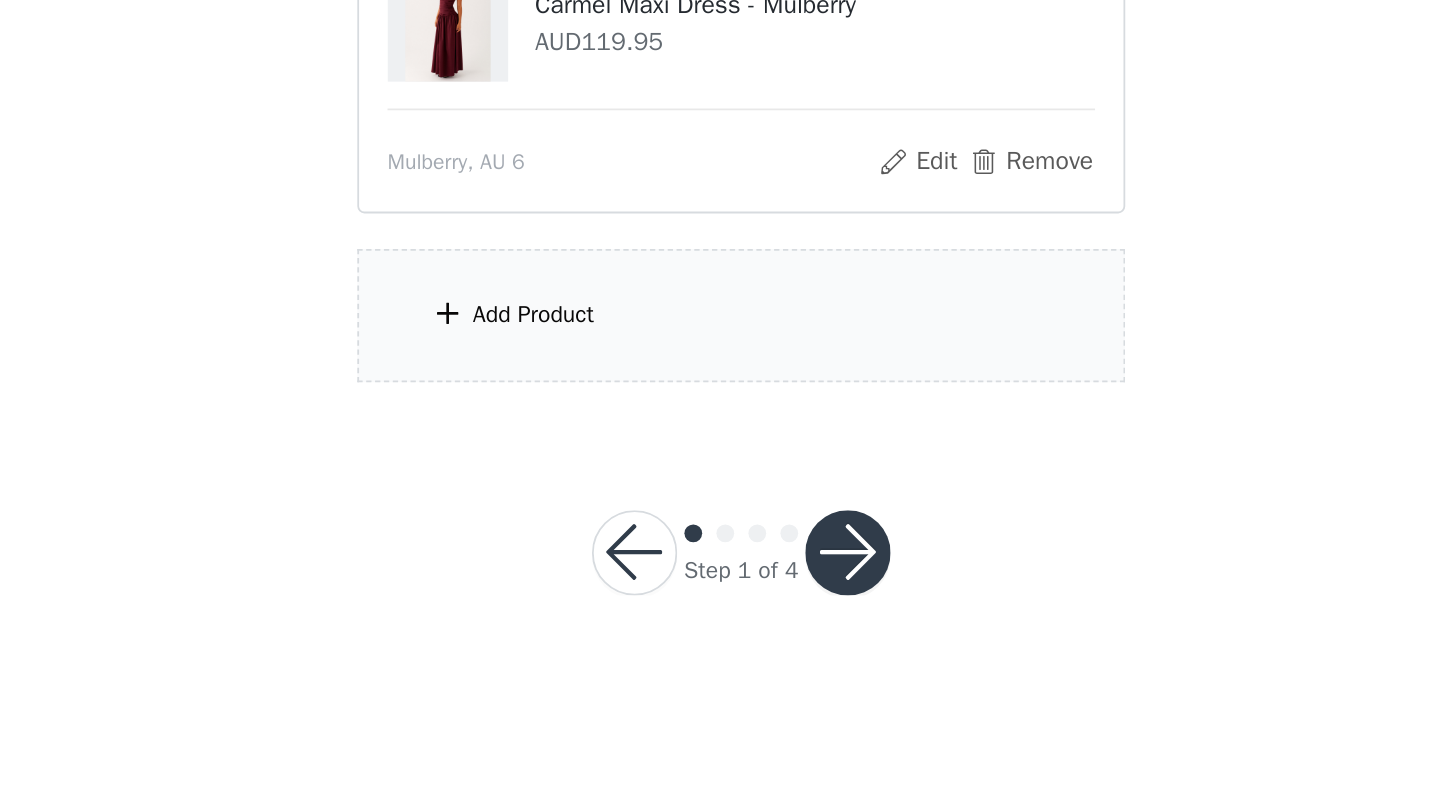 scroll, scrollTop: 0, scrollLeft: 0, axis: both 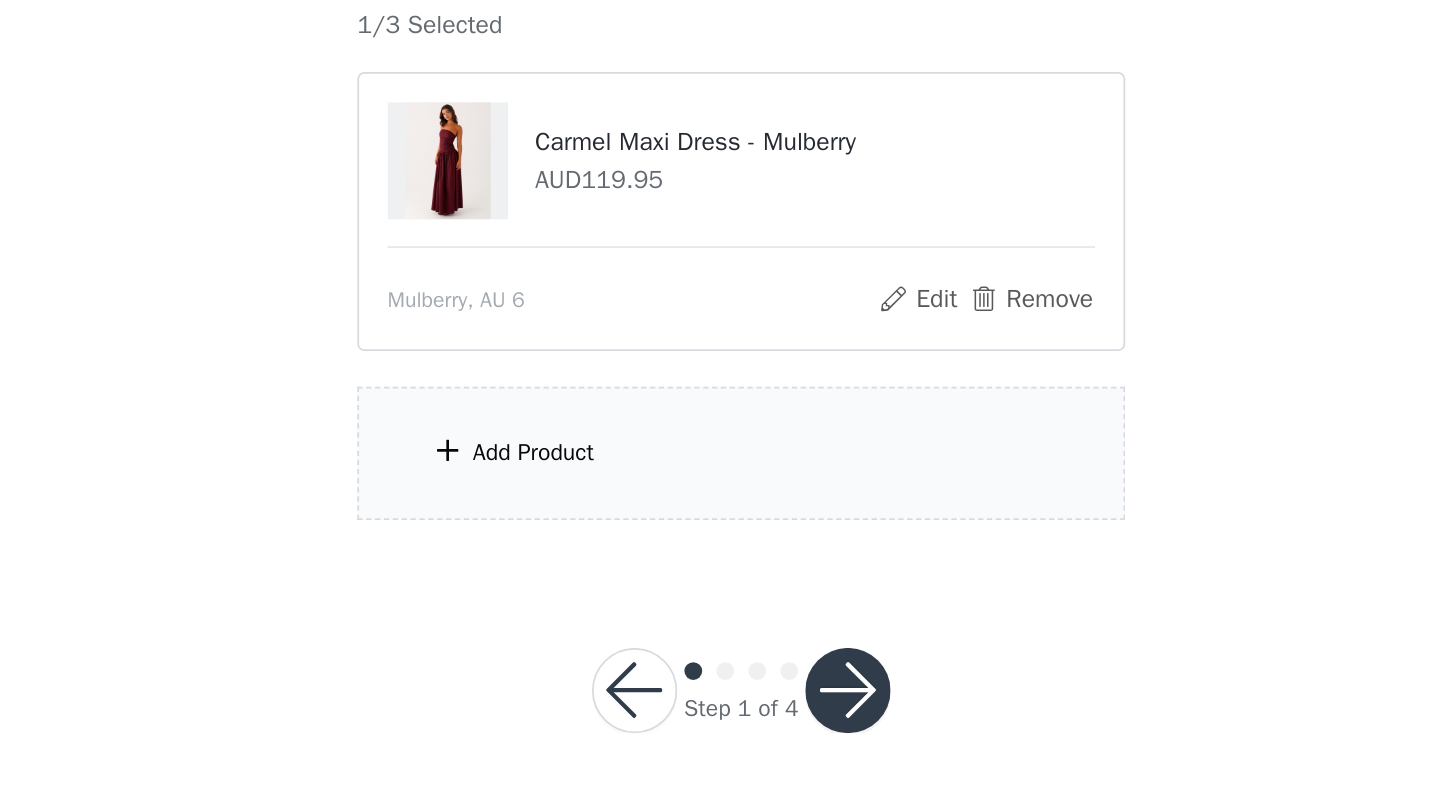 click on "Add Product" at bounding box center (603, 532) 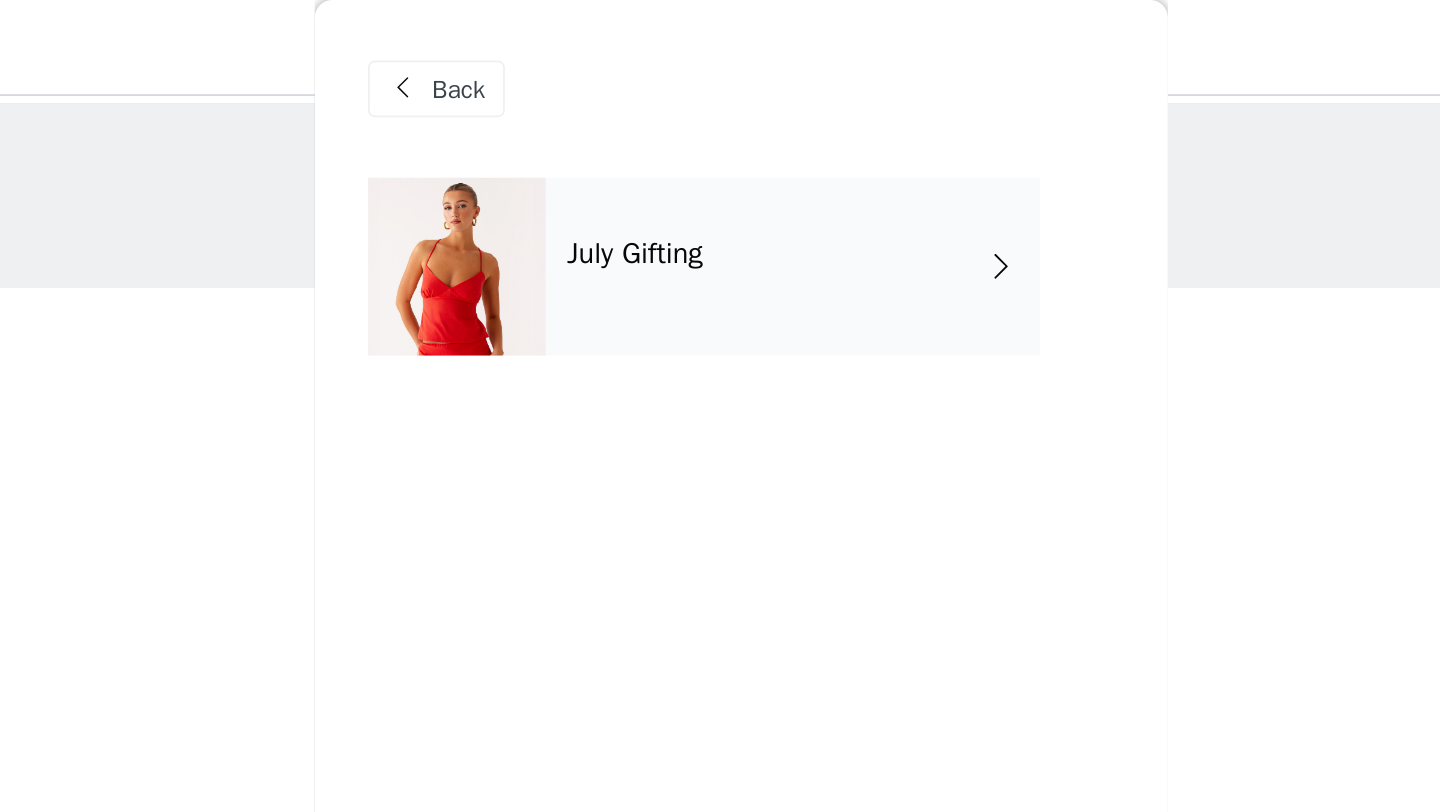 click on "July Gifting" at bounding box center [660, 143] 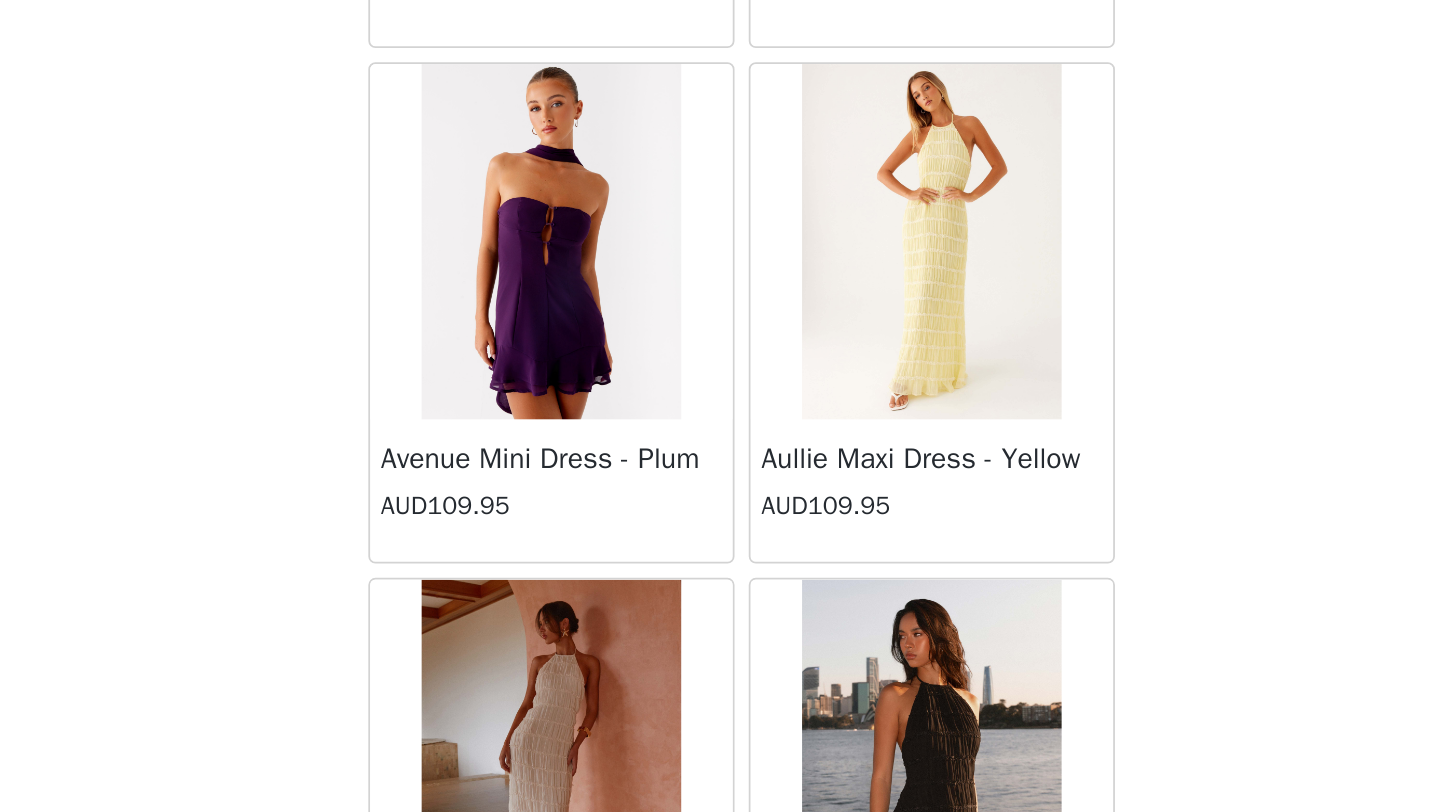 scroll, scrollTop: 0, scrollLeft: 0, axis: both 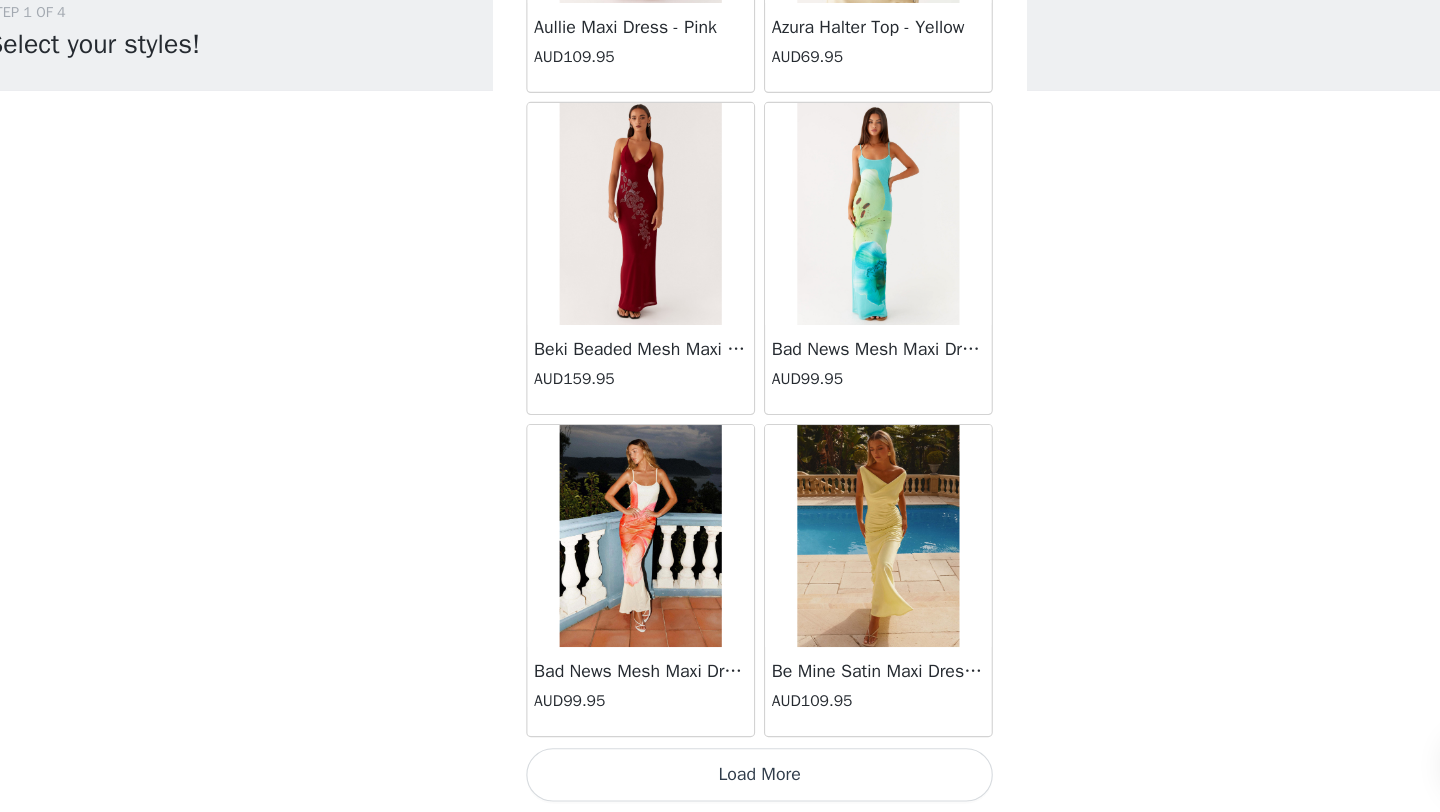 click on "Load More" at bounding box center (720, 778) 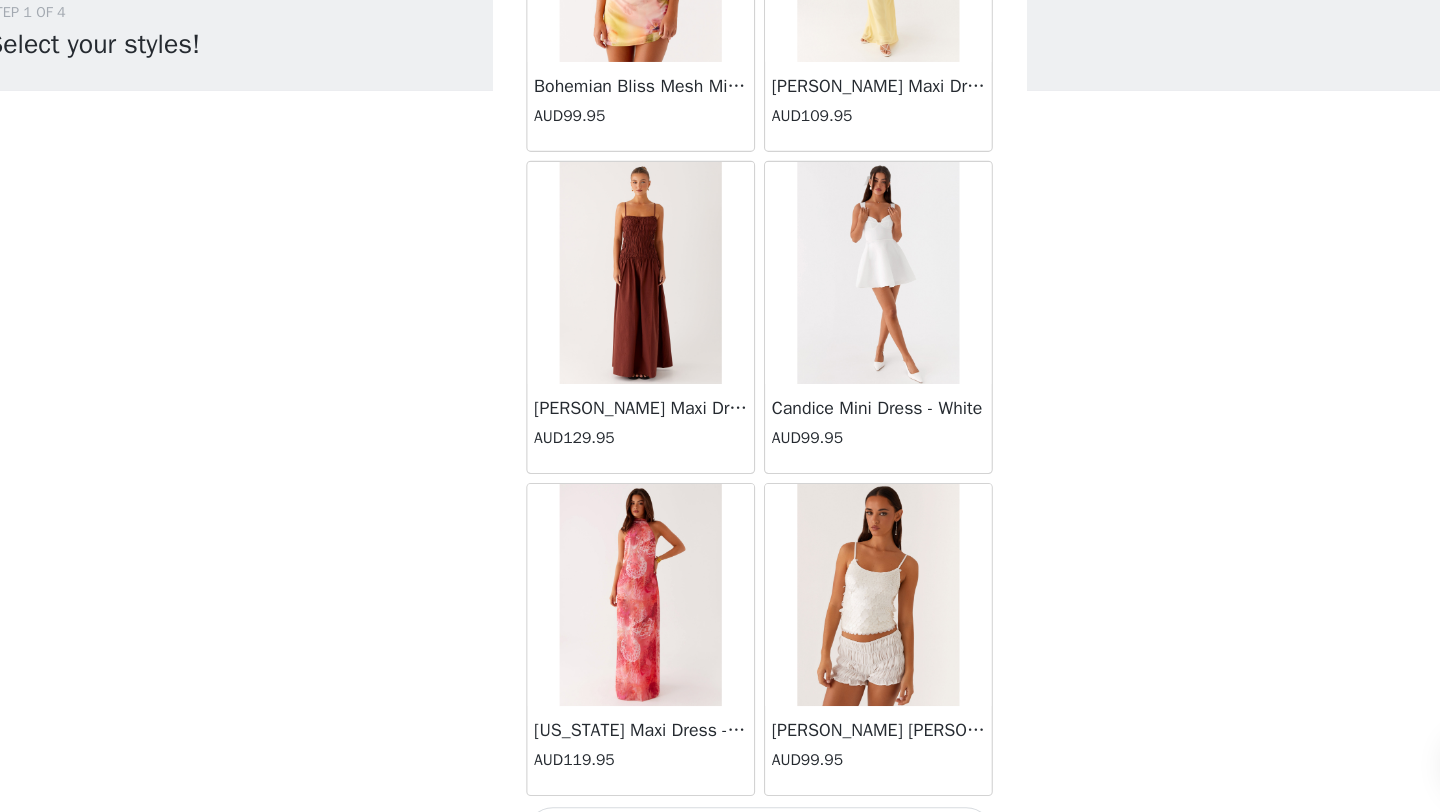 scroll, scrollTop: 5148, scrollLeft: 0, axis: vertical 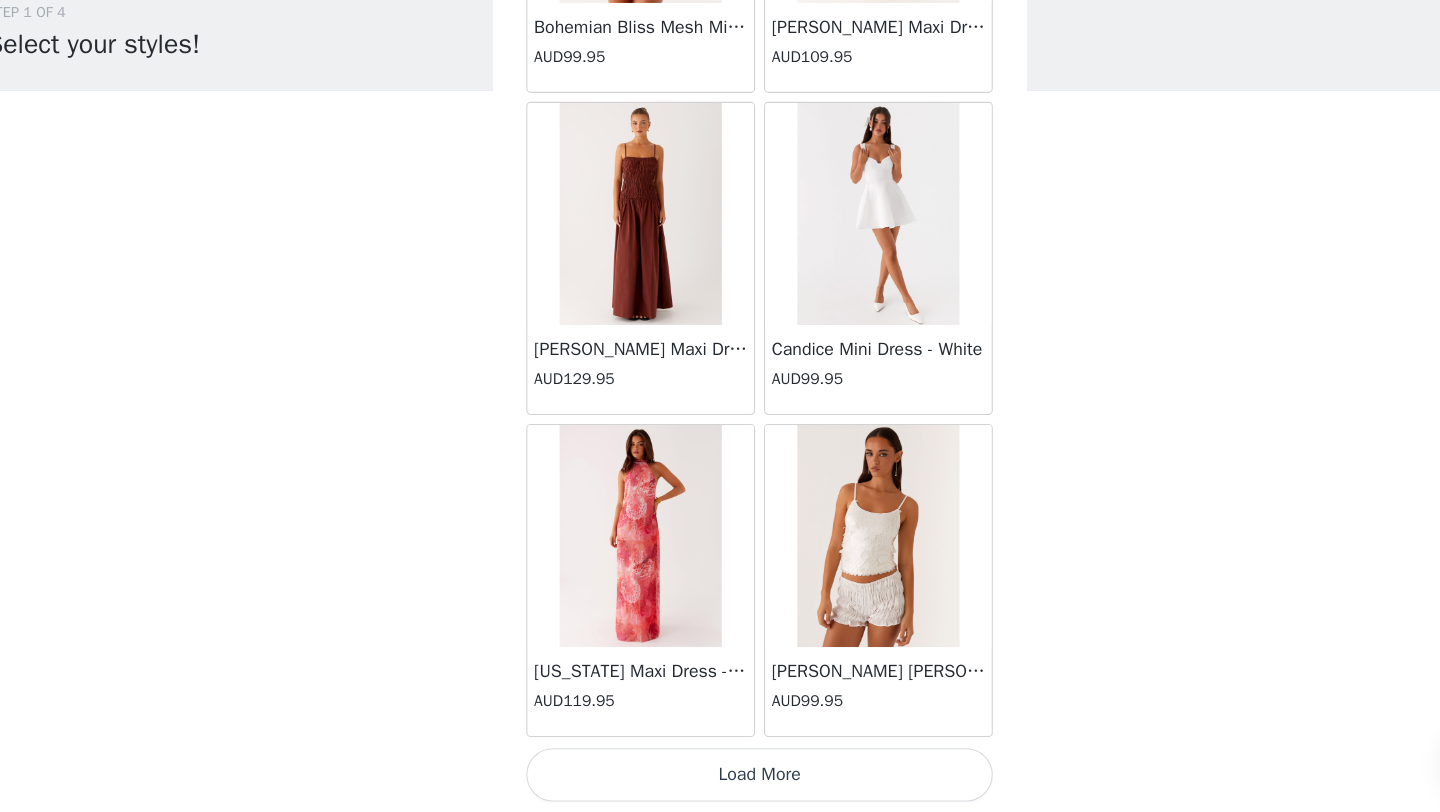 click on "Load More" at bounding box center (720, 778) 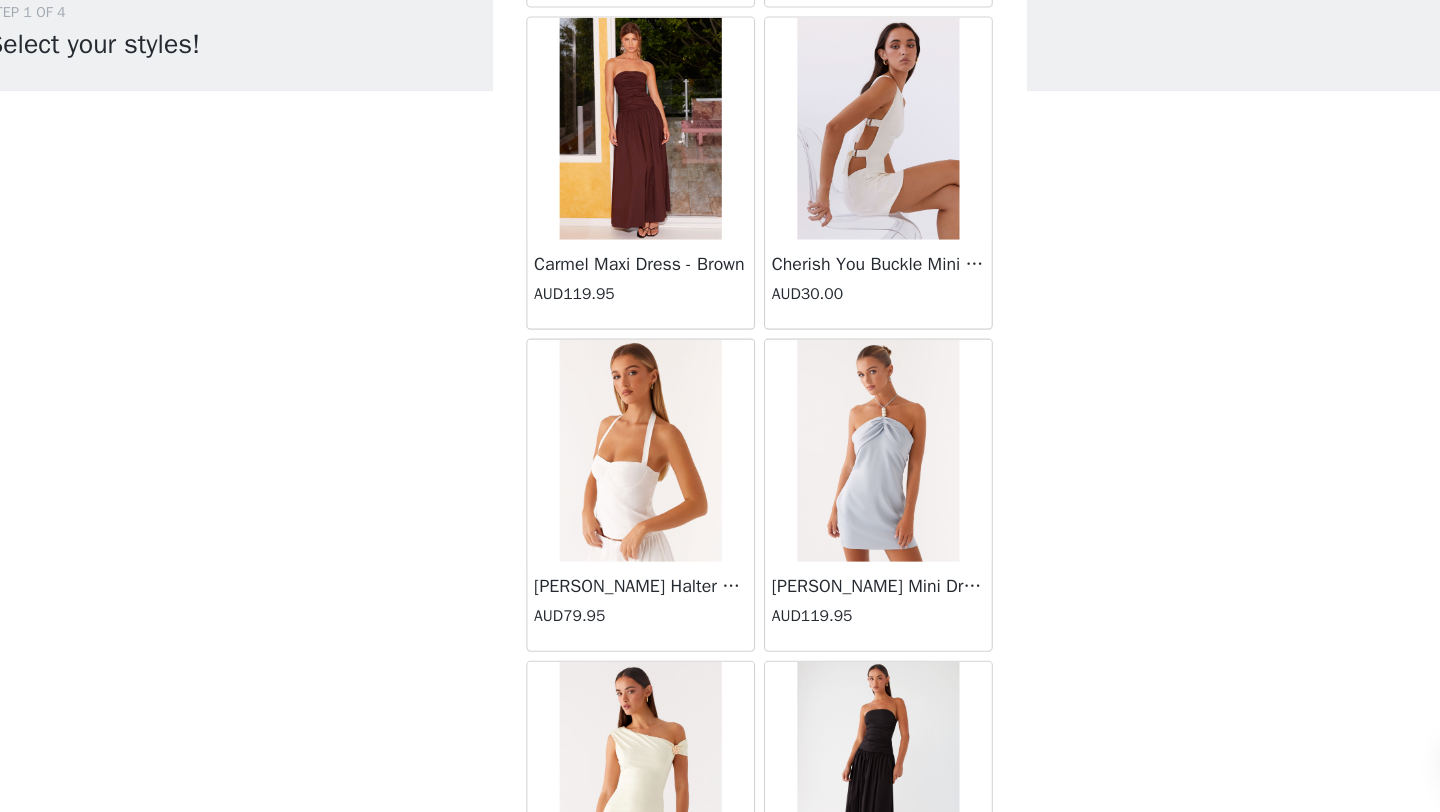 scroll, scrollTop: 8048, scrollLeft: 0, axis: vertical 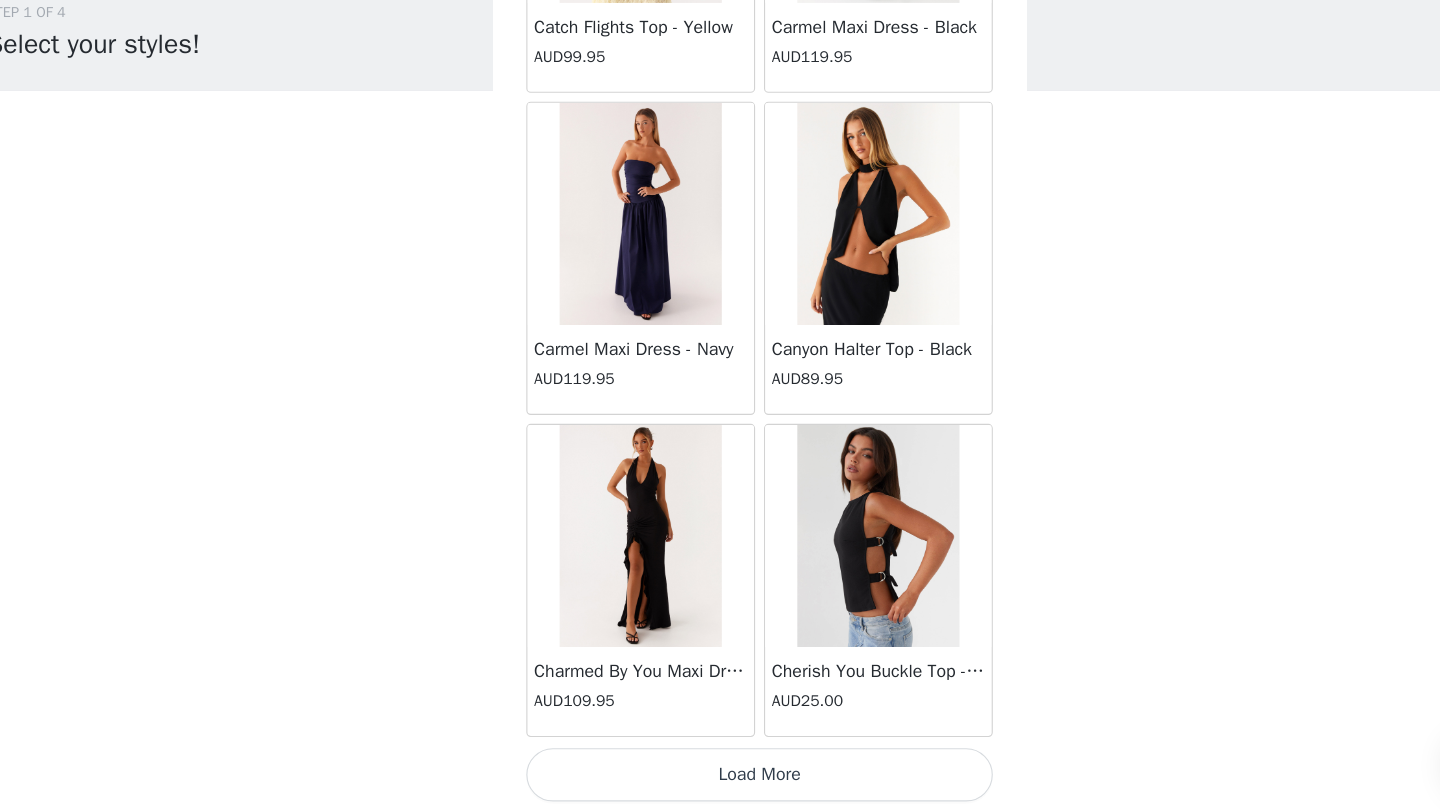 click on "Load More" at bounding box center [720, 778] 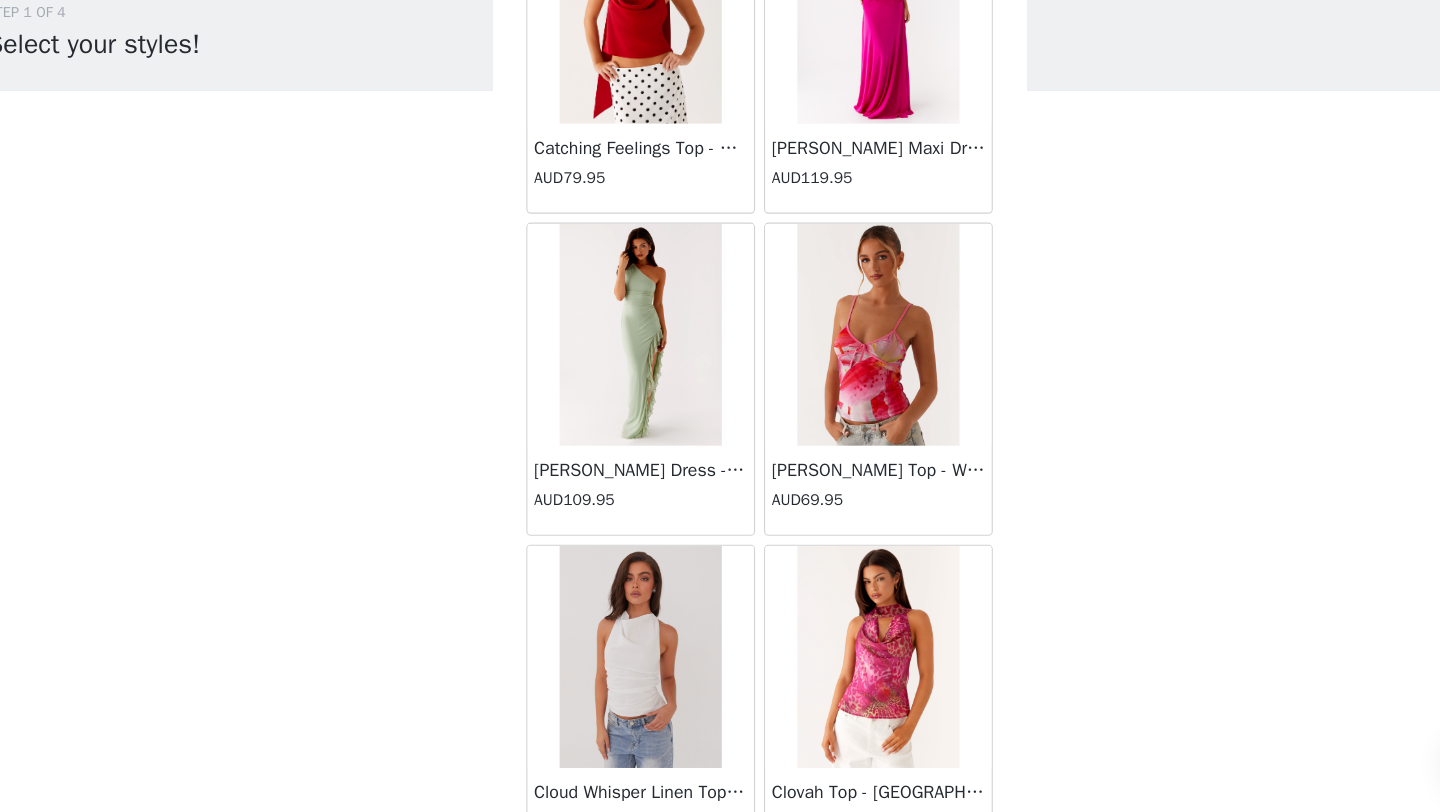 scroll, scrollTop: 10948, scrollLeft: 0, axis: vertical 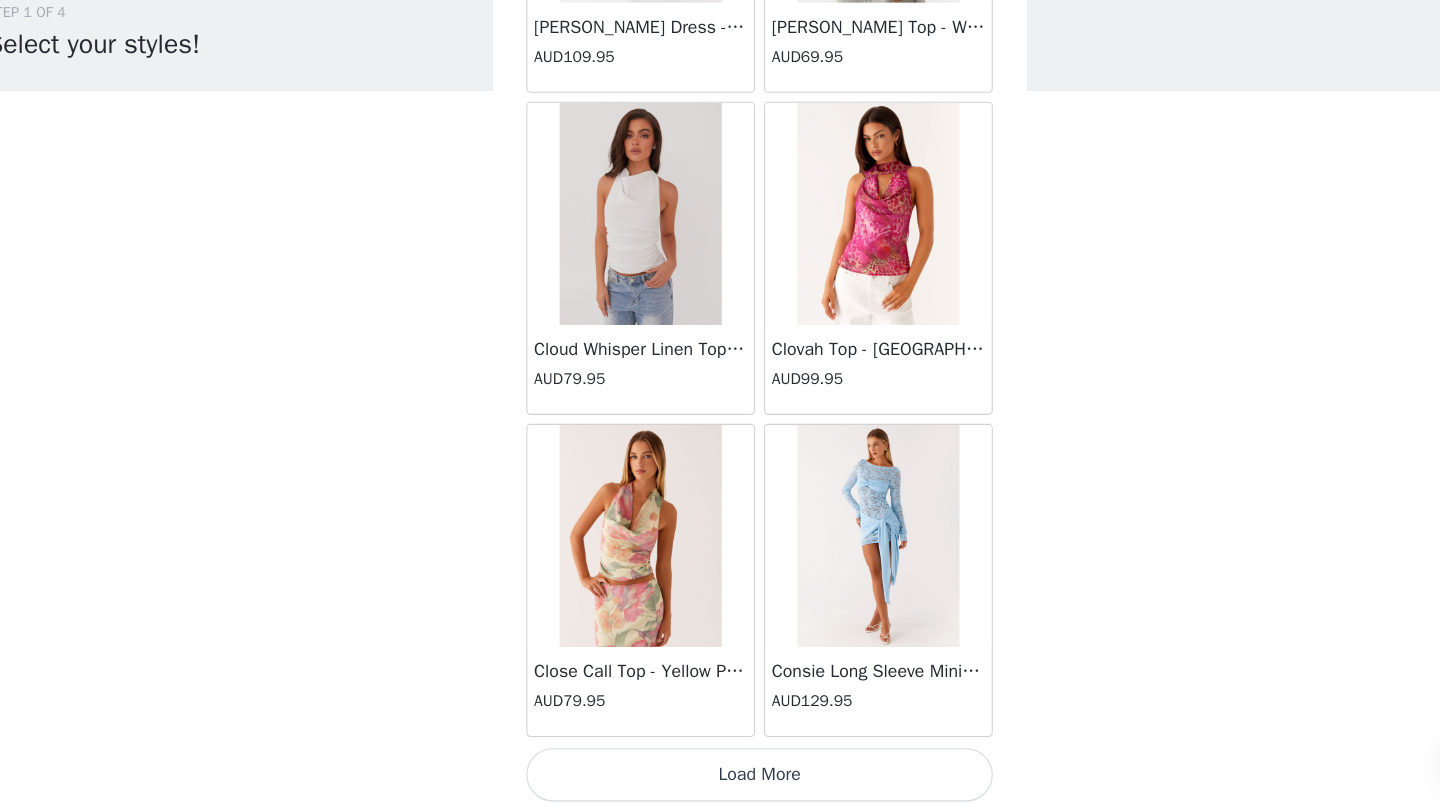 click on "Load More" at bounding box center [720, 778] 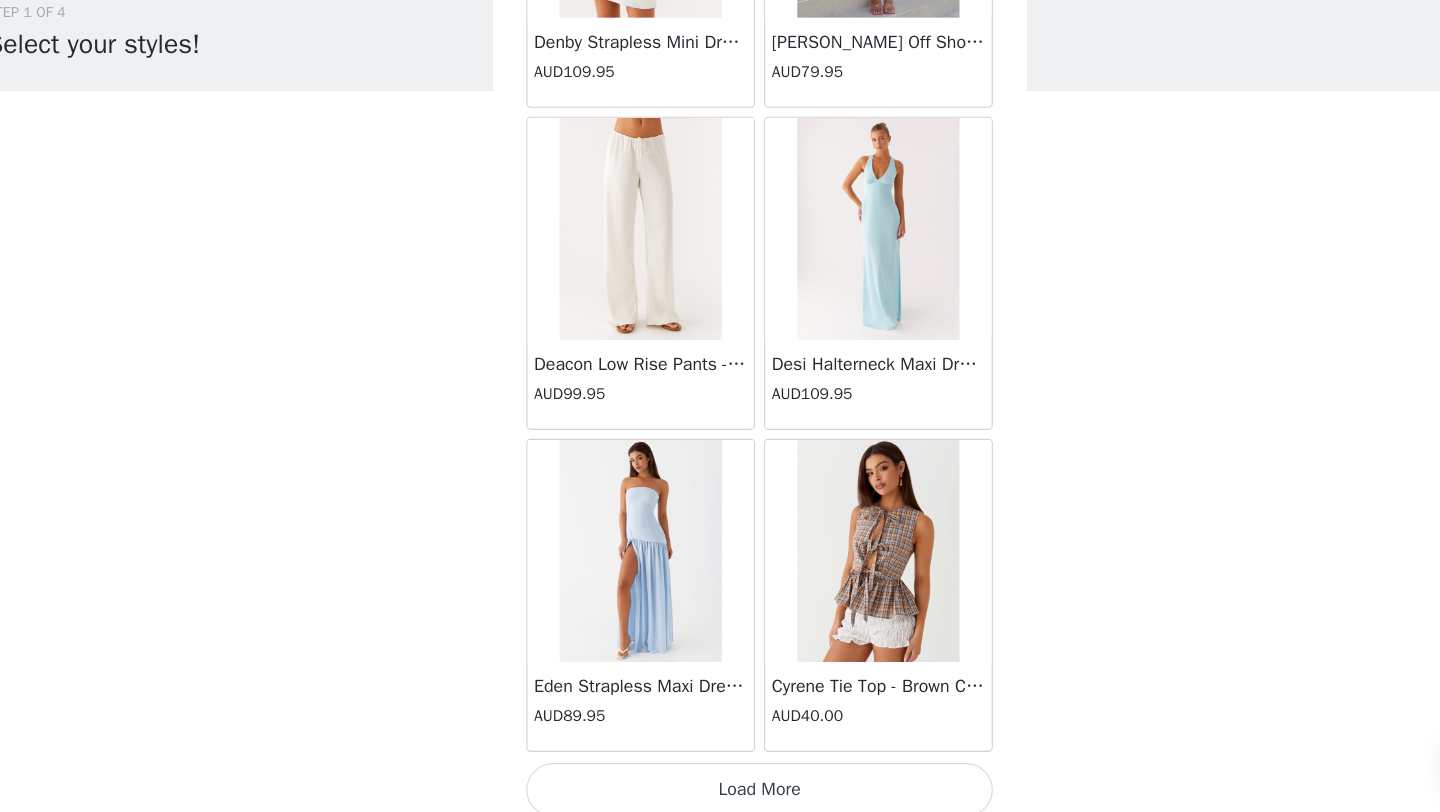 scroll, scrollTop: 13848, scrollLeft: 0, axis: vertical 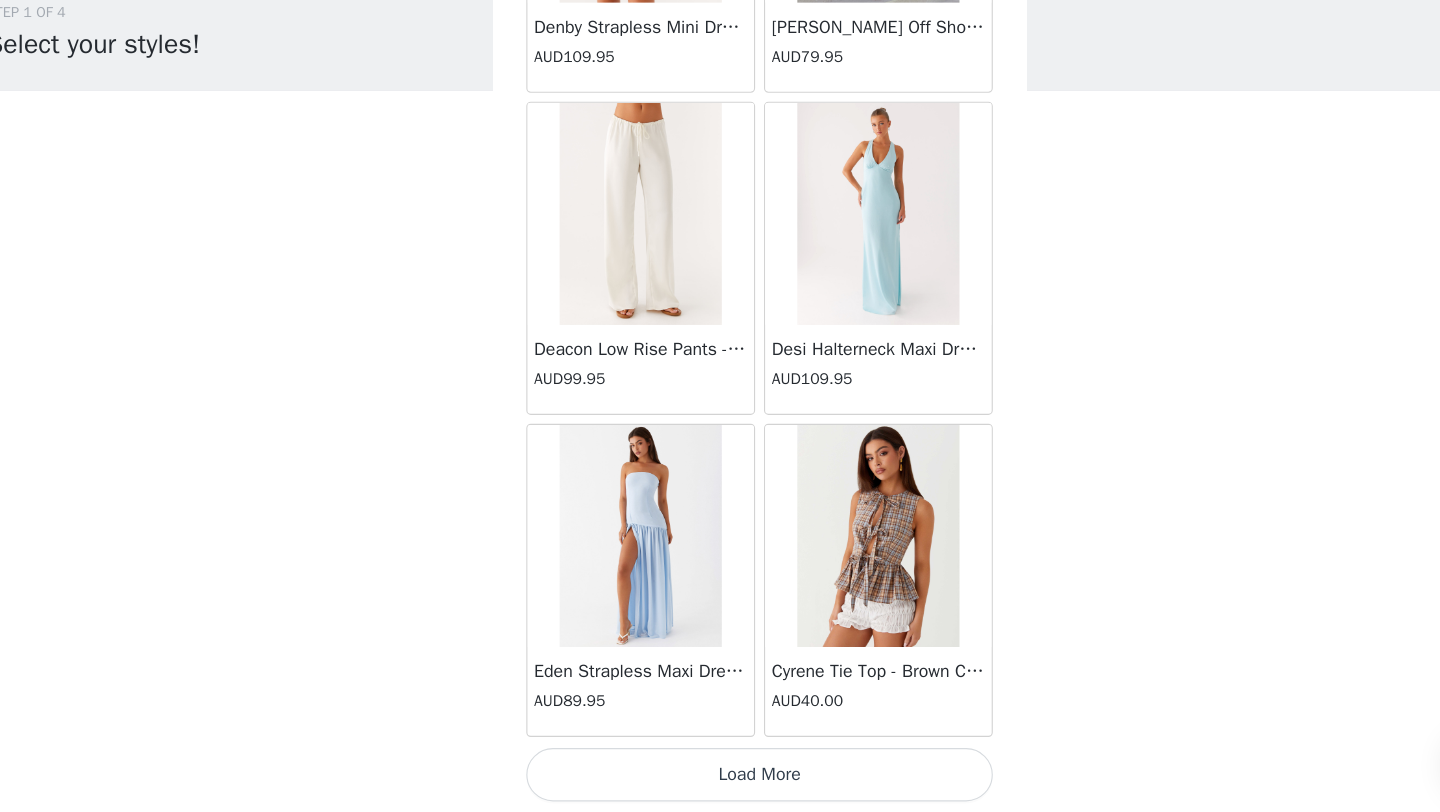 click on "Load More" at bounding box center [720, 778] 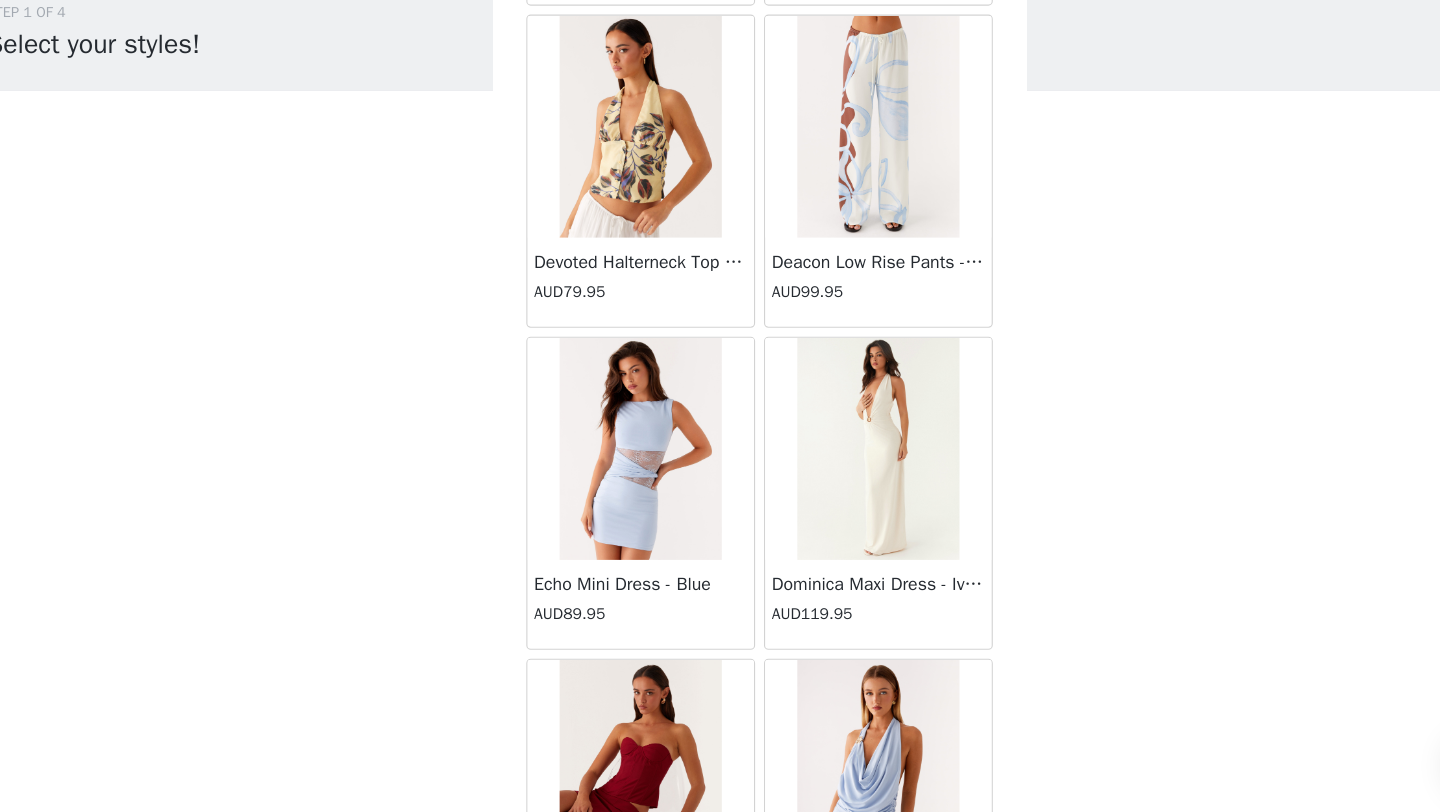 scroll, scrollTop: 16748, scrollLeft: 0, axis: vertical 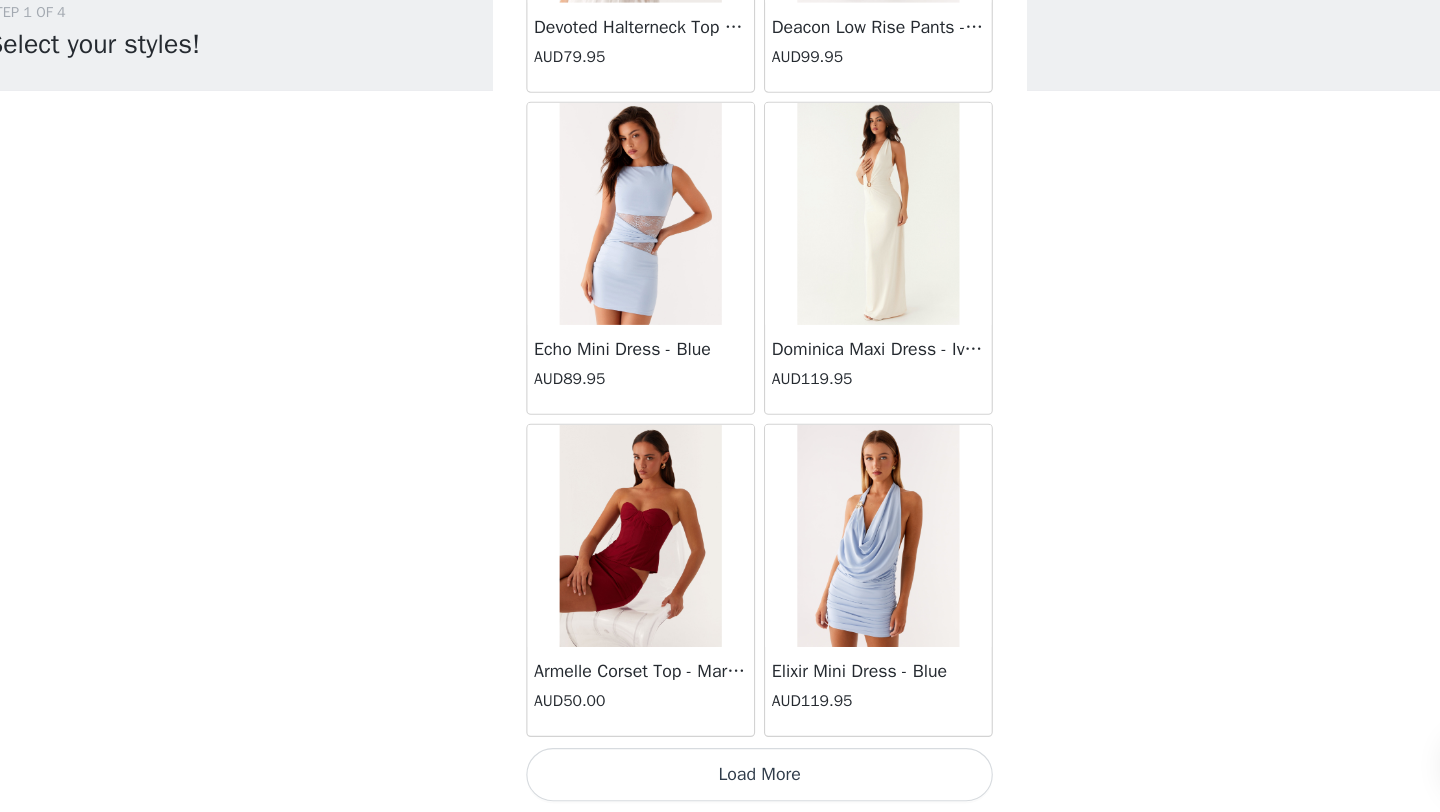 click on "Load More" at bounding box center [720, 778] 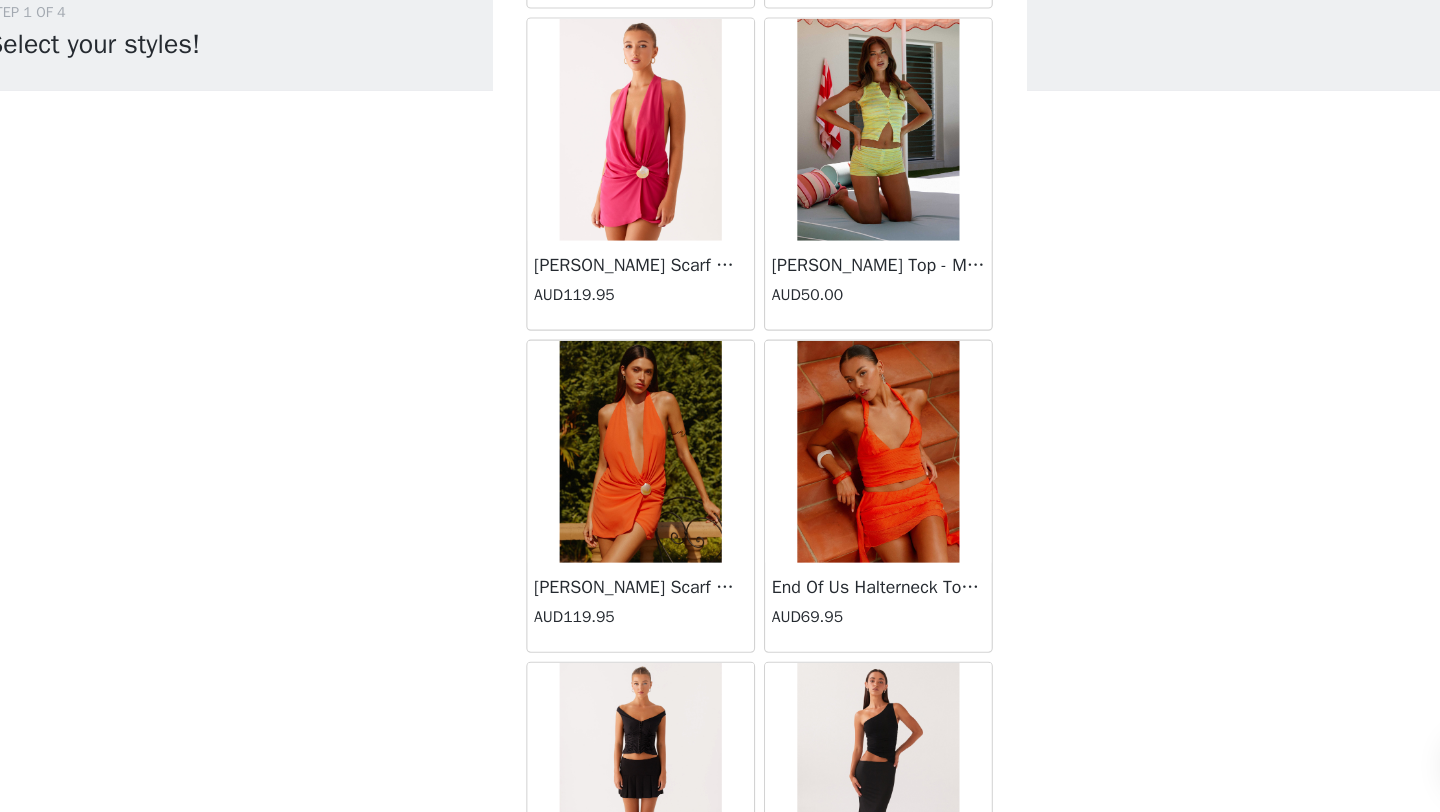 scroll, scrollTop: 19648, scrollLeft: 0, axis: vertical 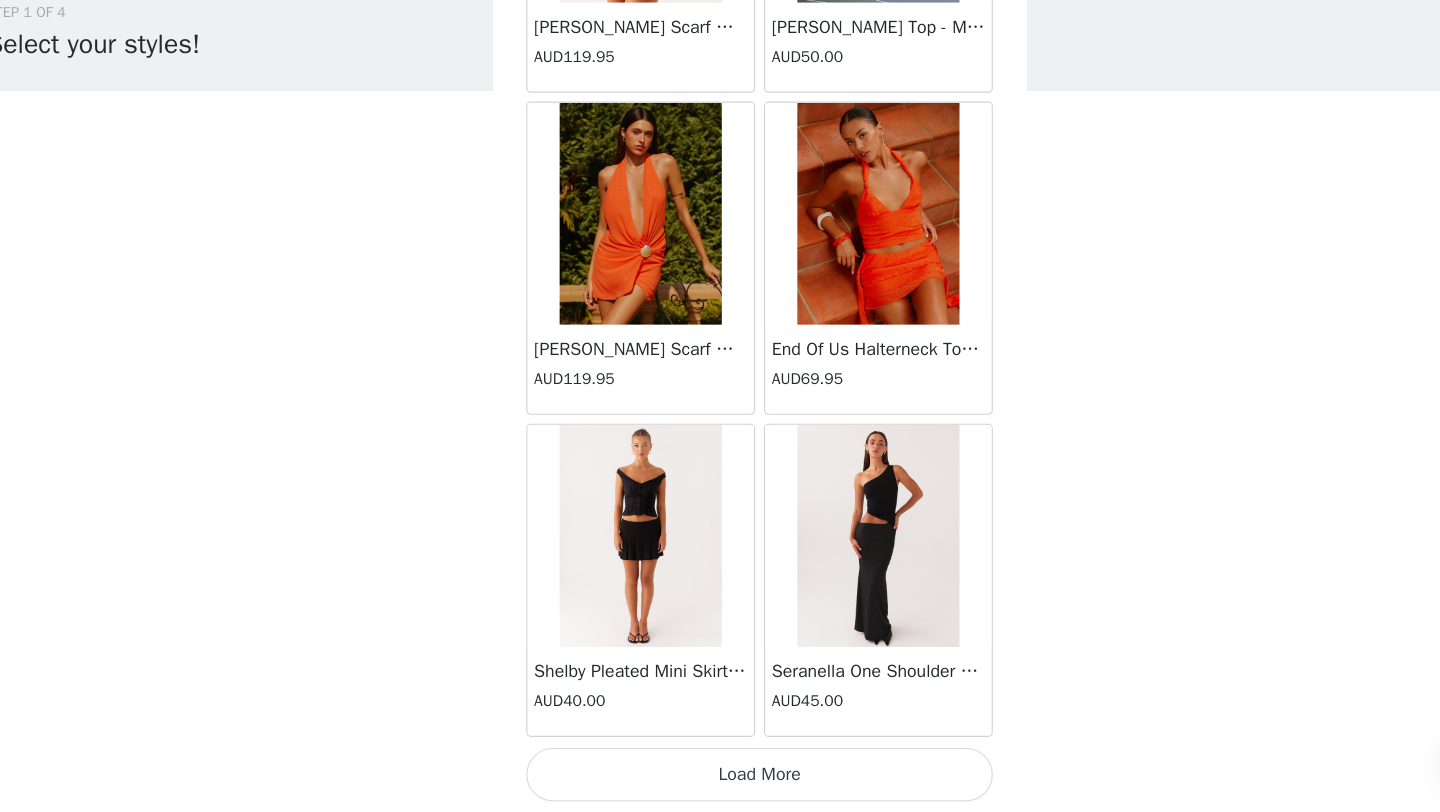 click on "Load More" at bounding box center (720, 778) 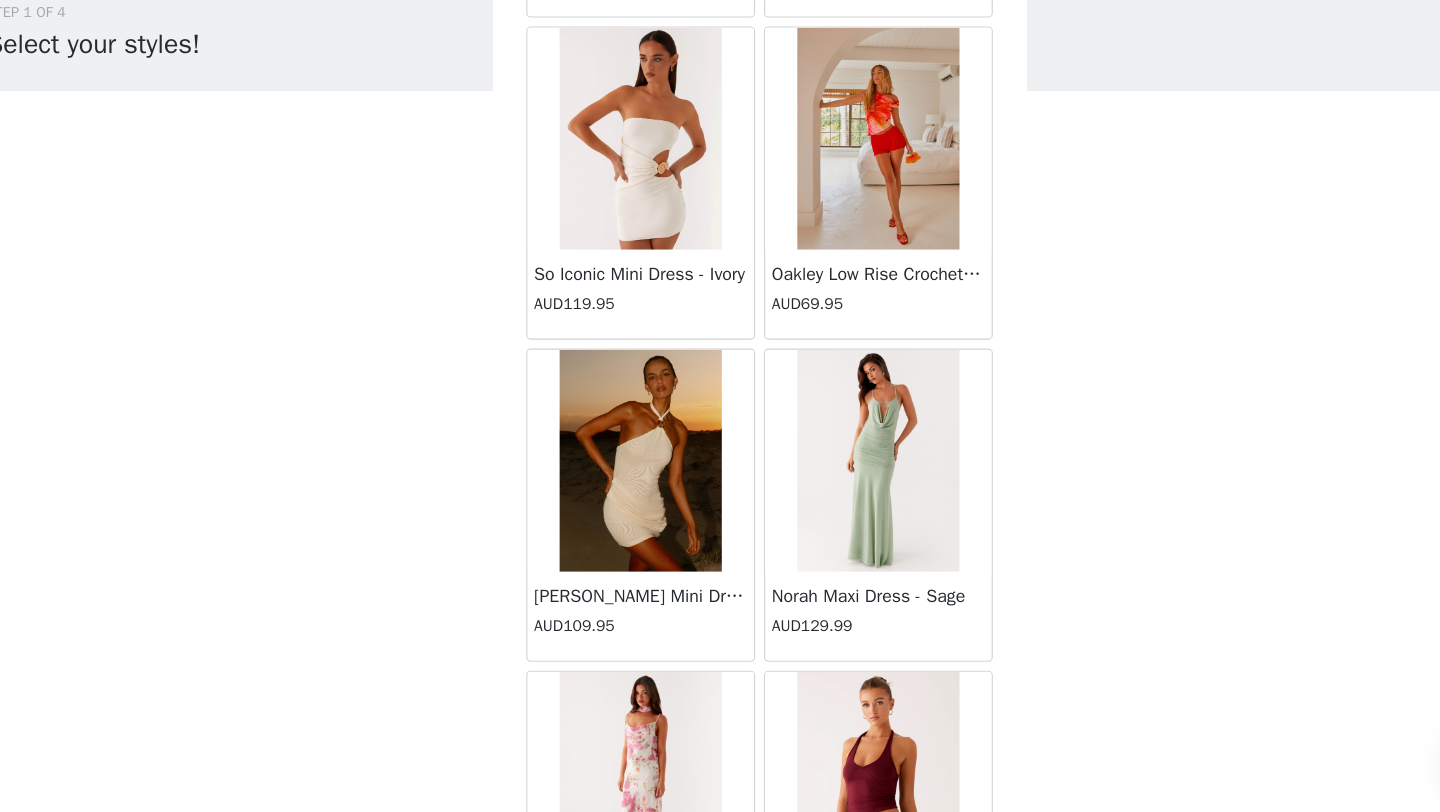 scroll, scrollTop: 22548, scrollLeft: 0, axis: vertical 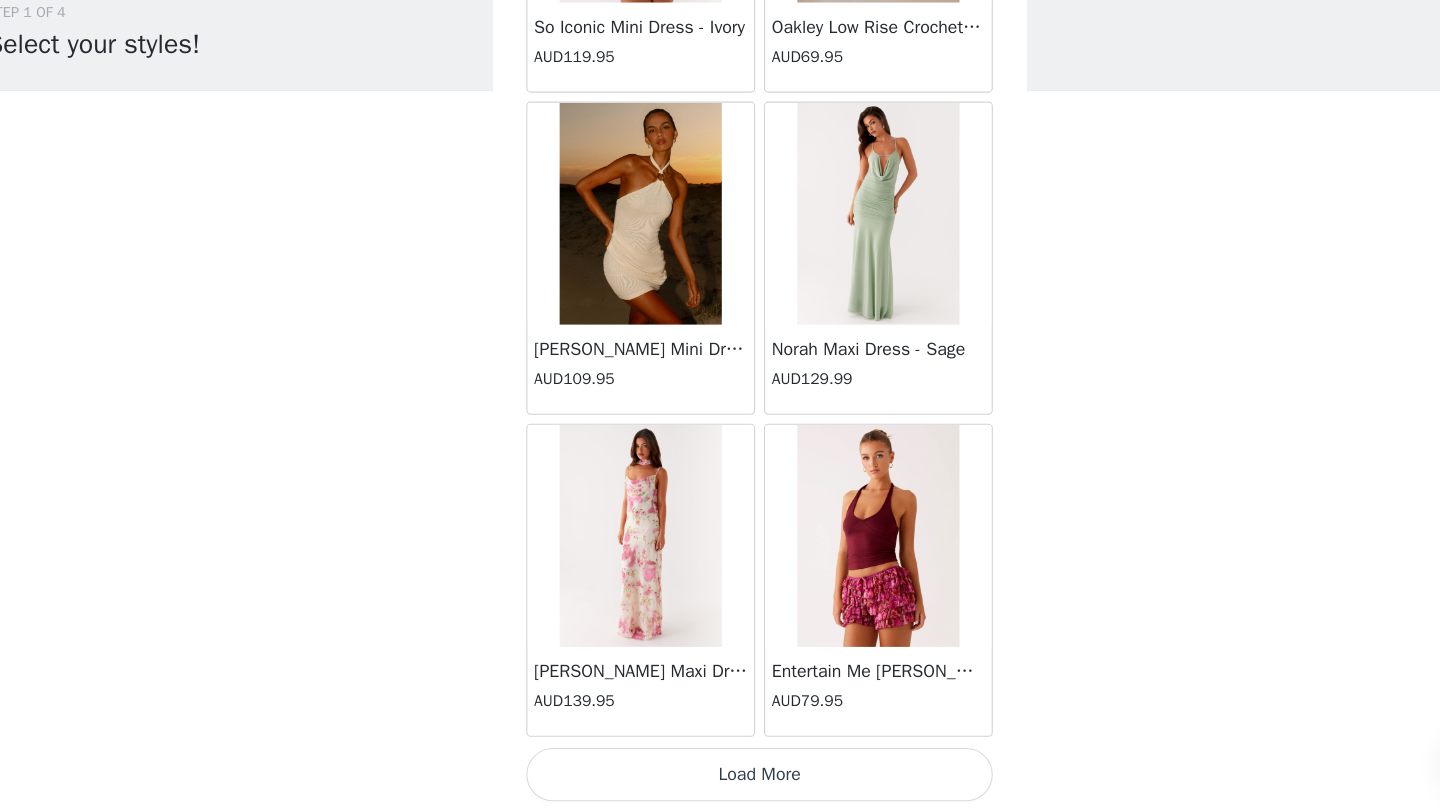 click on "Load More" at bounding box center (720, 778) 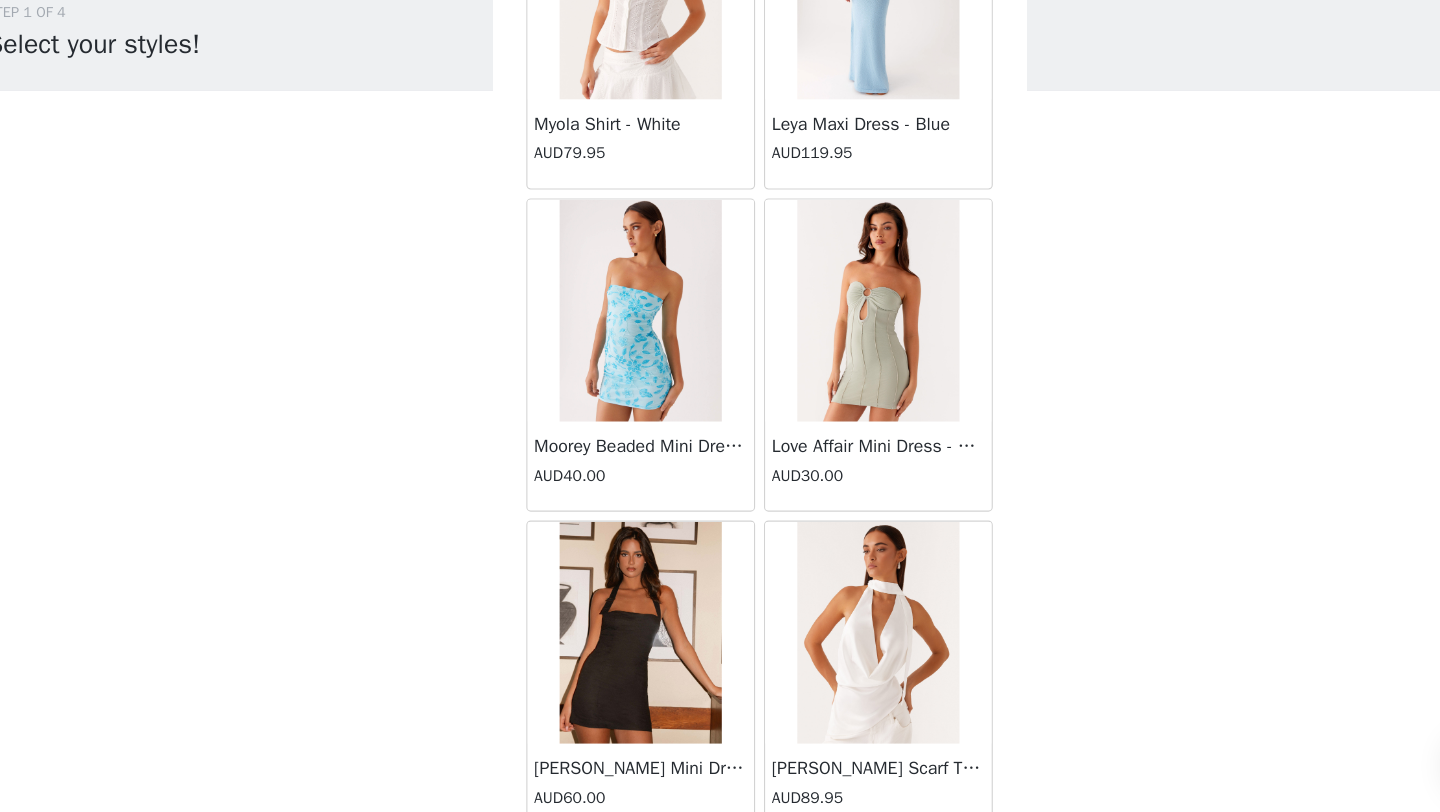 scroll, scrollTop: 25448, scrollLeft: 0, axis: vertical 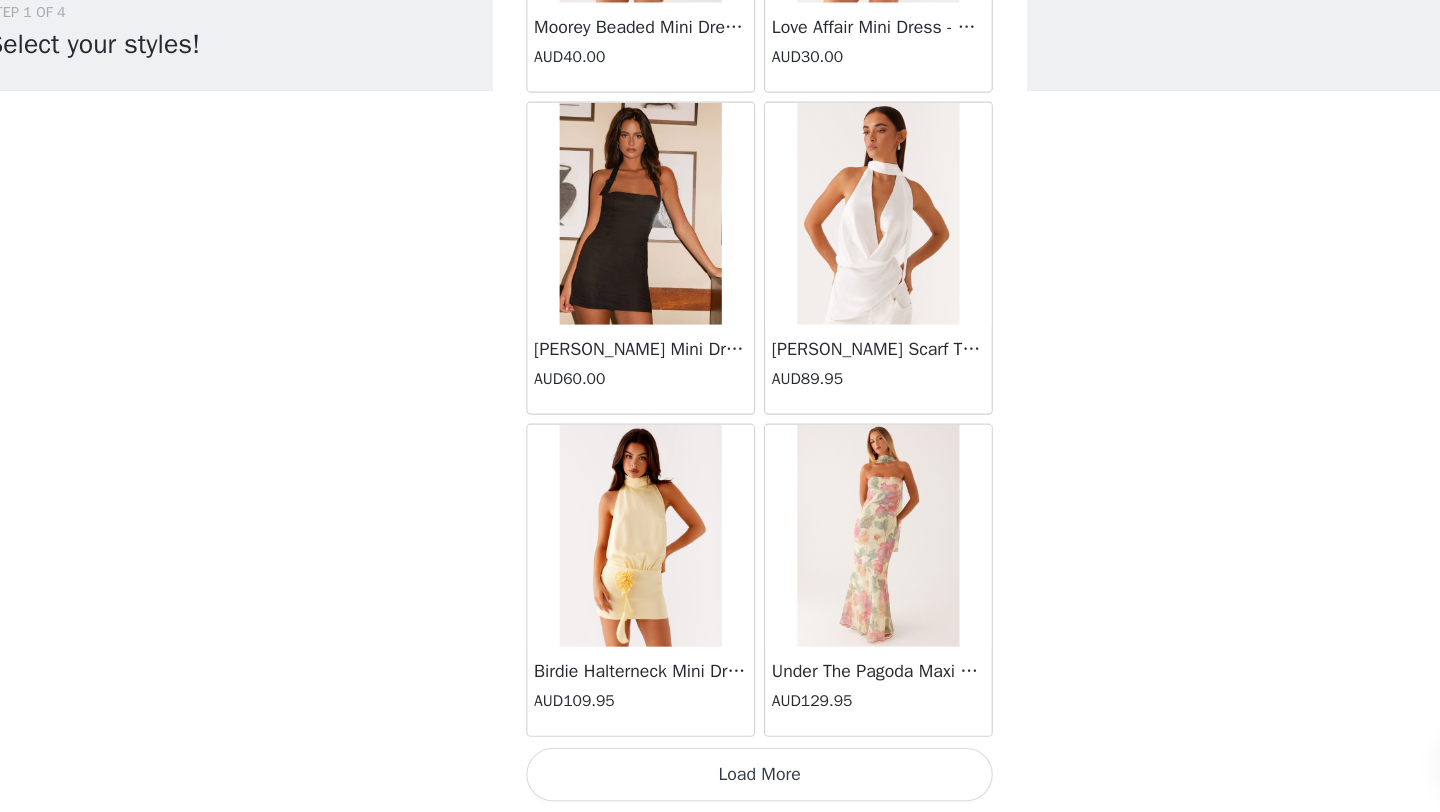 click on "Load More" at bounding box center (720, 778) 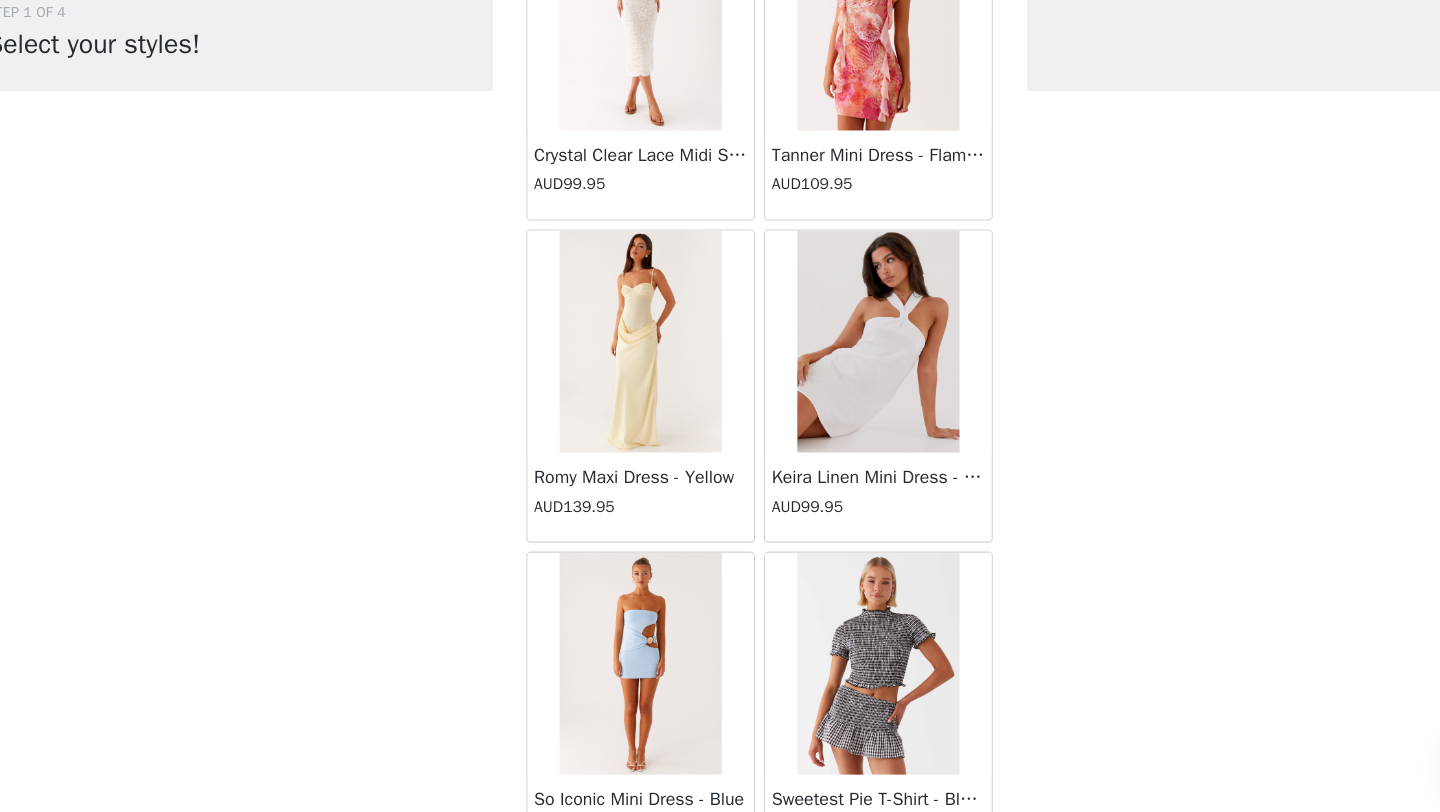 scroll, scrollTop: 28348, scrollLeft: 0, axis: vertical 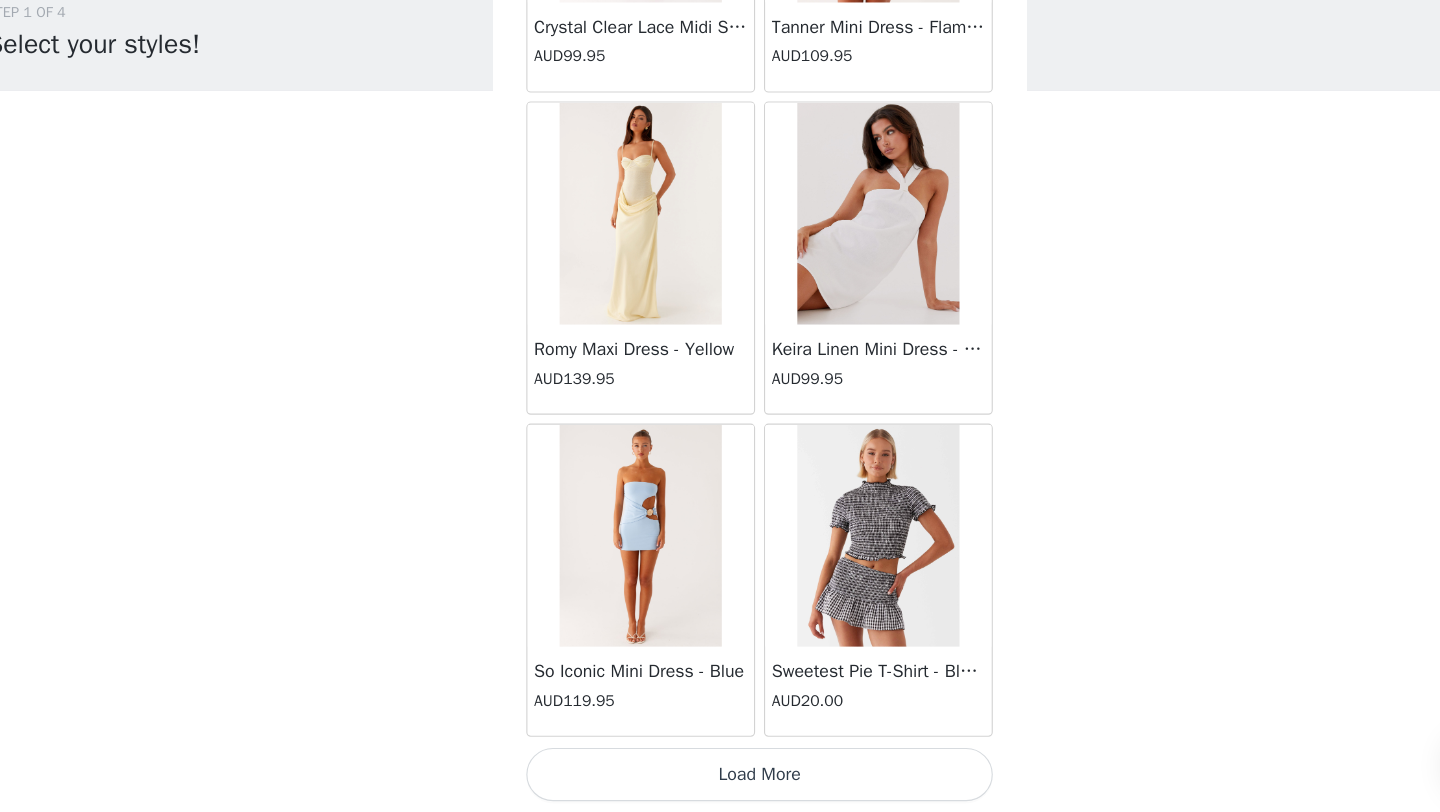 click on "Load More" at bounding box center (720, 778) 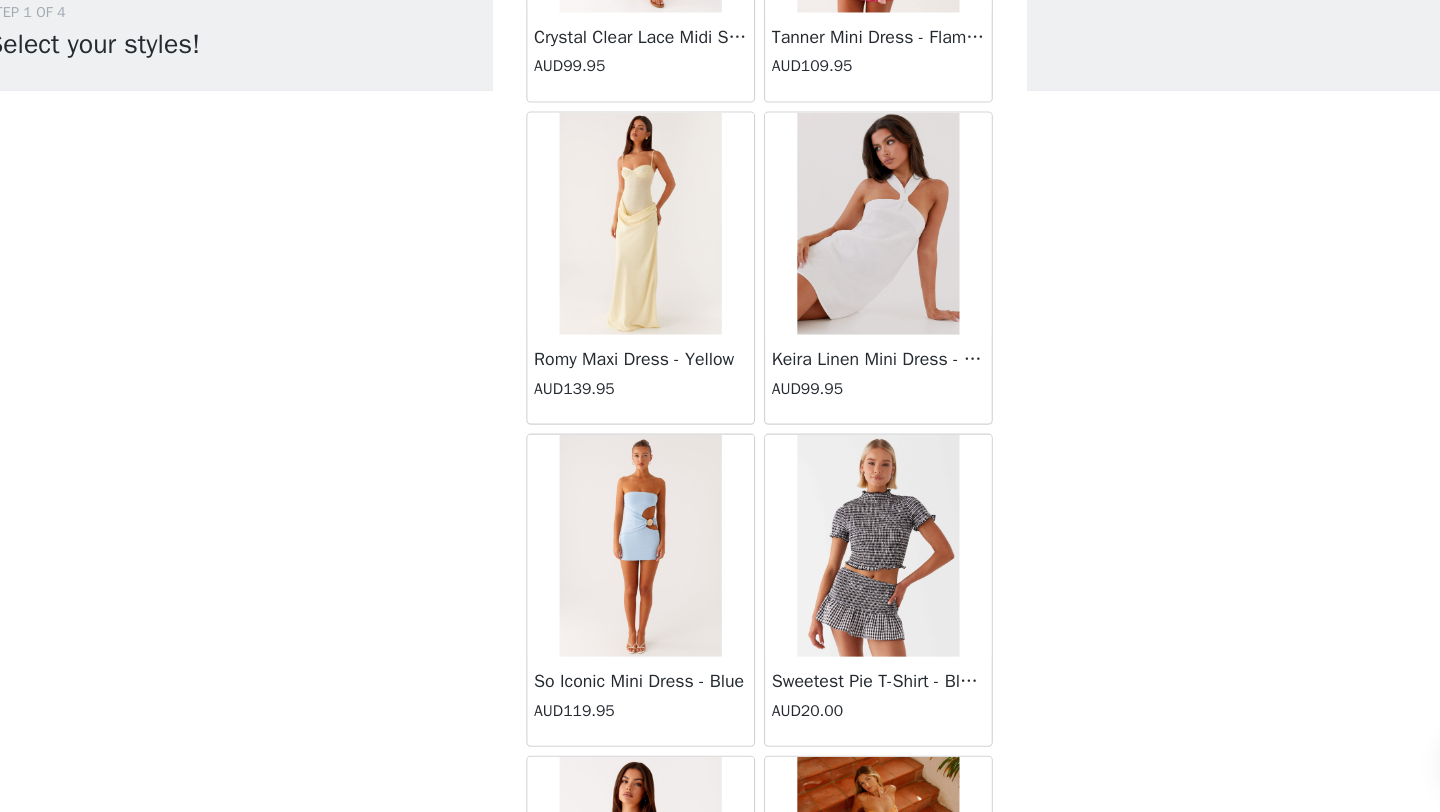 scroll, scrollTop: 28348, scrollLeft: 0, axis: vertical 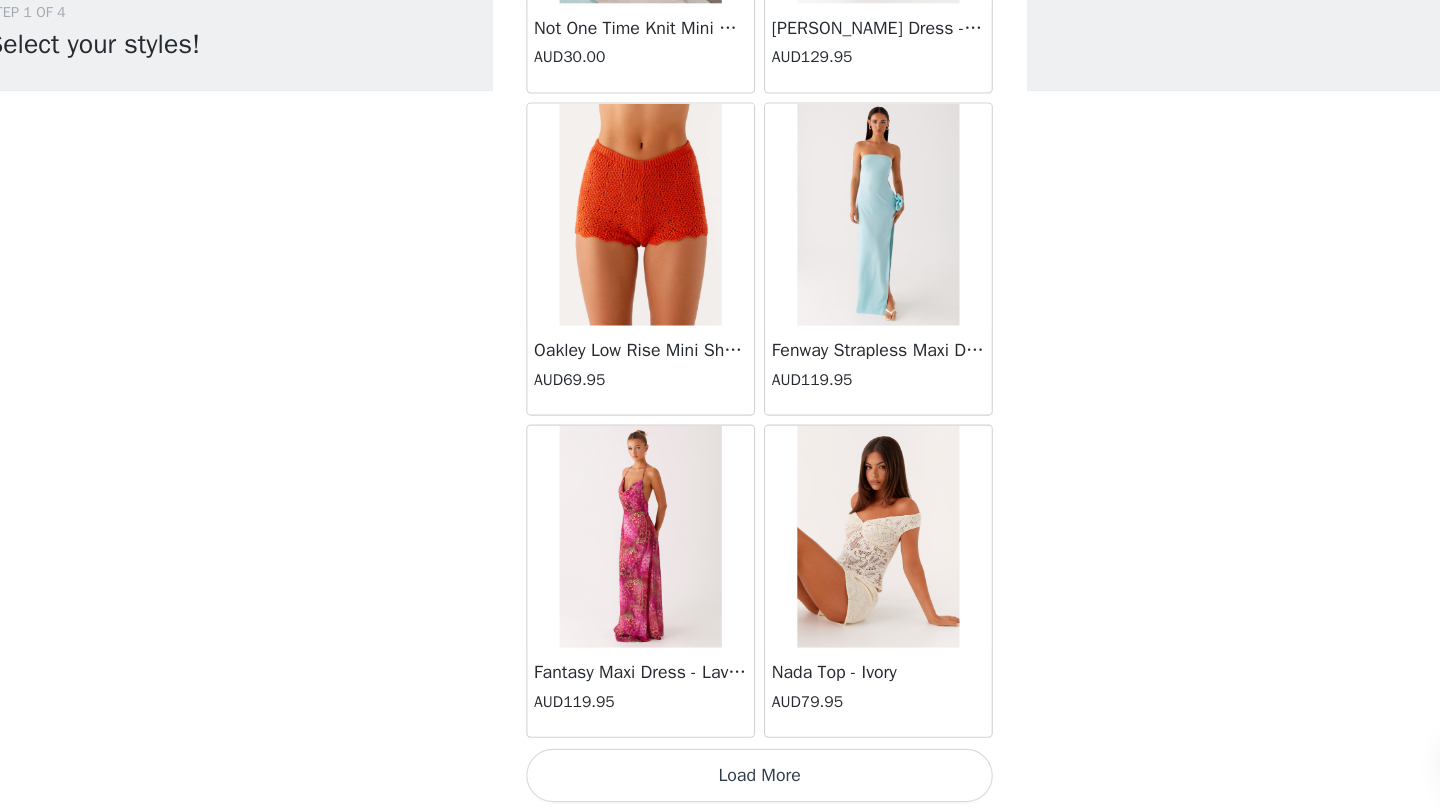 click on "Load More" at bounding box center [720, 779] 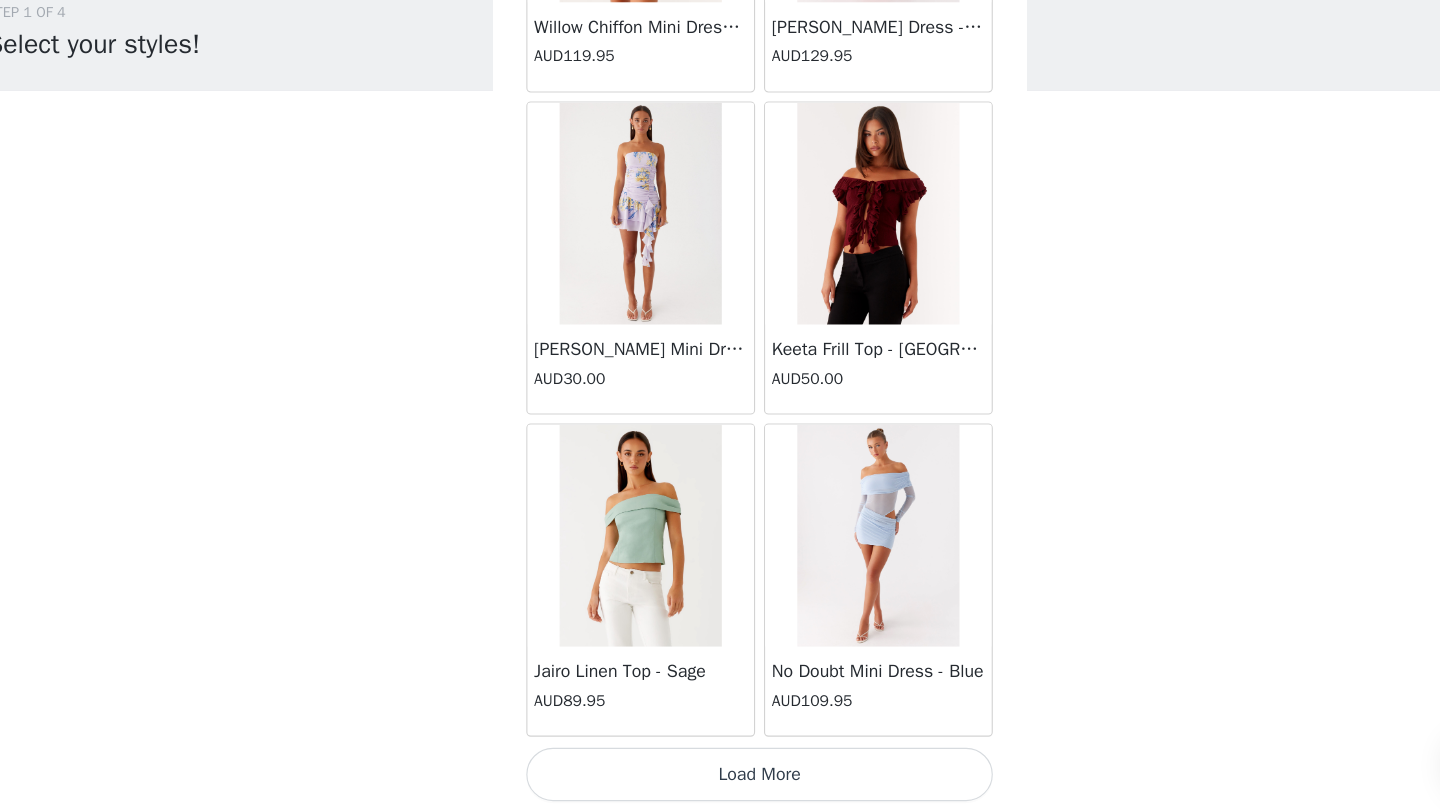 scroll, scrollTop: 34147, scrollLeft: 0, axis: vertical 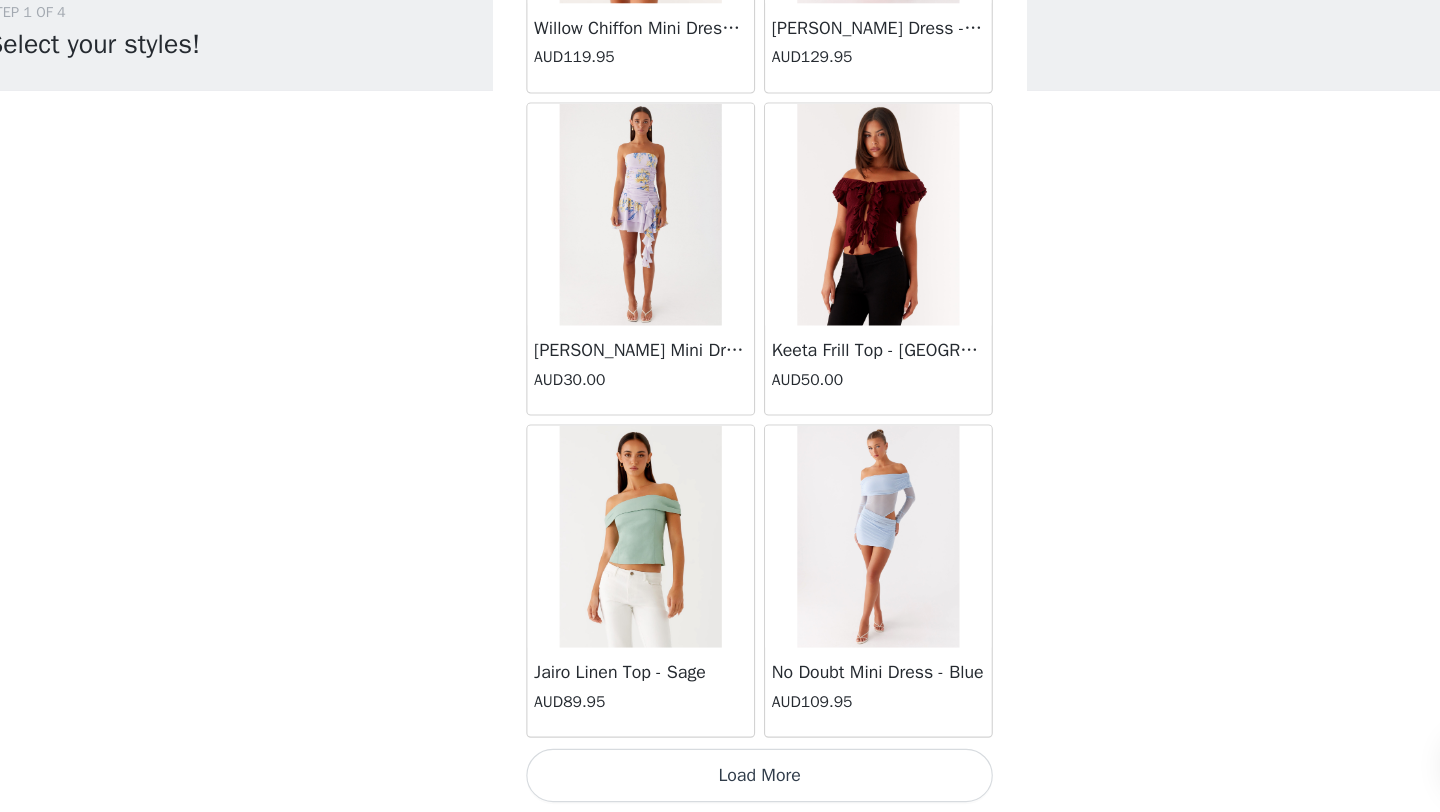 click on "Load More" at bounding box center [720, 779] 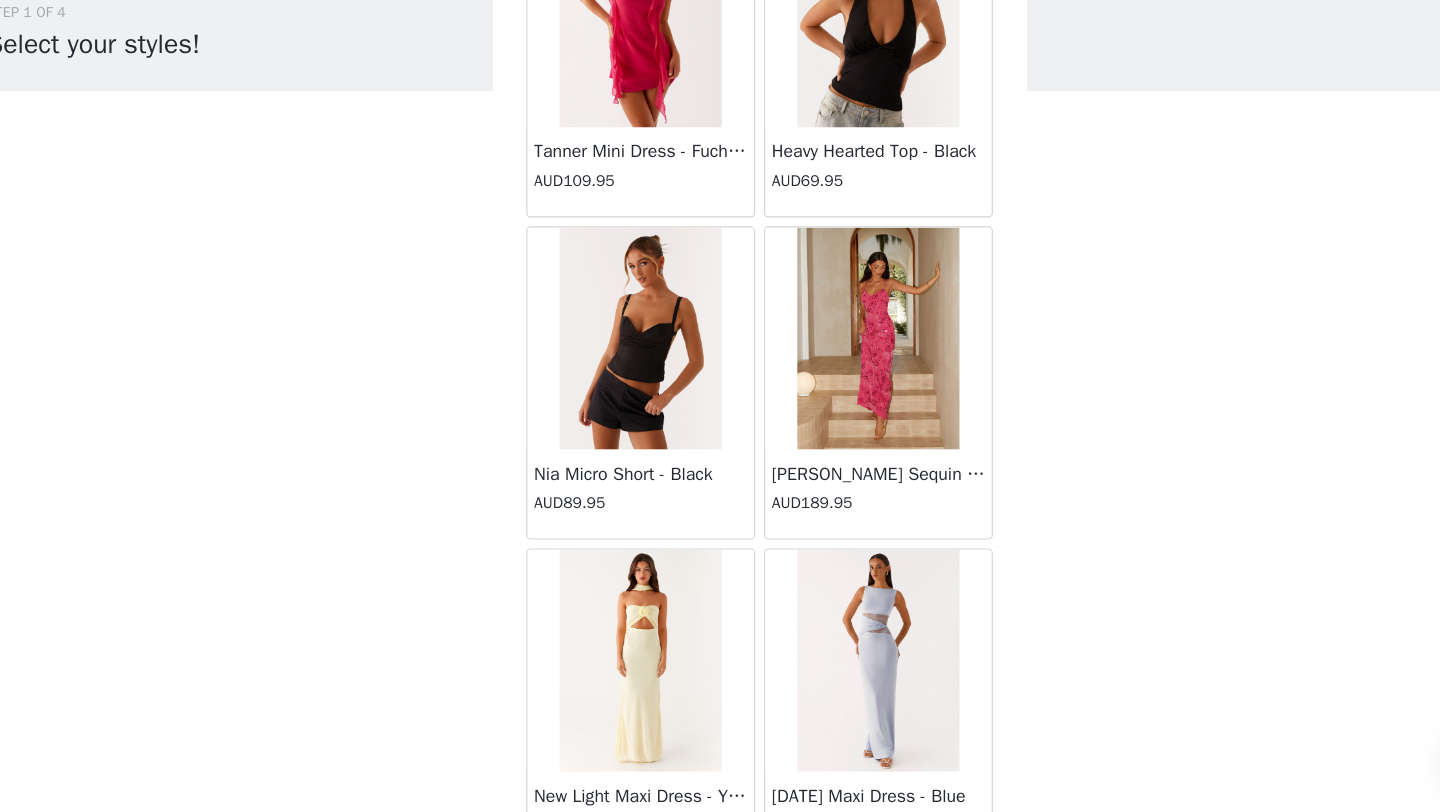 scroll, scrollTop: 37048, scrollLeft: 0, axis: vertical 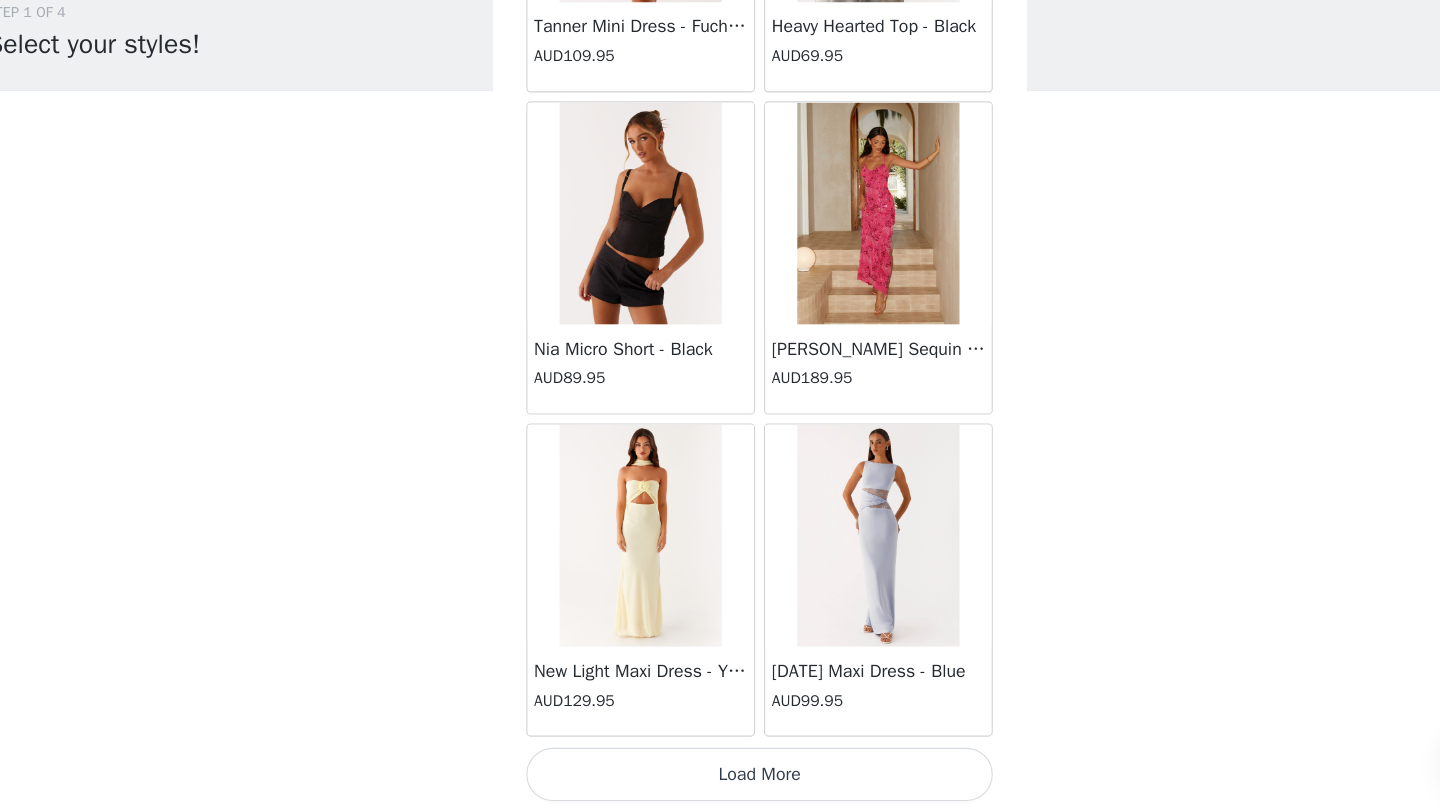 click on "Load More" at bounding box center [720, 778] 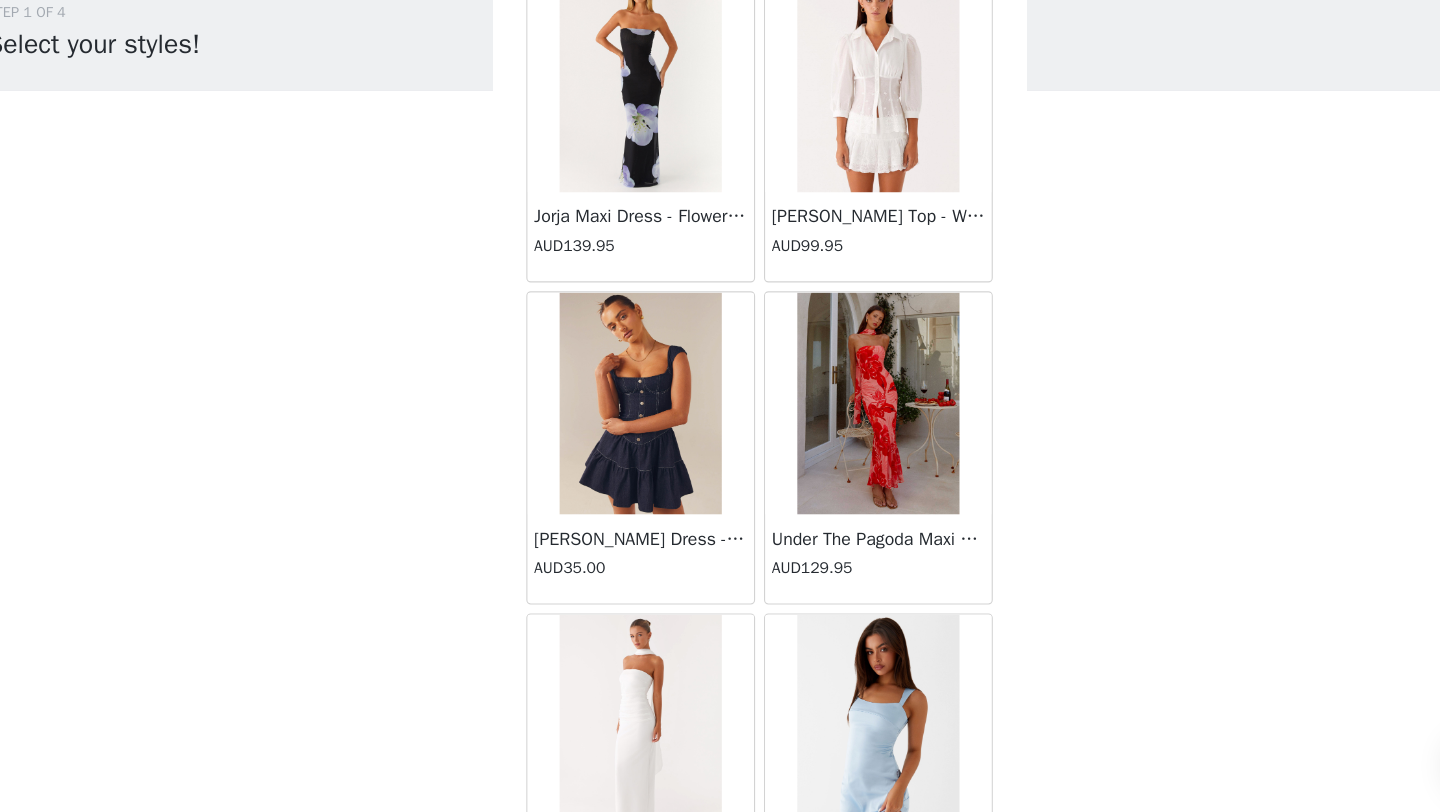 scroll, scrollTop: 39948, scrollLeft: 0, axis: vertical 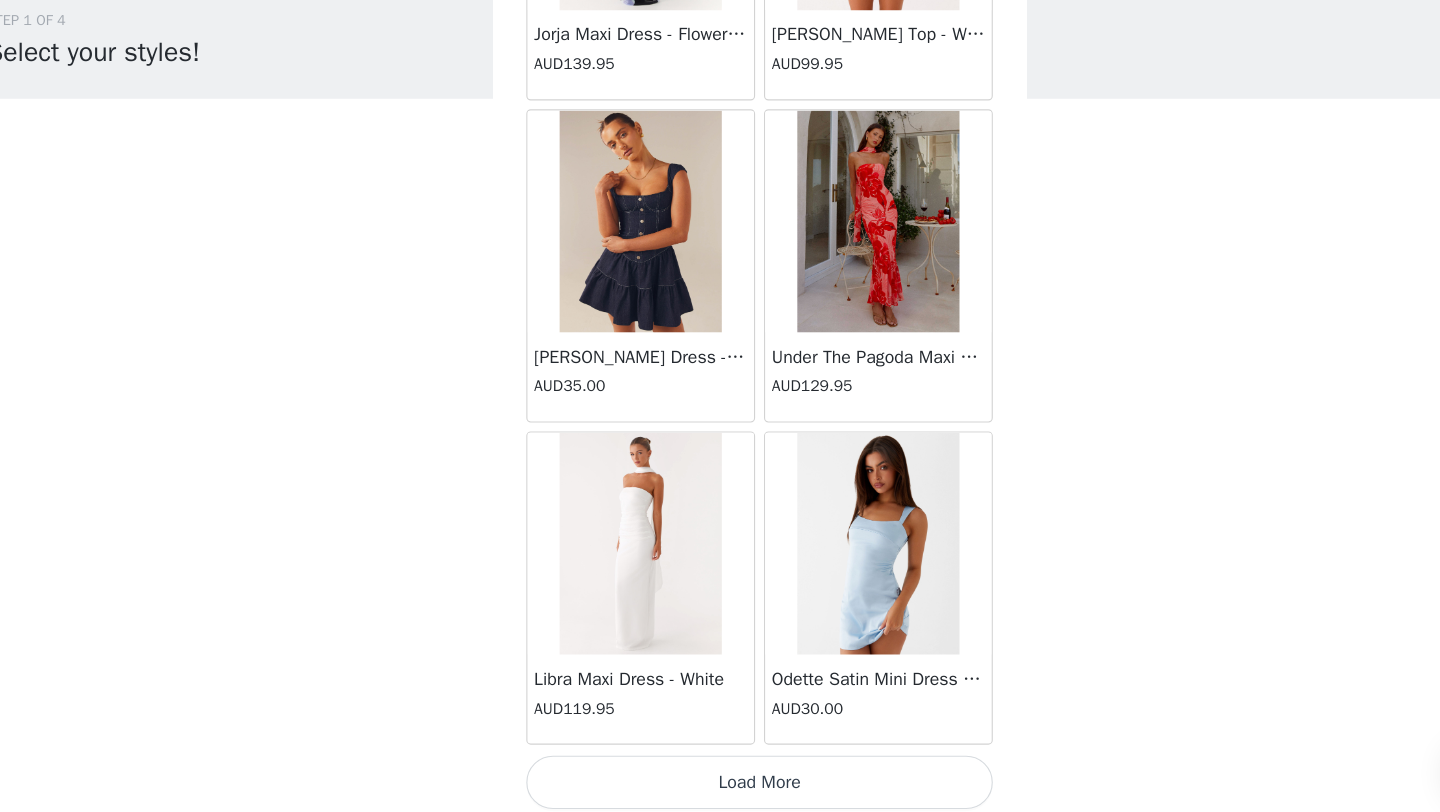 click on "Load More" at bounding box center [720, 778] 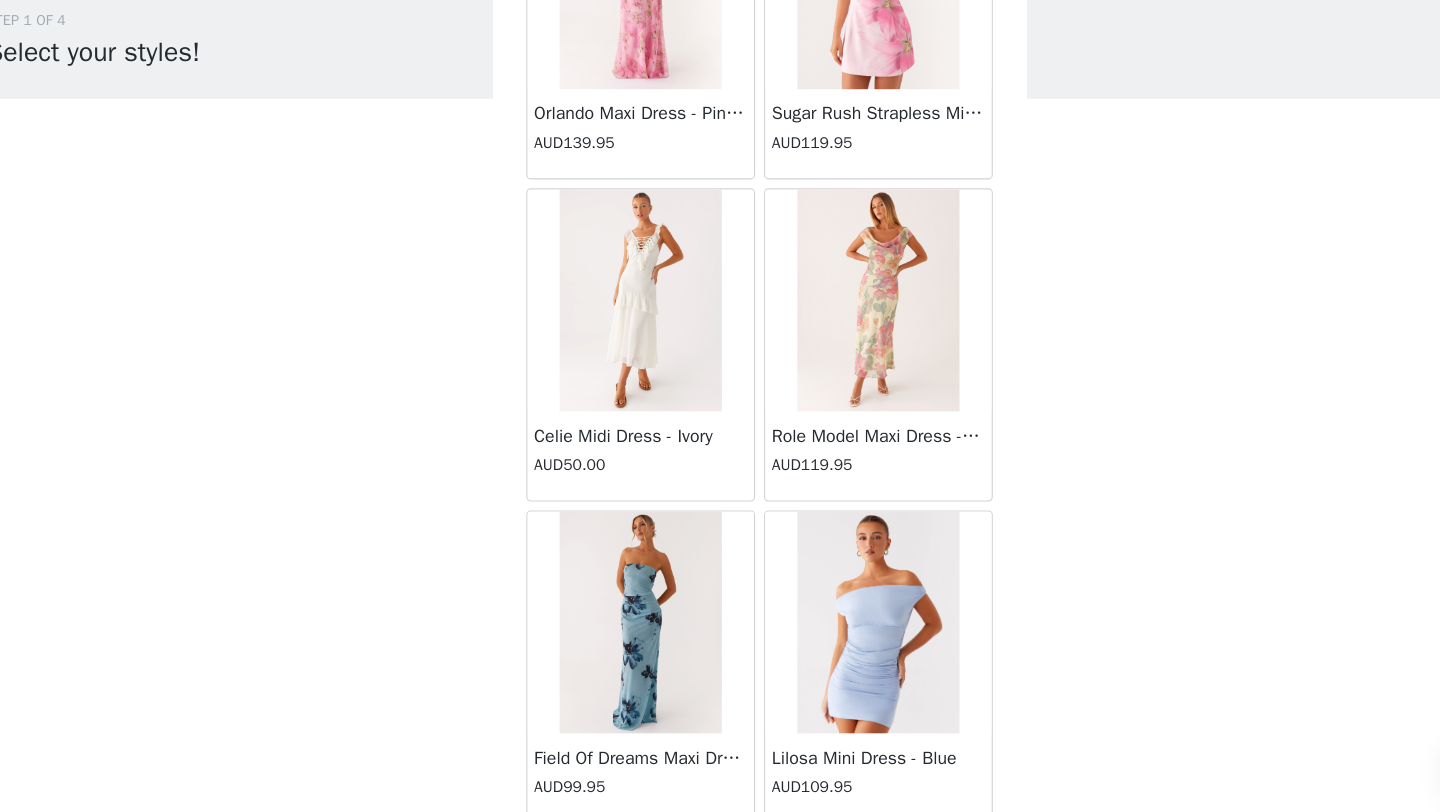 scroll, scrollTop: 42848, scrollLeft: 0, axis: vertical 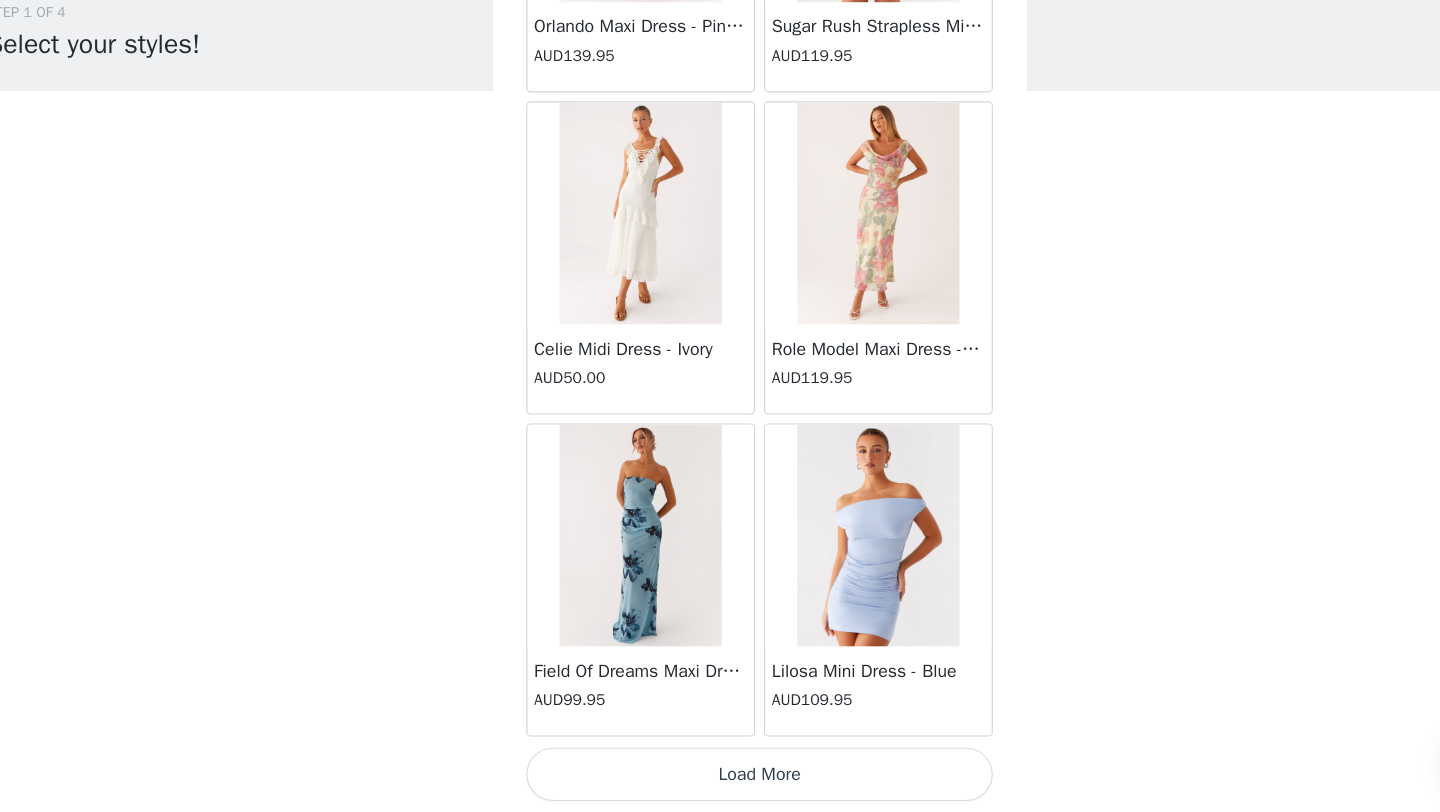 click on "Load More" at bounding box center [720, 778] 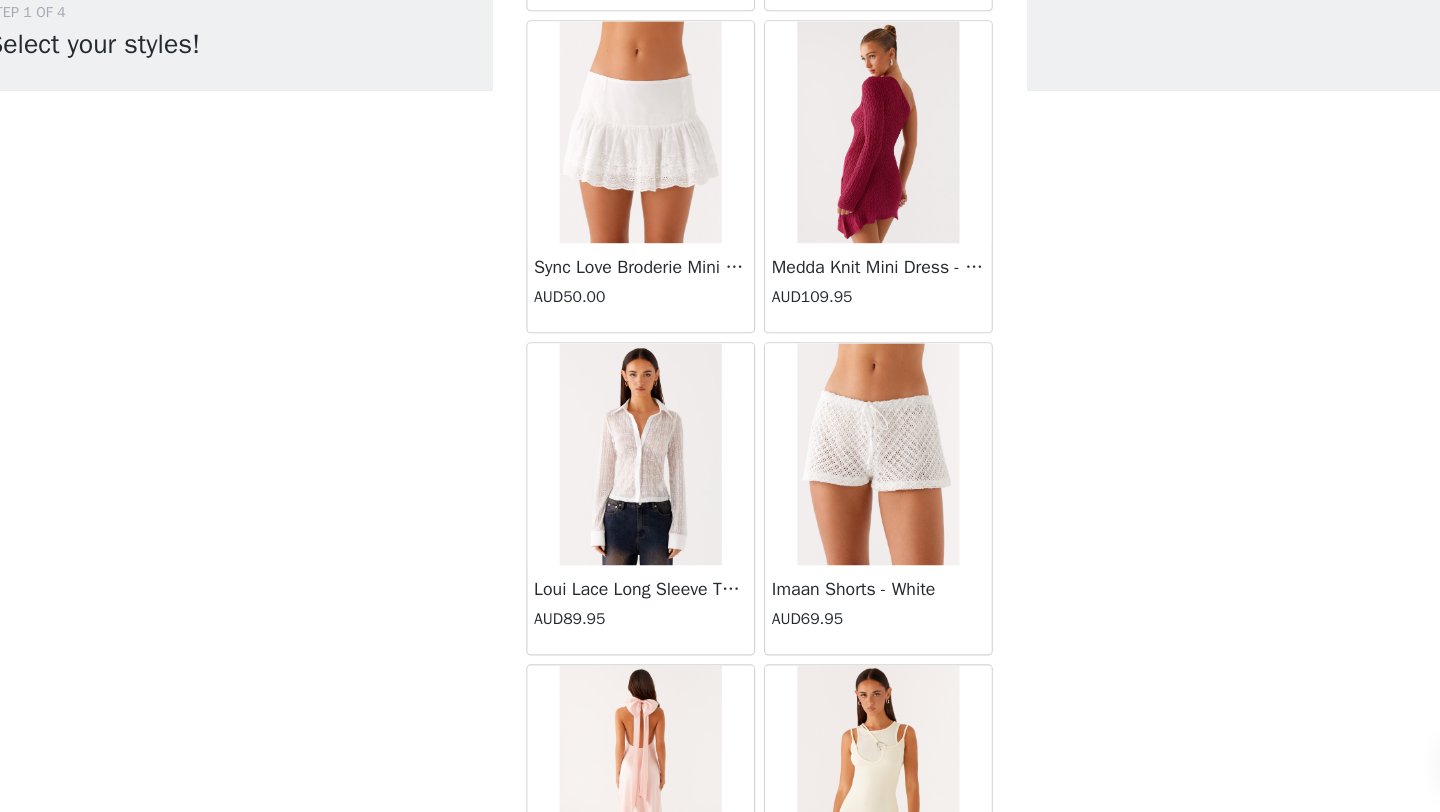 scroll, scrollTop: 45748, scrollLeft: 0, axis: vertical 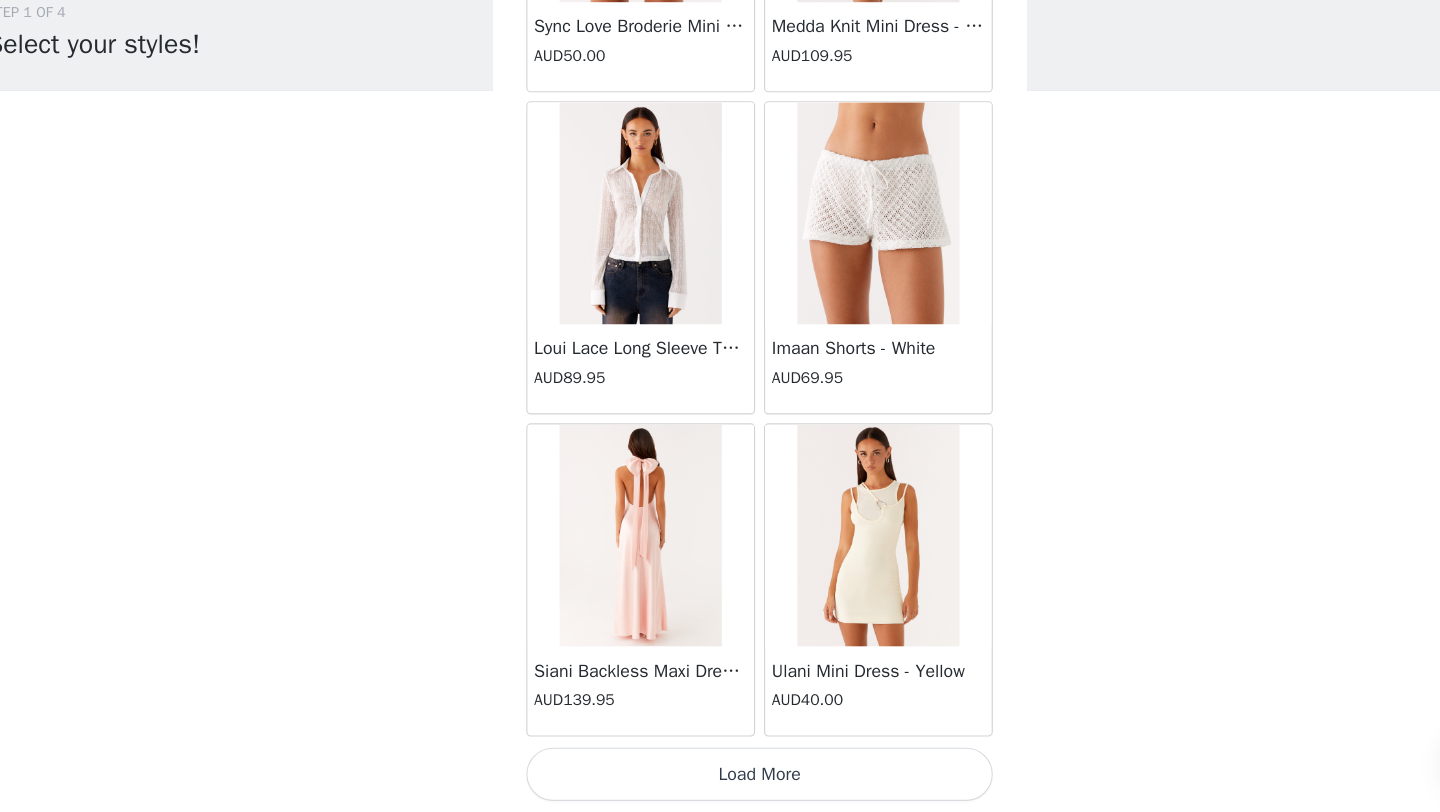 click on "Load More" at bounding box center [720, 778] 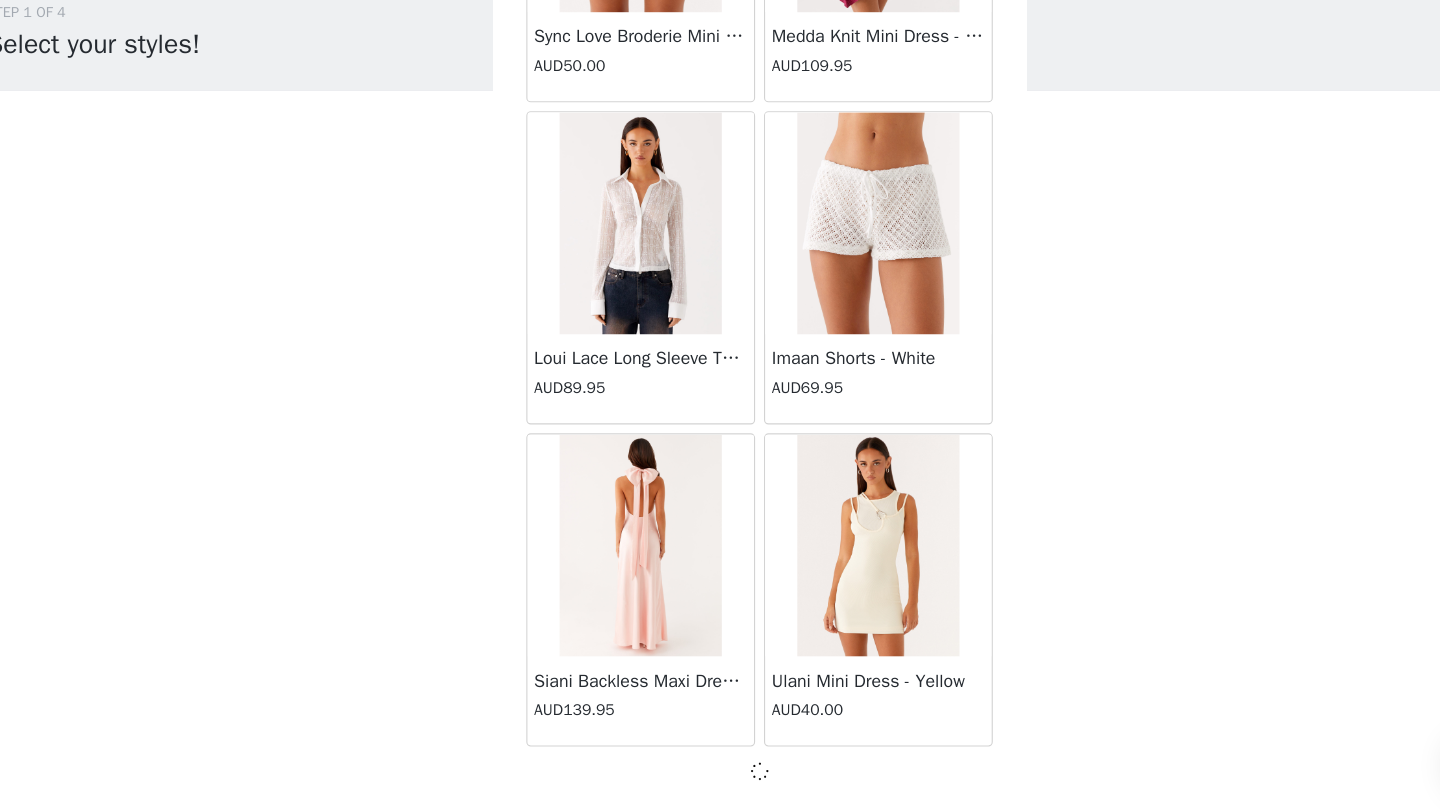 scroll, scrollTop: 45739, scrollLeft: 0, axis: vertical 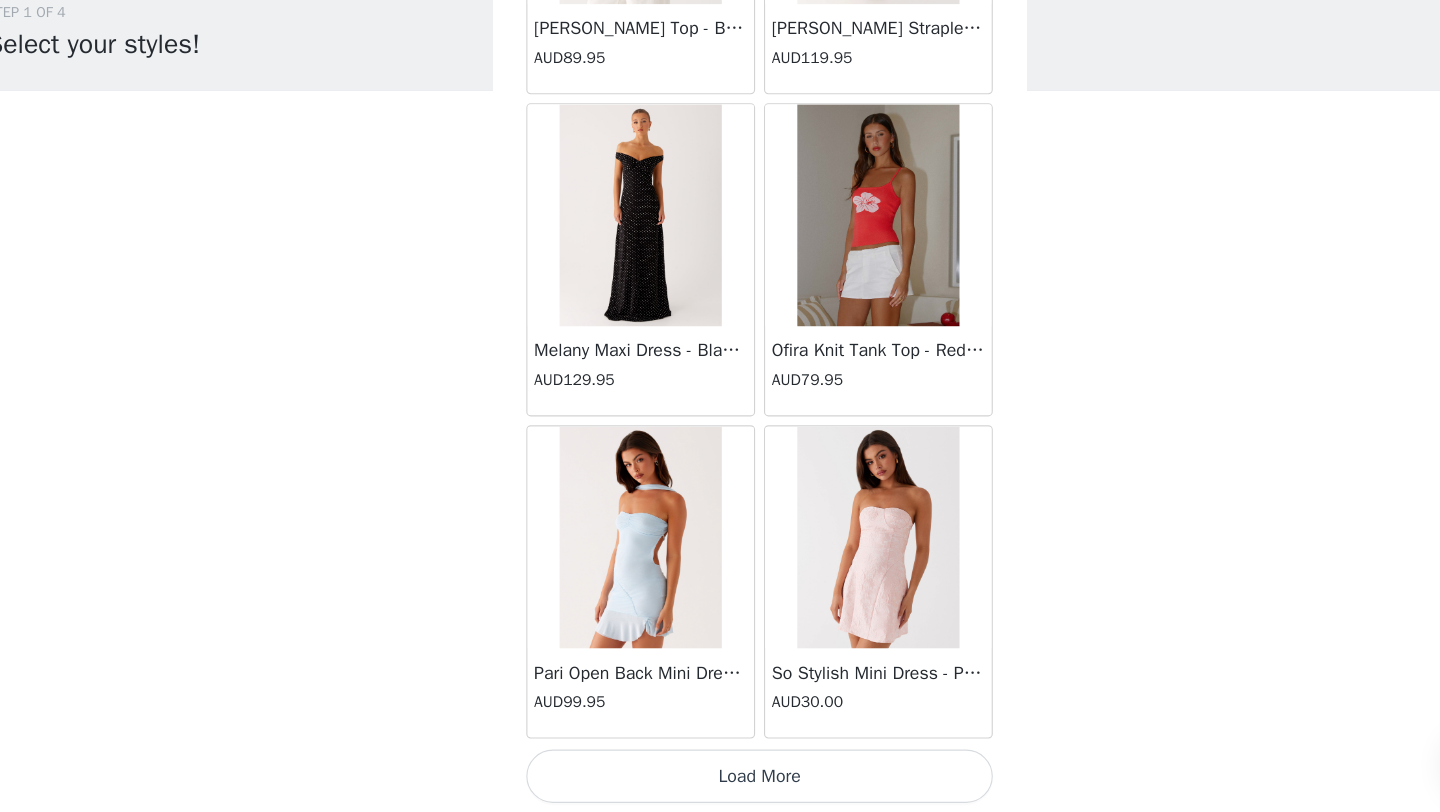 click on "Load More" at bounding box center (720, 779) 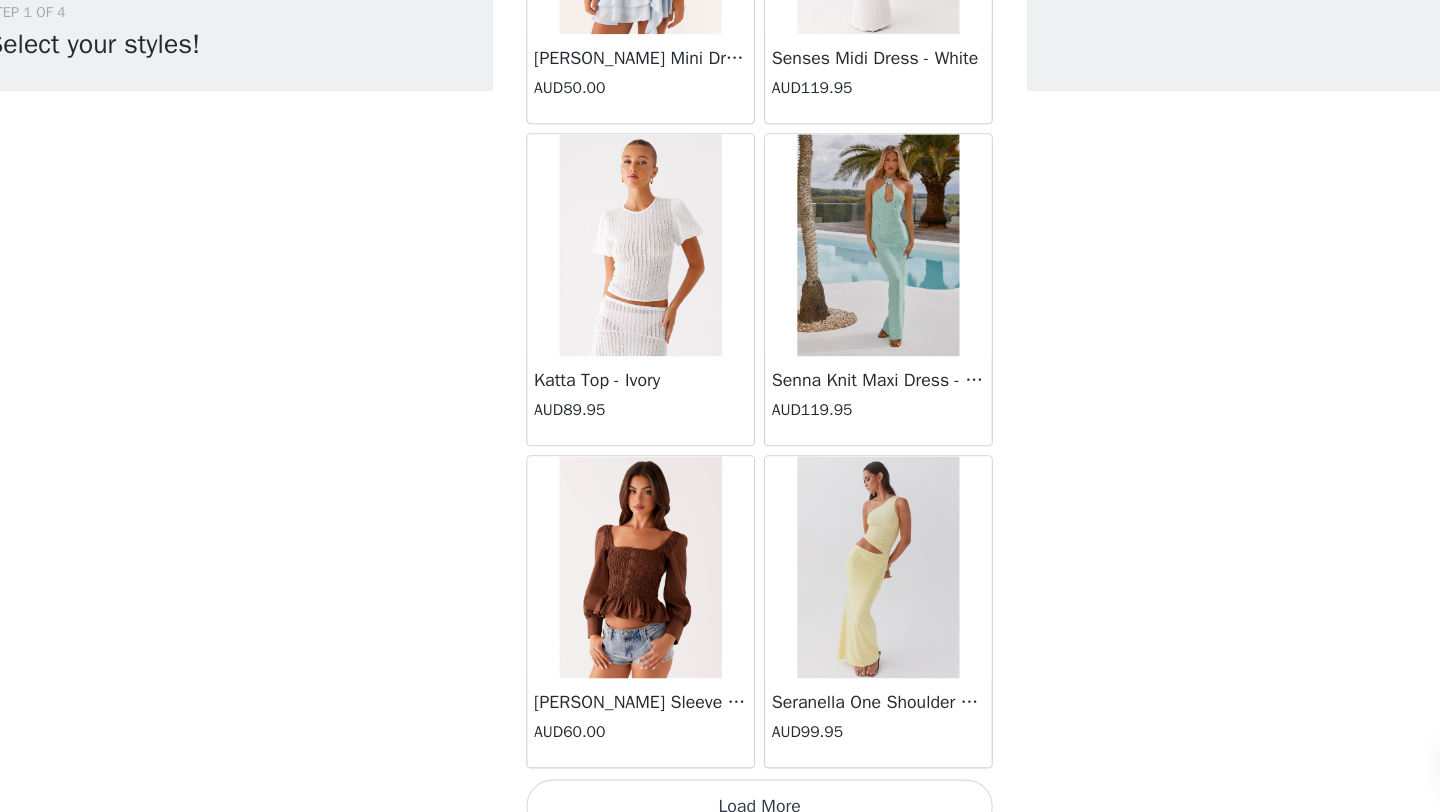 scroll, scrollTop: 51548, scrollLeft: 0, axis: vertical 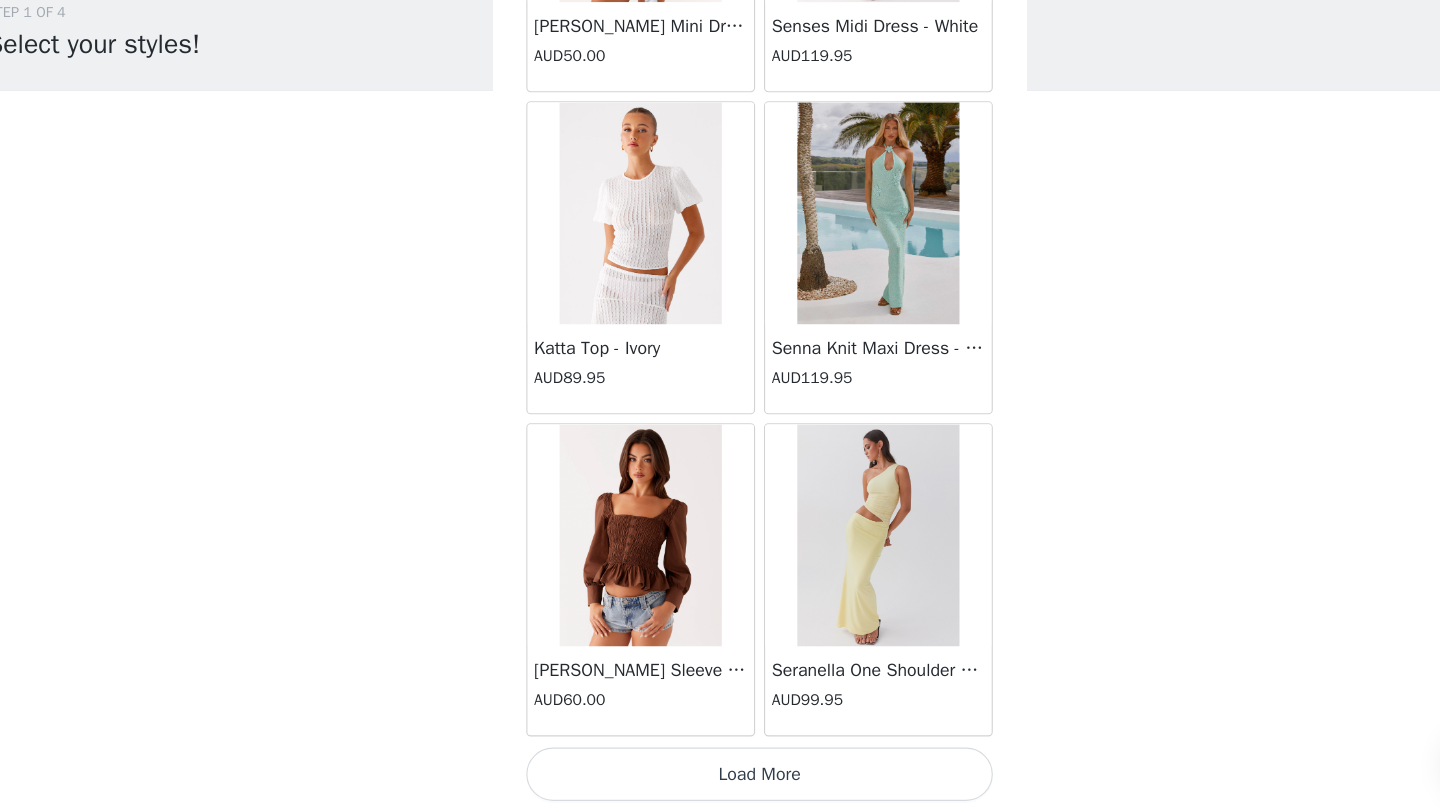 click on "Load More" at bounding box center [720, 778] 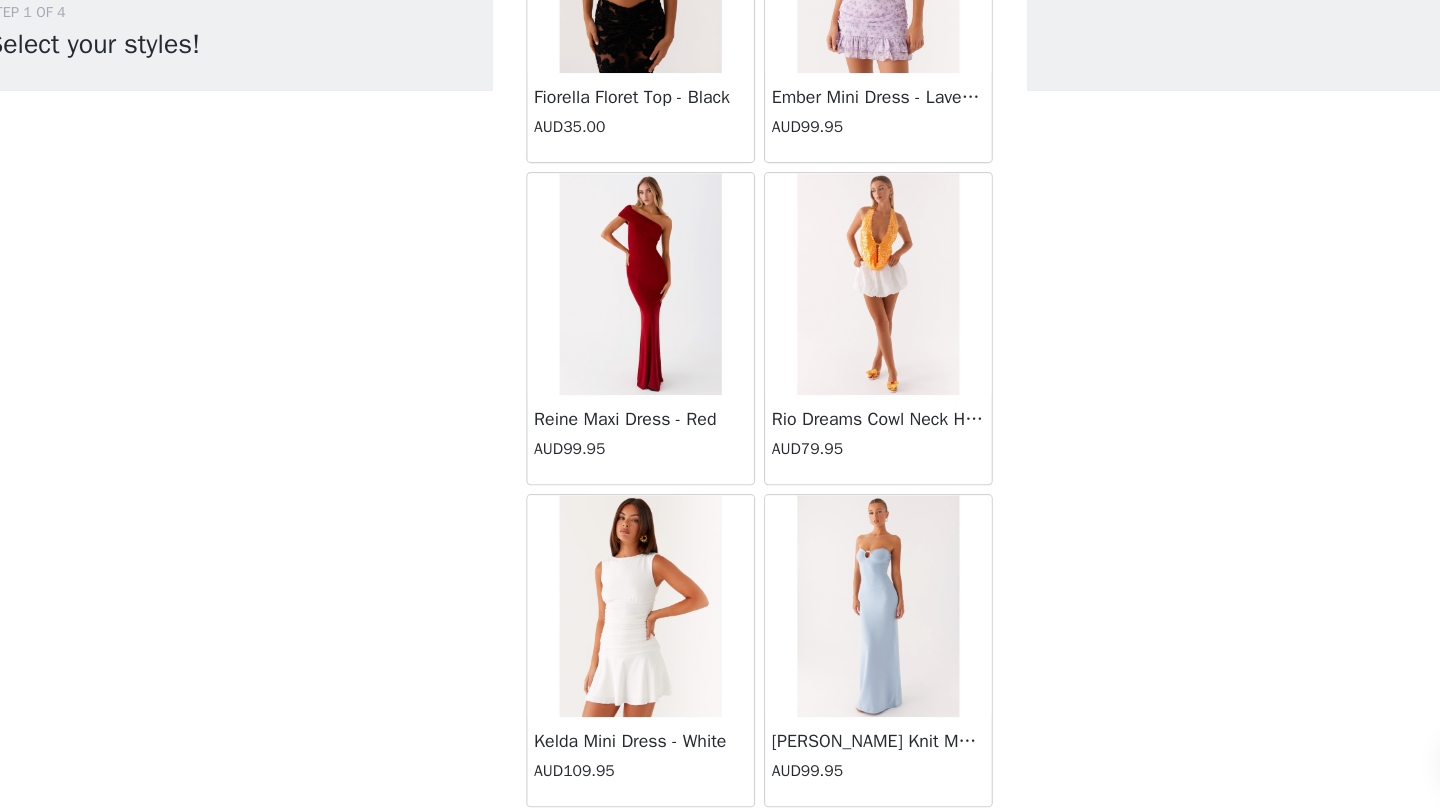 scroll, scrollTop: 54448, scrollLeft: 0, axis: vertical 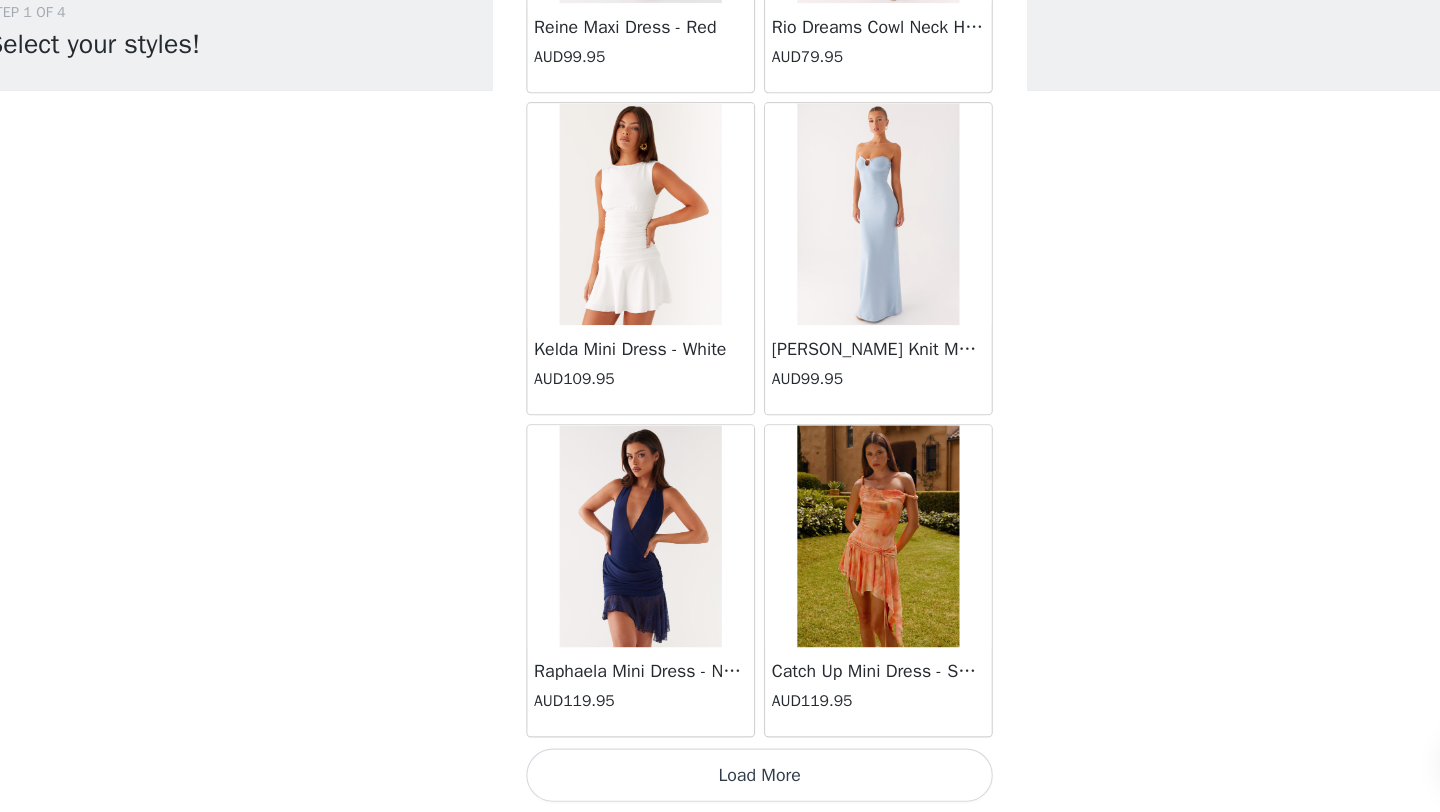 click on "Load More" at bounding box center [720, 778] 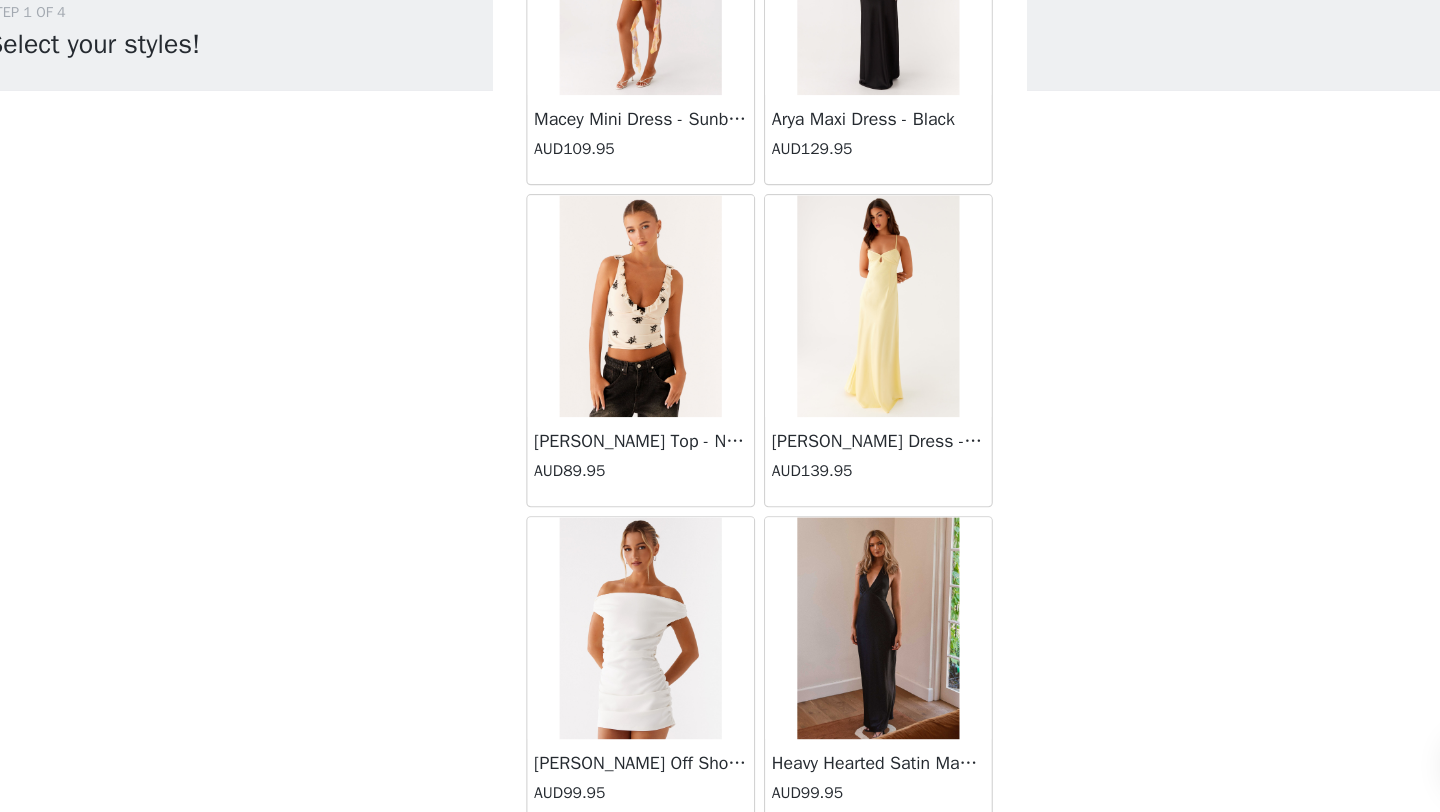 scroll, scrollTop: 57348, scrollLeft: 0, axis: vertical 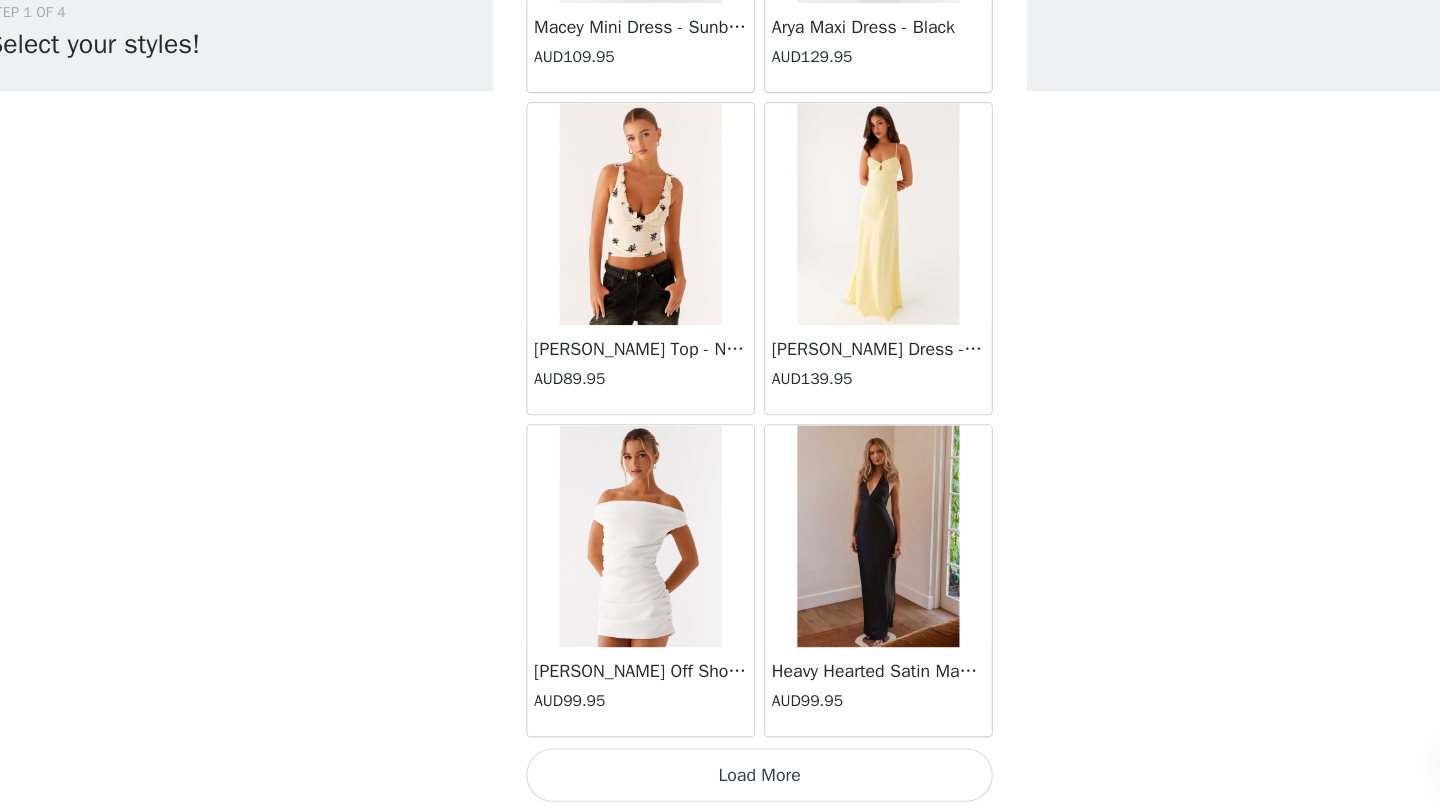 click on "Load More" at bounding box center (720, 778) 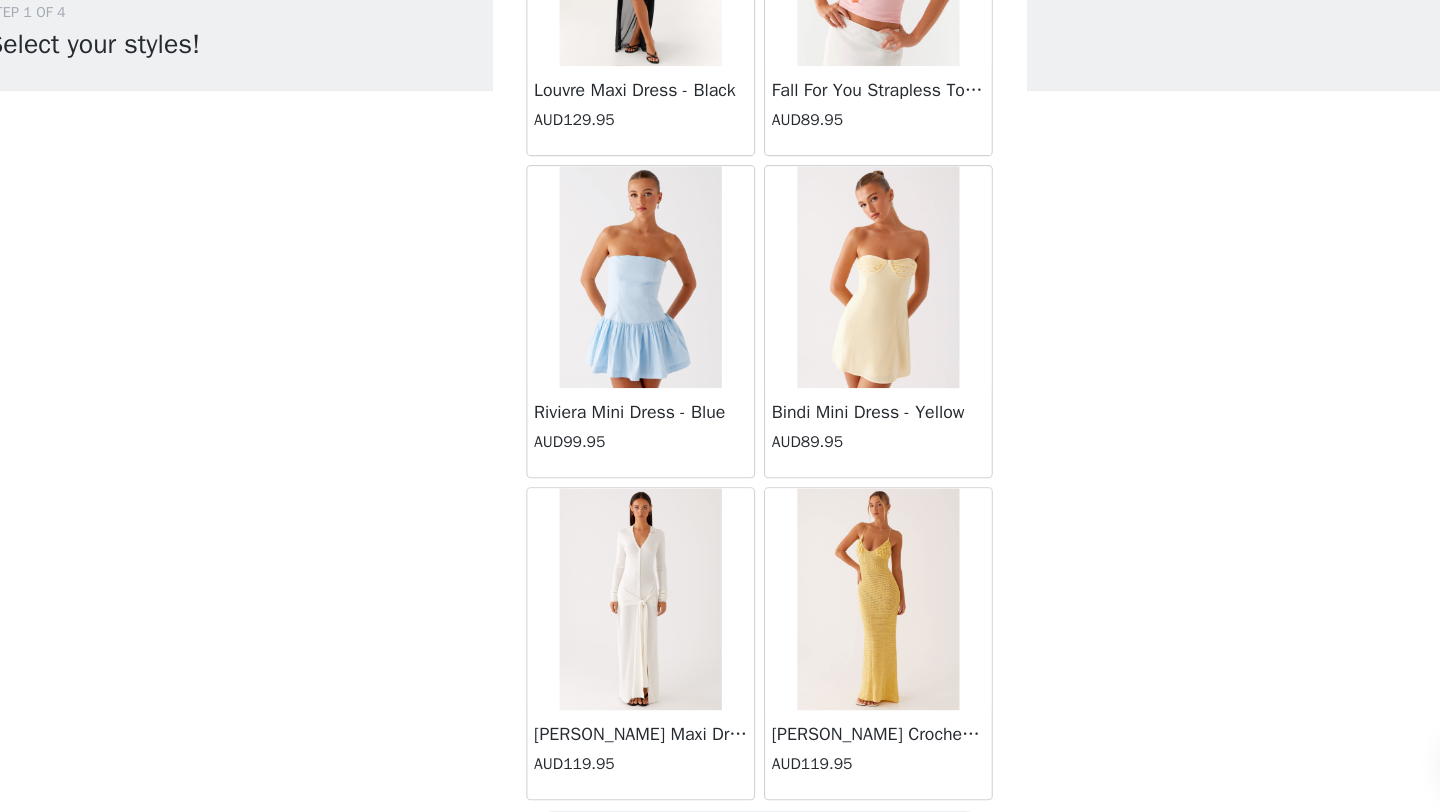 scroll, scrollTop: 60248, scrollLeft: 0, axis: vertical 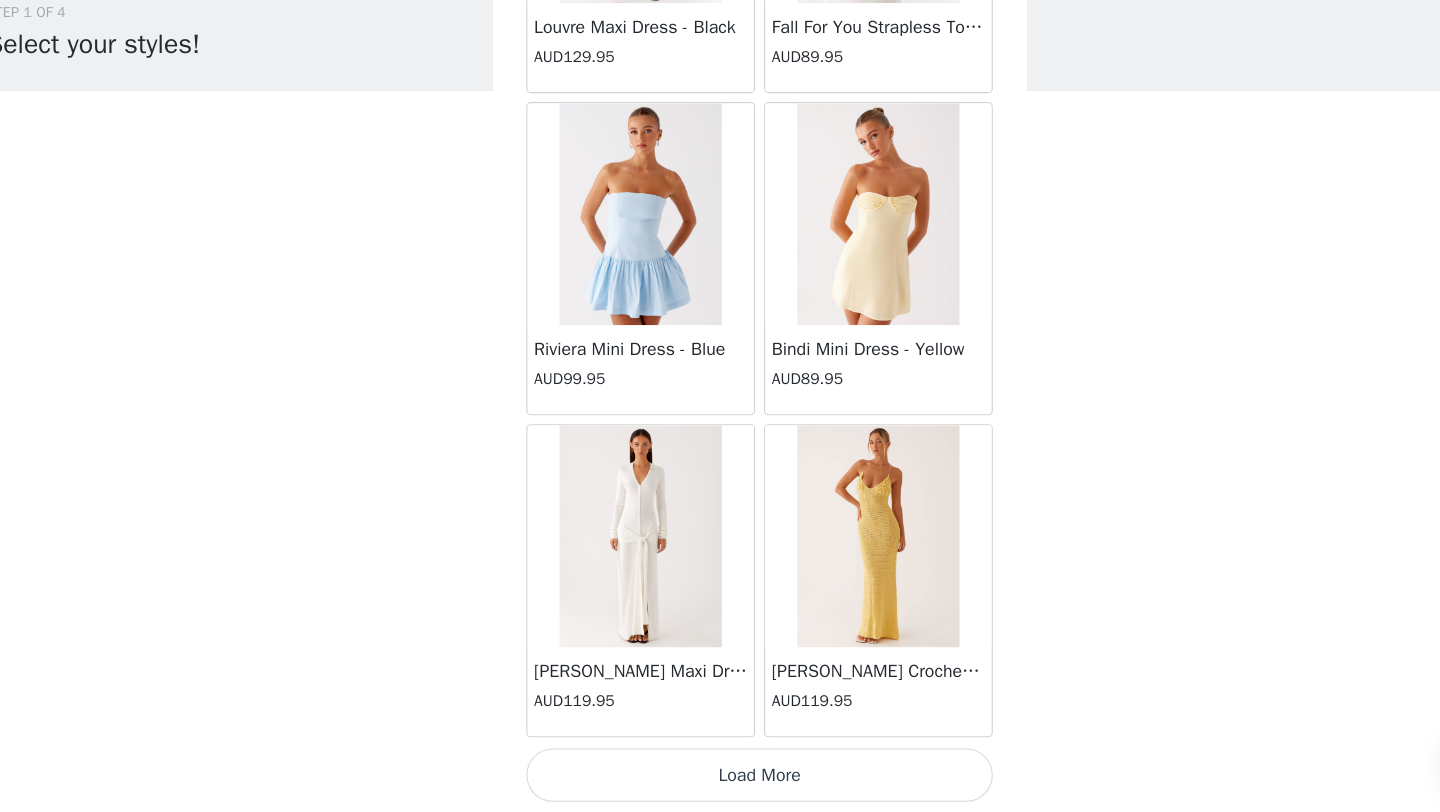 click on "Load More" at bounding box center (720, 778) 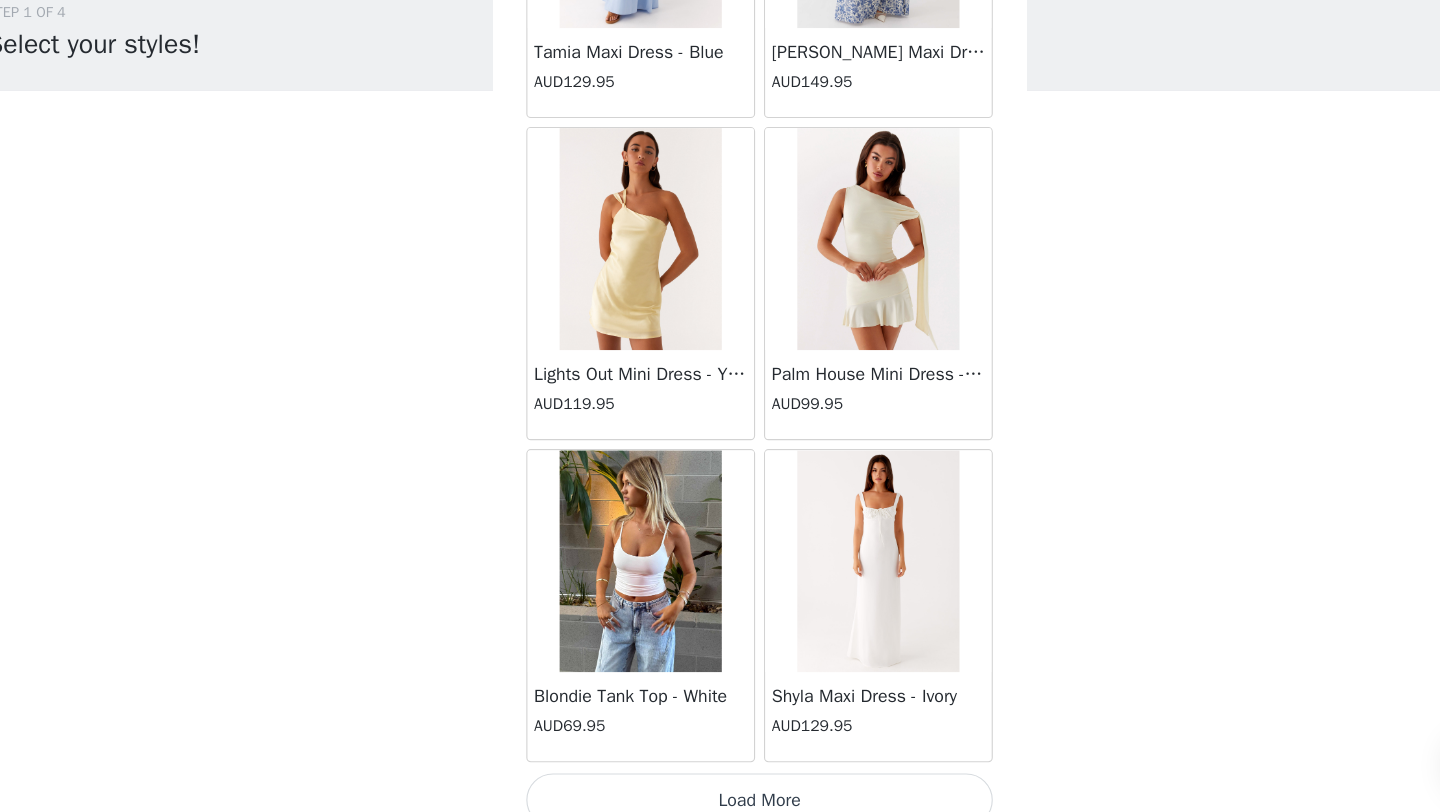 scroll, scrollTop: 63148, scrollLeft: 0, axis: vertical 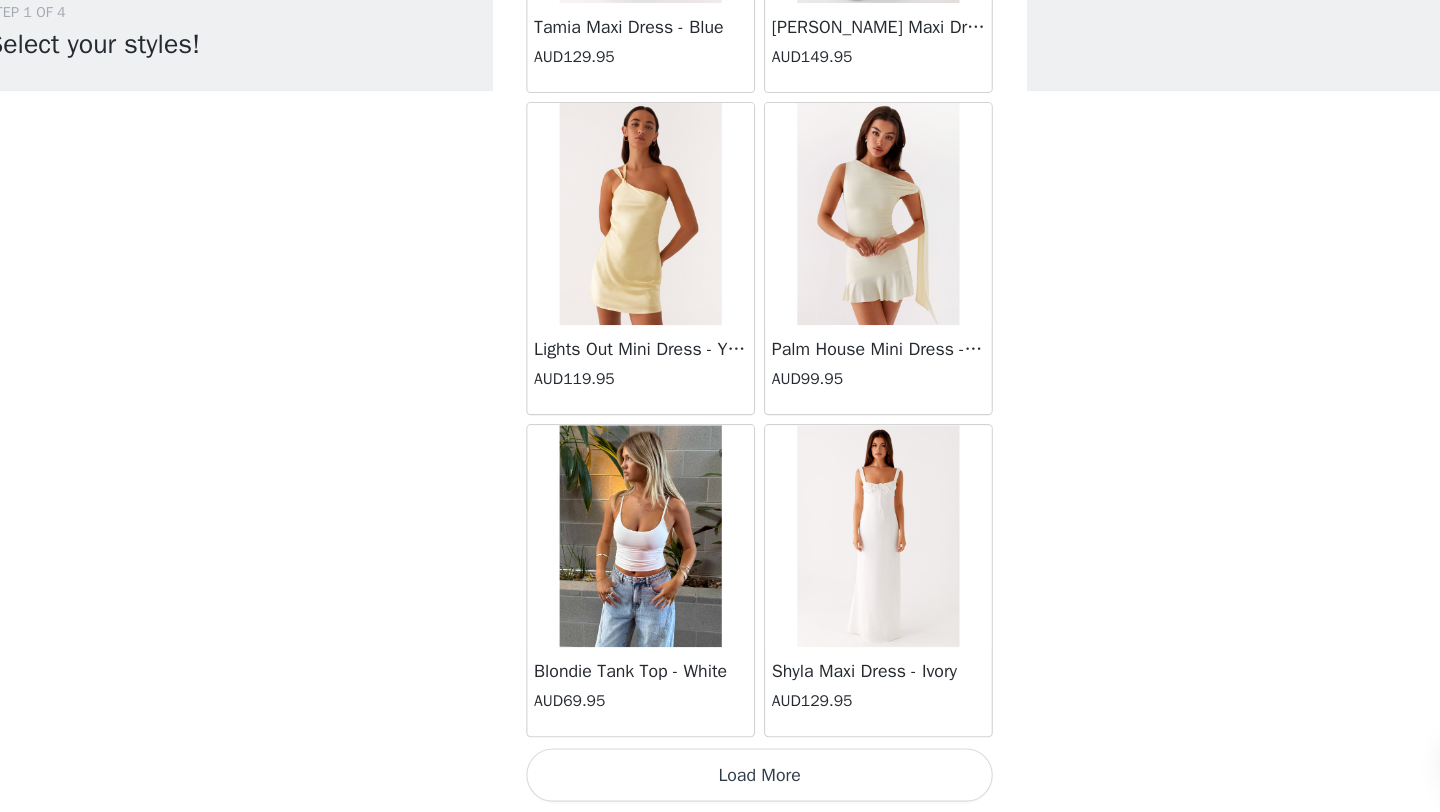 click on "Load More" at bounding box center [720, 778] 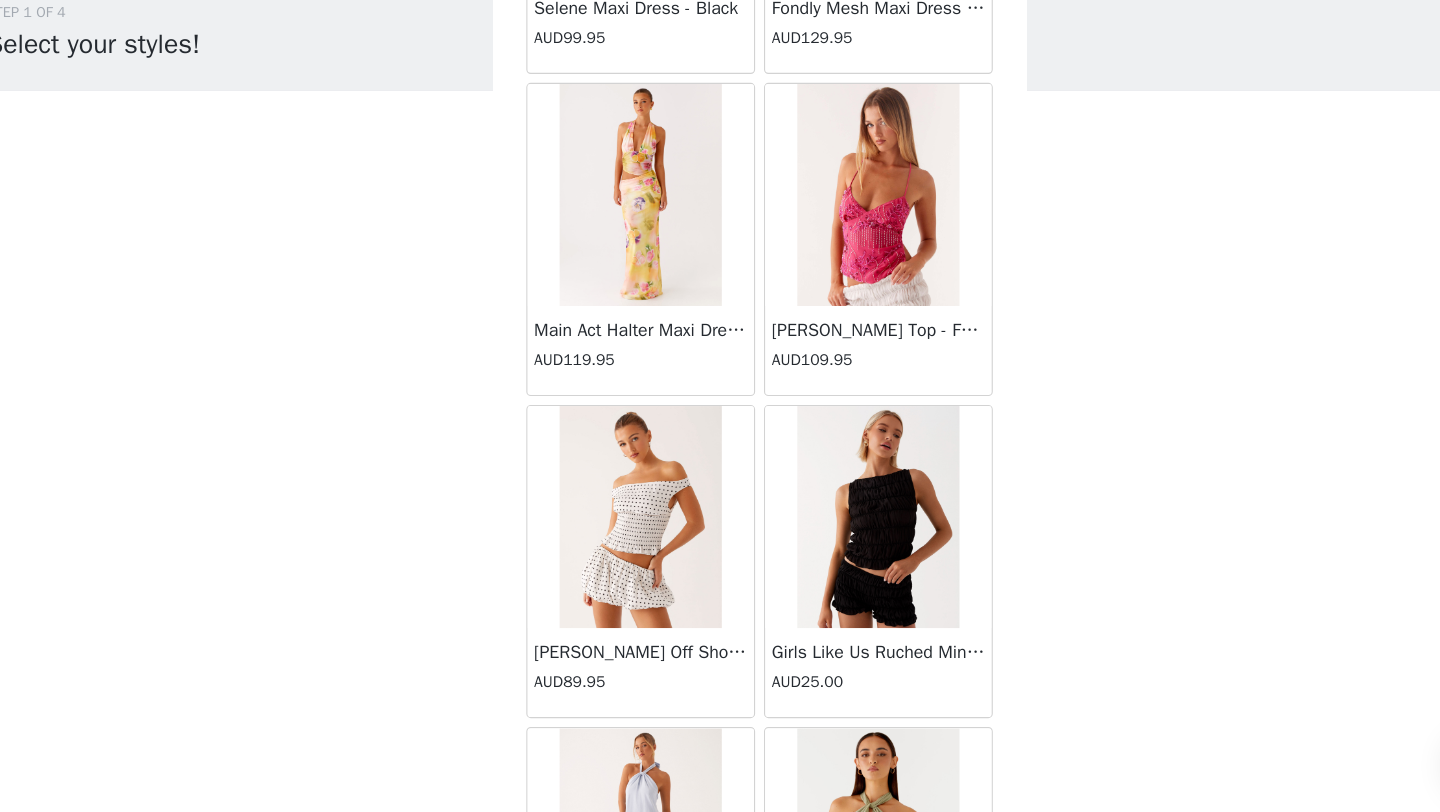 scroll, scrollTop: 66048, scrollLeft: 0, axis: vertical 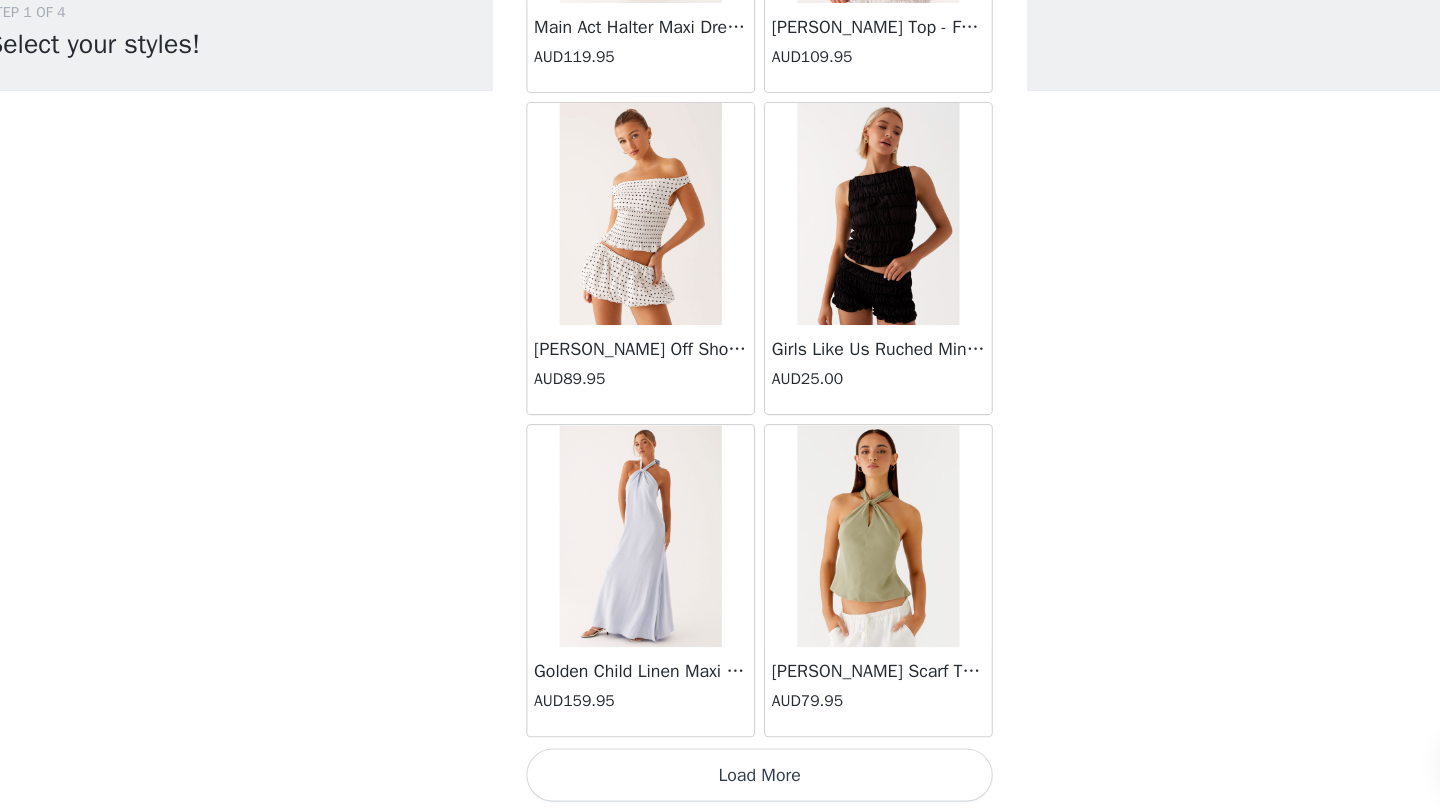 click on "Load More" at bounding box center (720, 778) 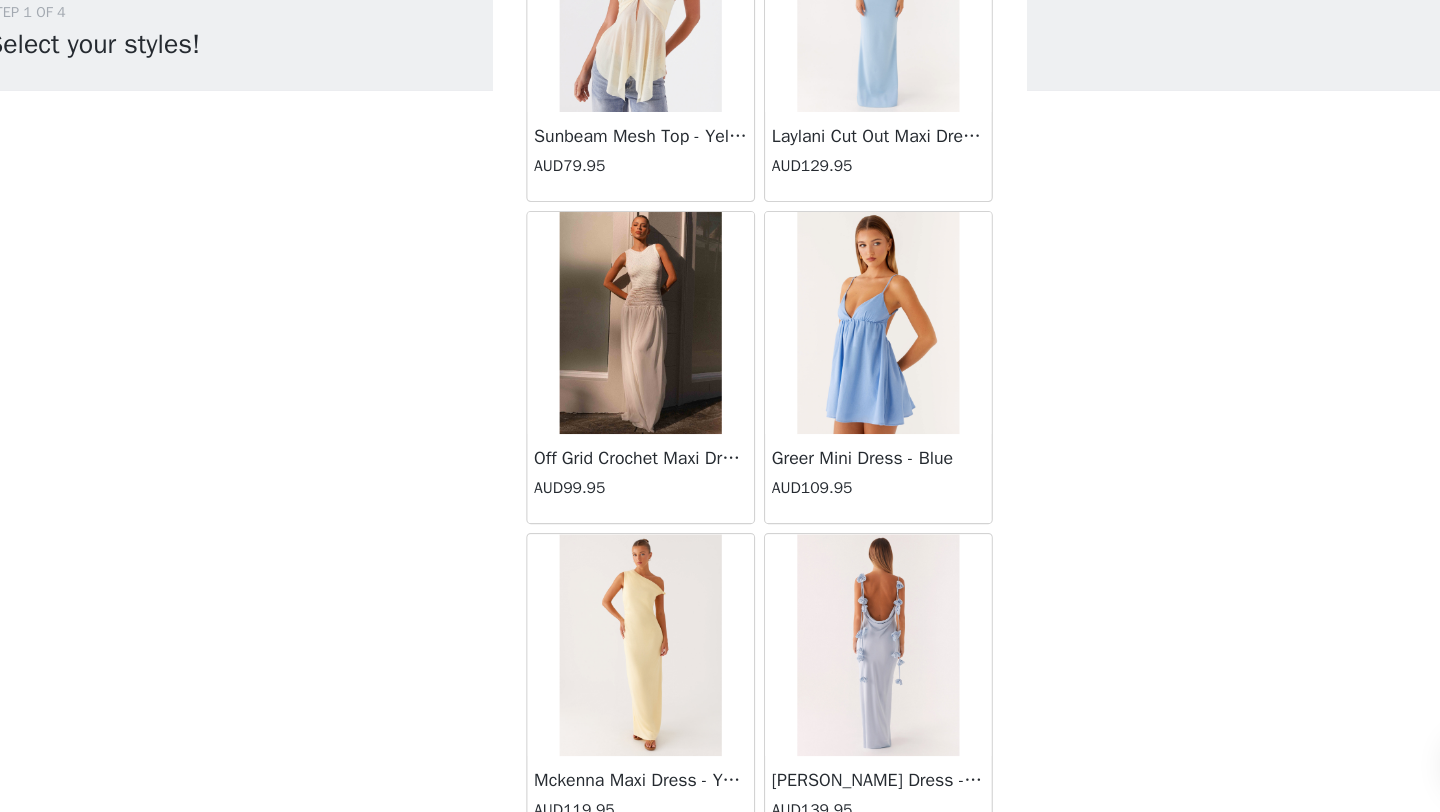 scroll, scrollTop: 68948, scrollLeft: 0, axis: vertical 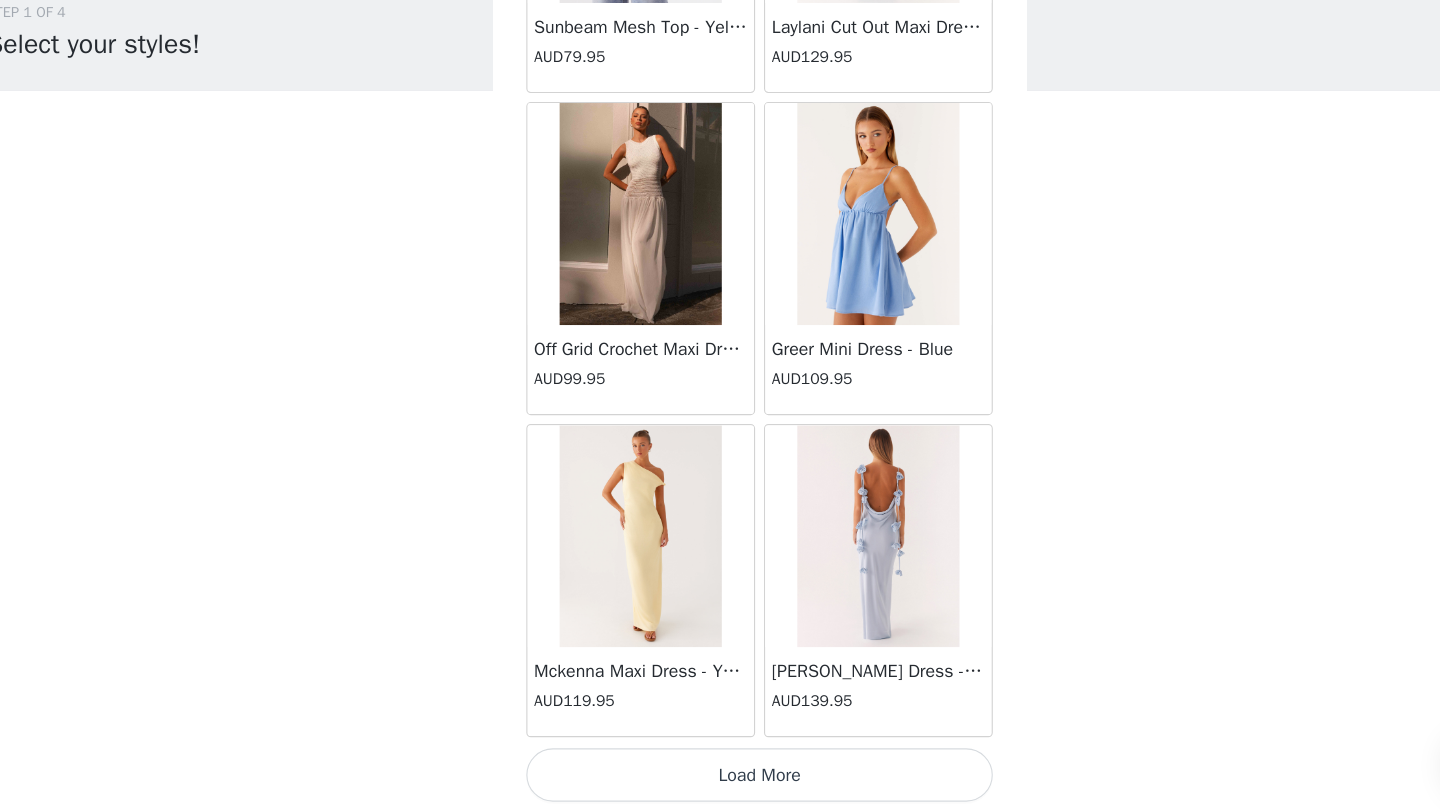 click on "Load More" at bounding box center [720, 778] 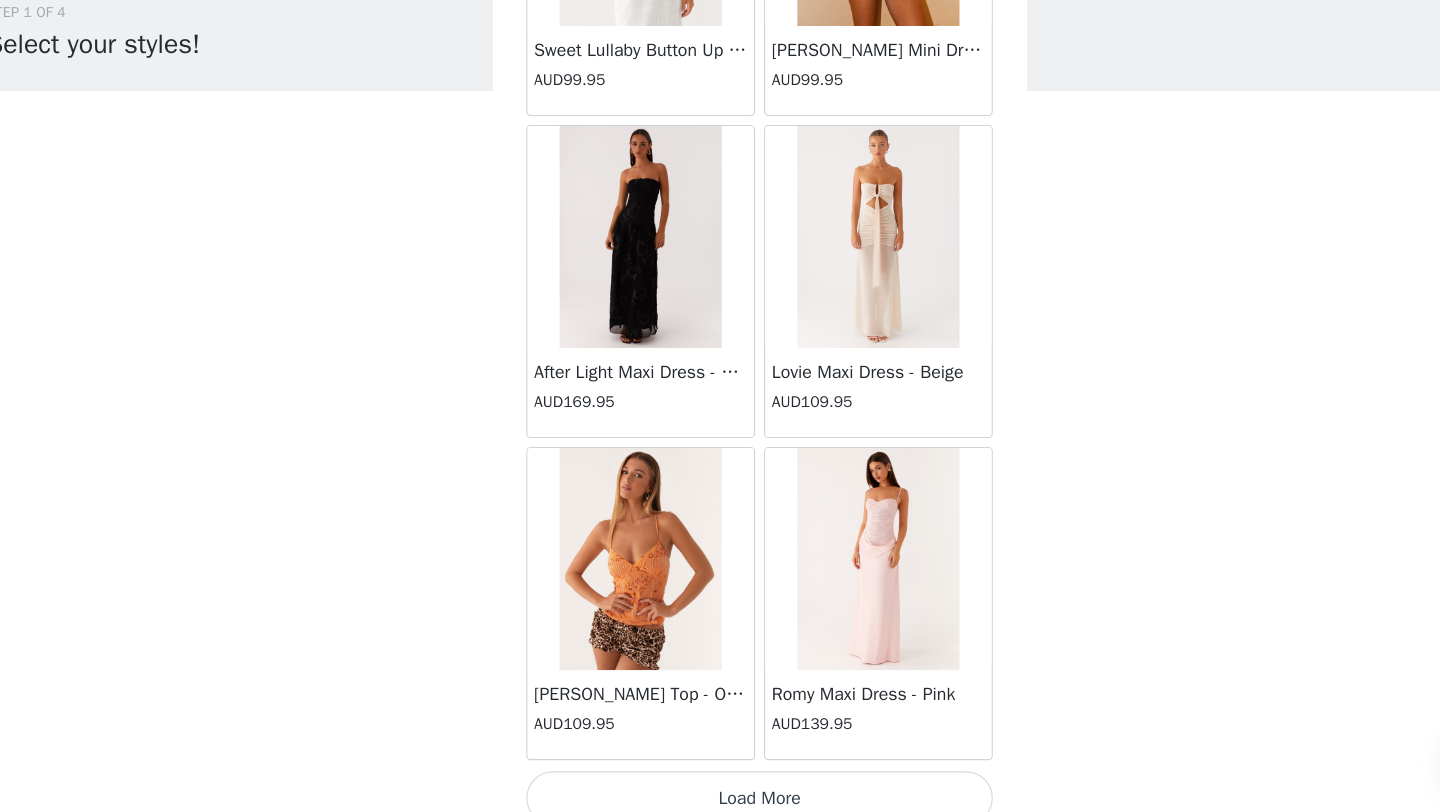 scroll, scrollTop: 71848, scrollLeft: 0, axis: vertical 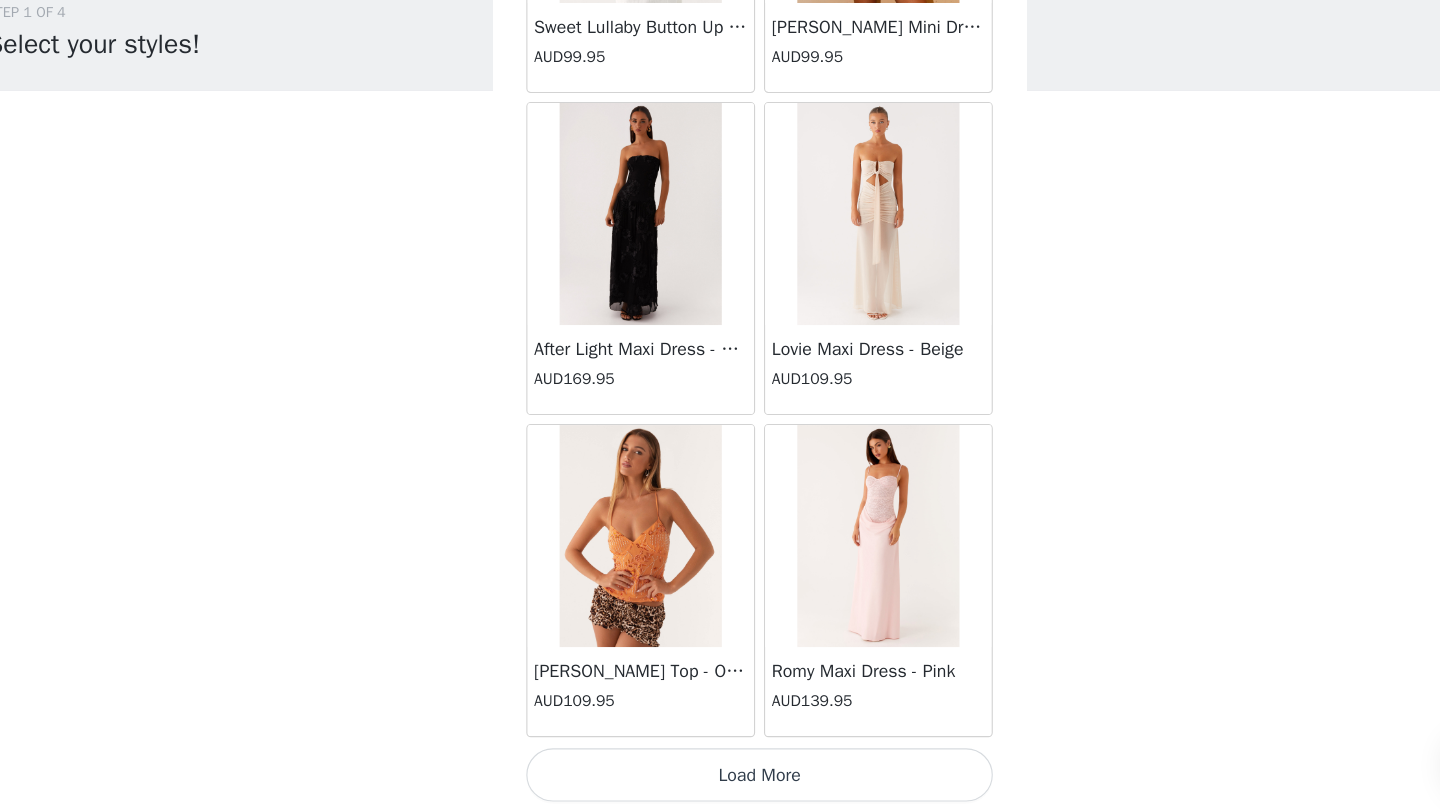 click on "Load More" at bounding box center [720, 778] 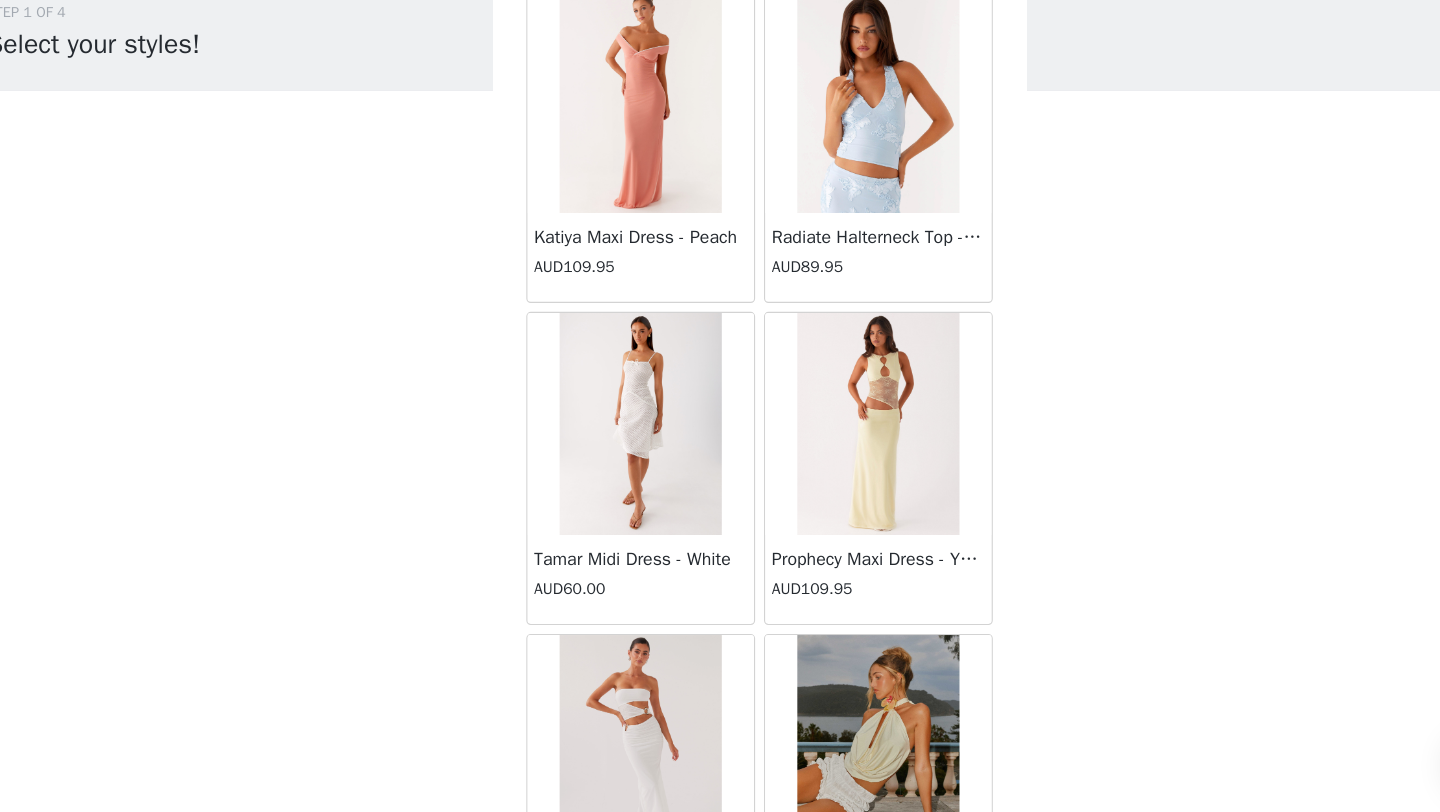 scroll, scrollTop: 74748, scrollLeft: 0, axis: vertical 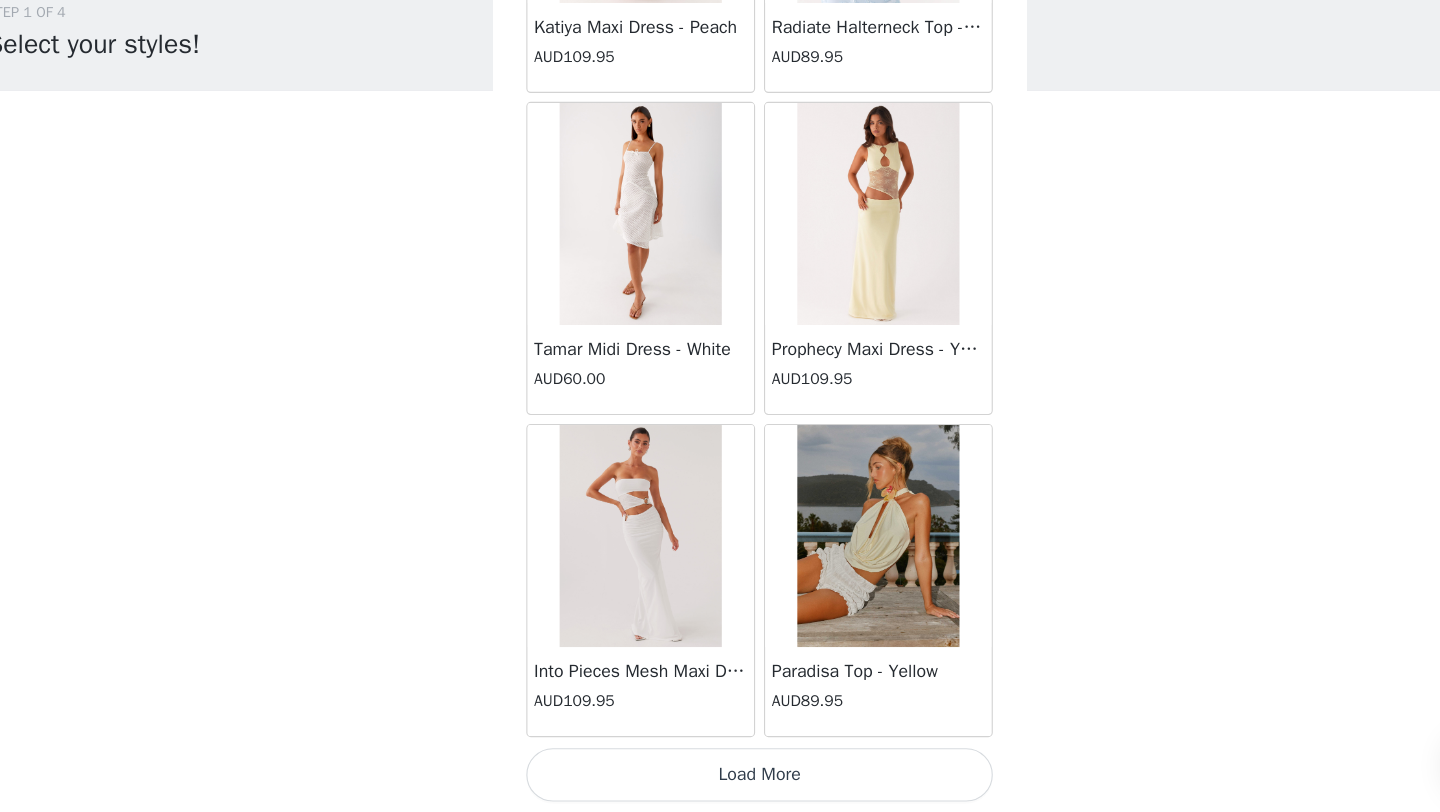 click on "Load More" at bounding box center (720, 778) 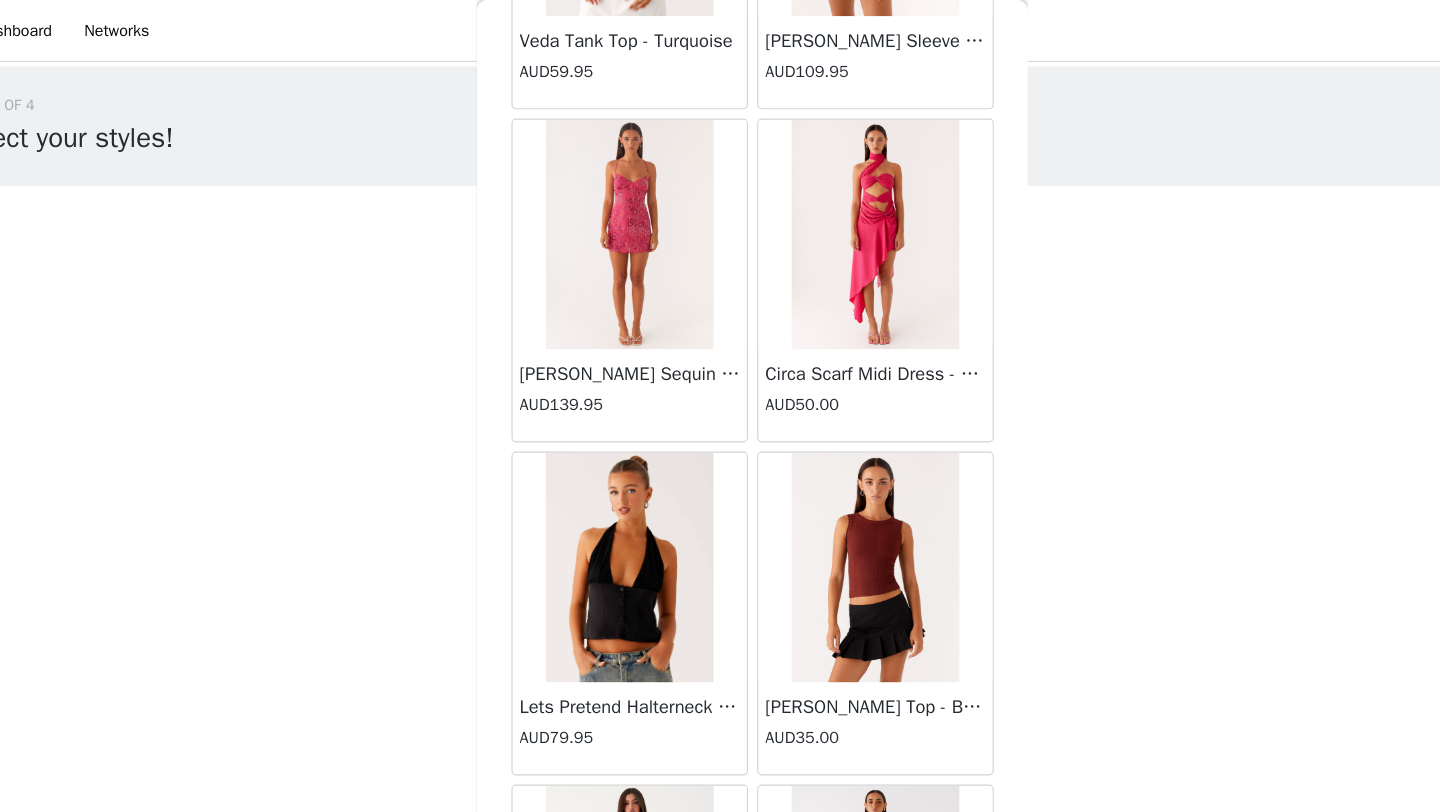 scroll, scrollTop: 77648, scrollLeft: 0, axis: vertical 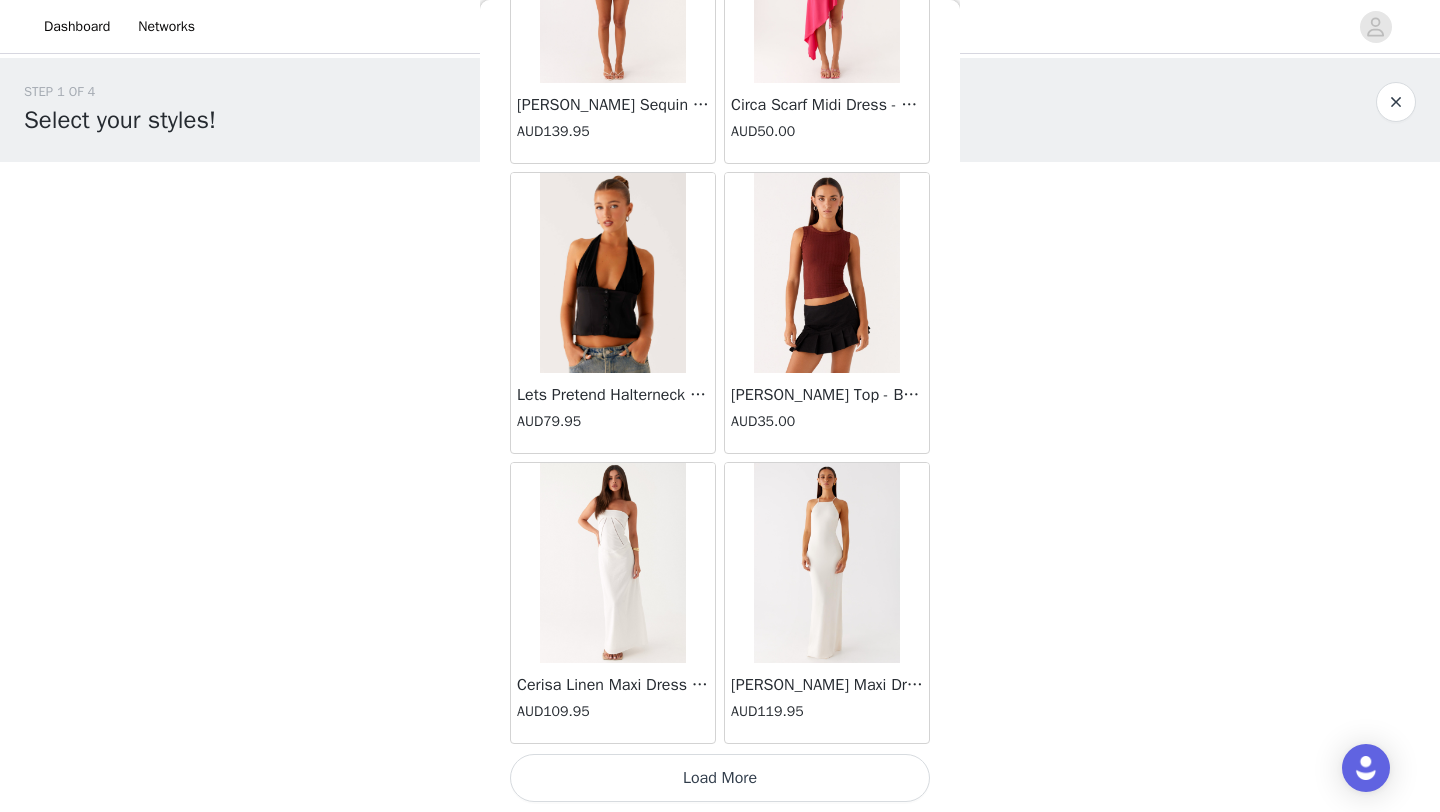 click on "Load More" at bounding box center (720, 778) 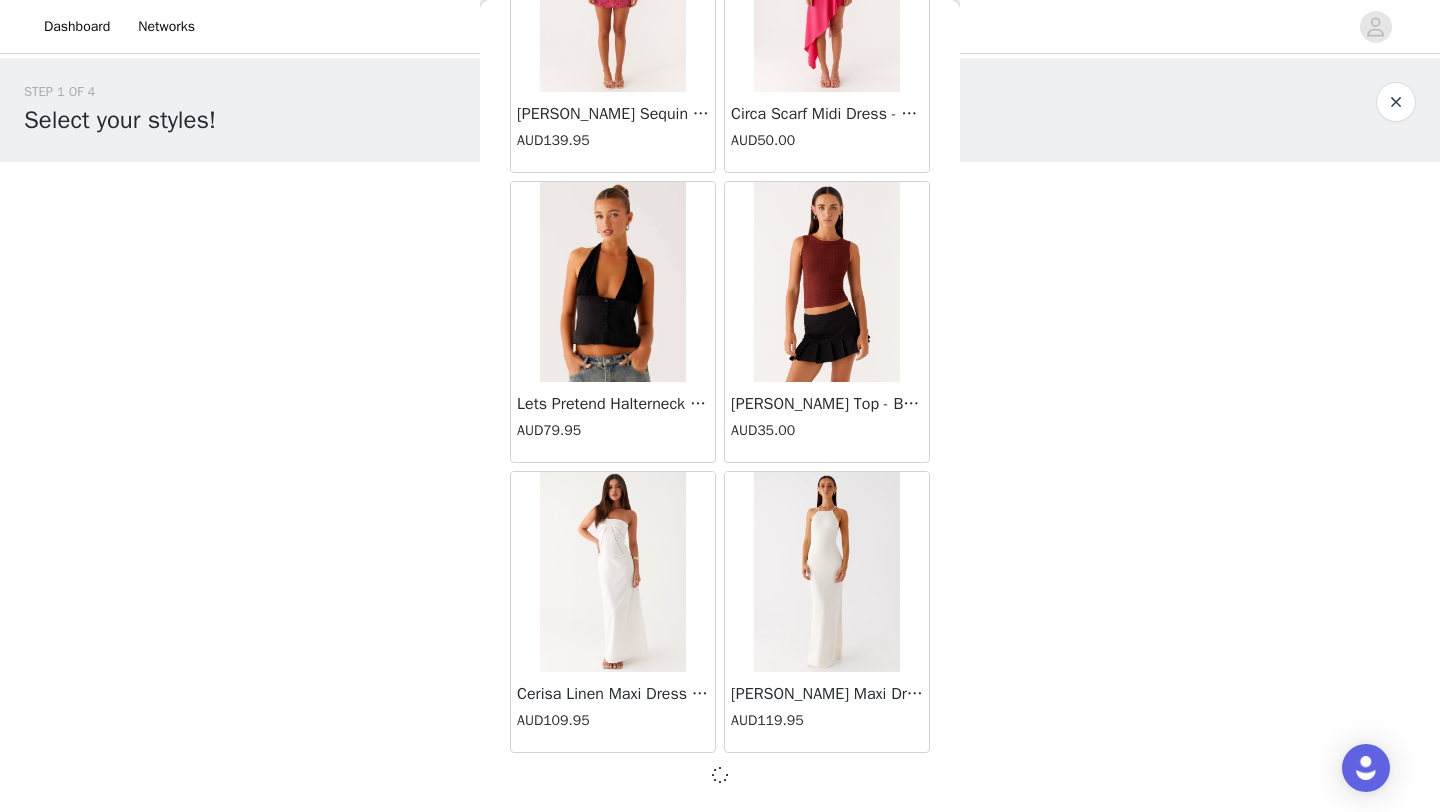scroll, scrollTop: 77639, scrollLeft: 0, axis: vertical 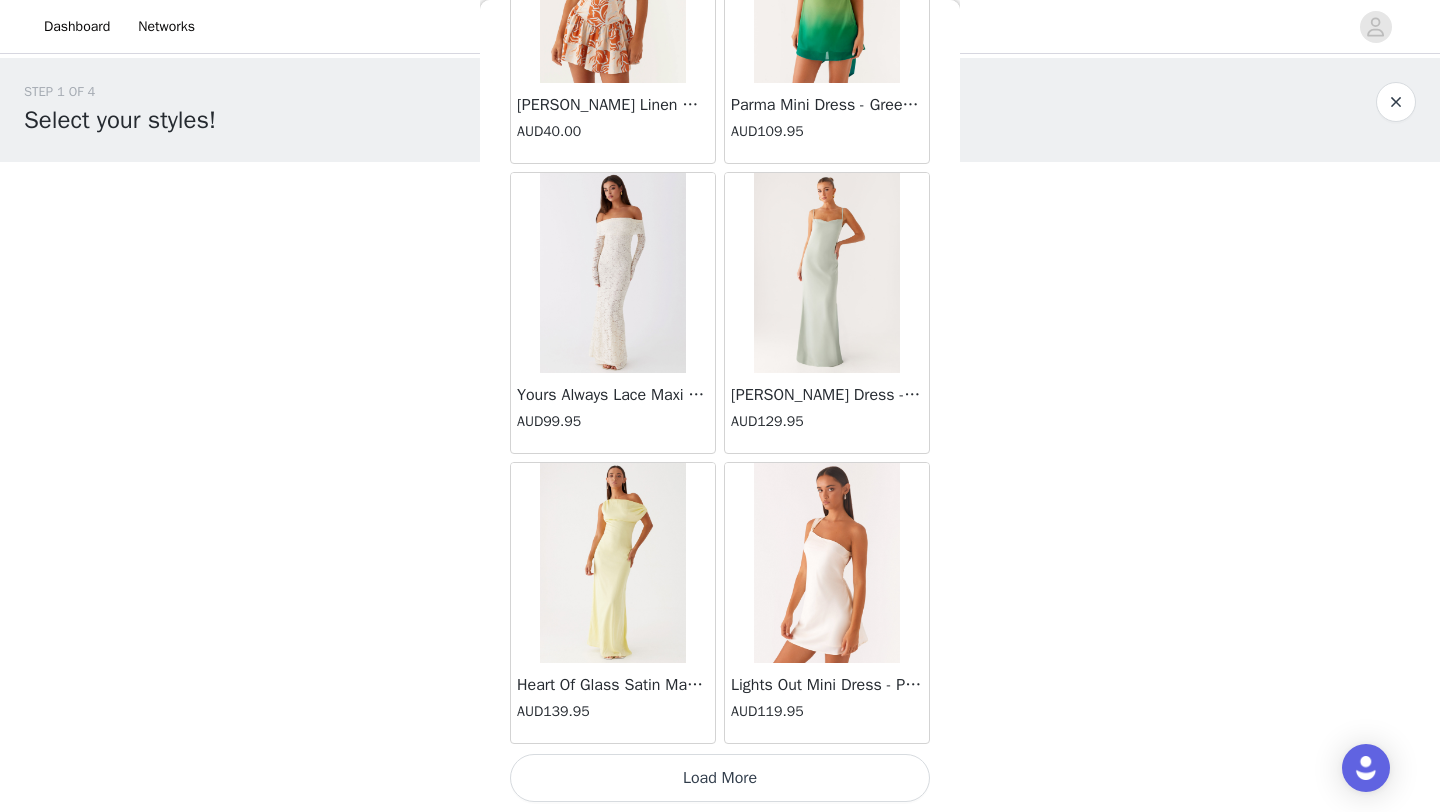 click on "Load More" at bounding box center [720, 778] 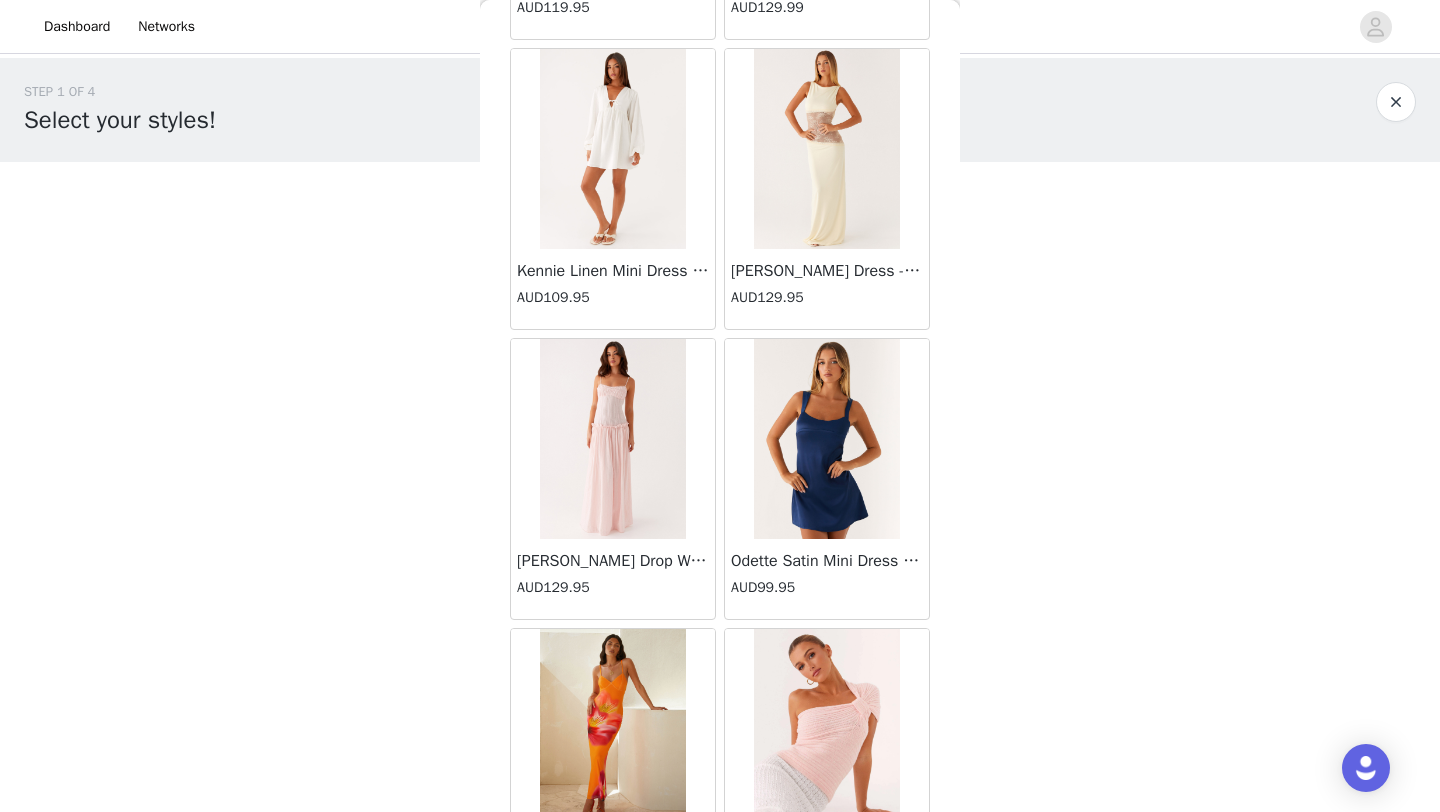 scroll, scrollTop: 82997, scrollLeft: 0, axis: vertical 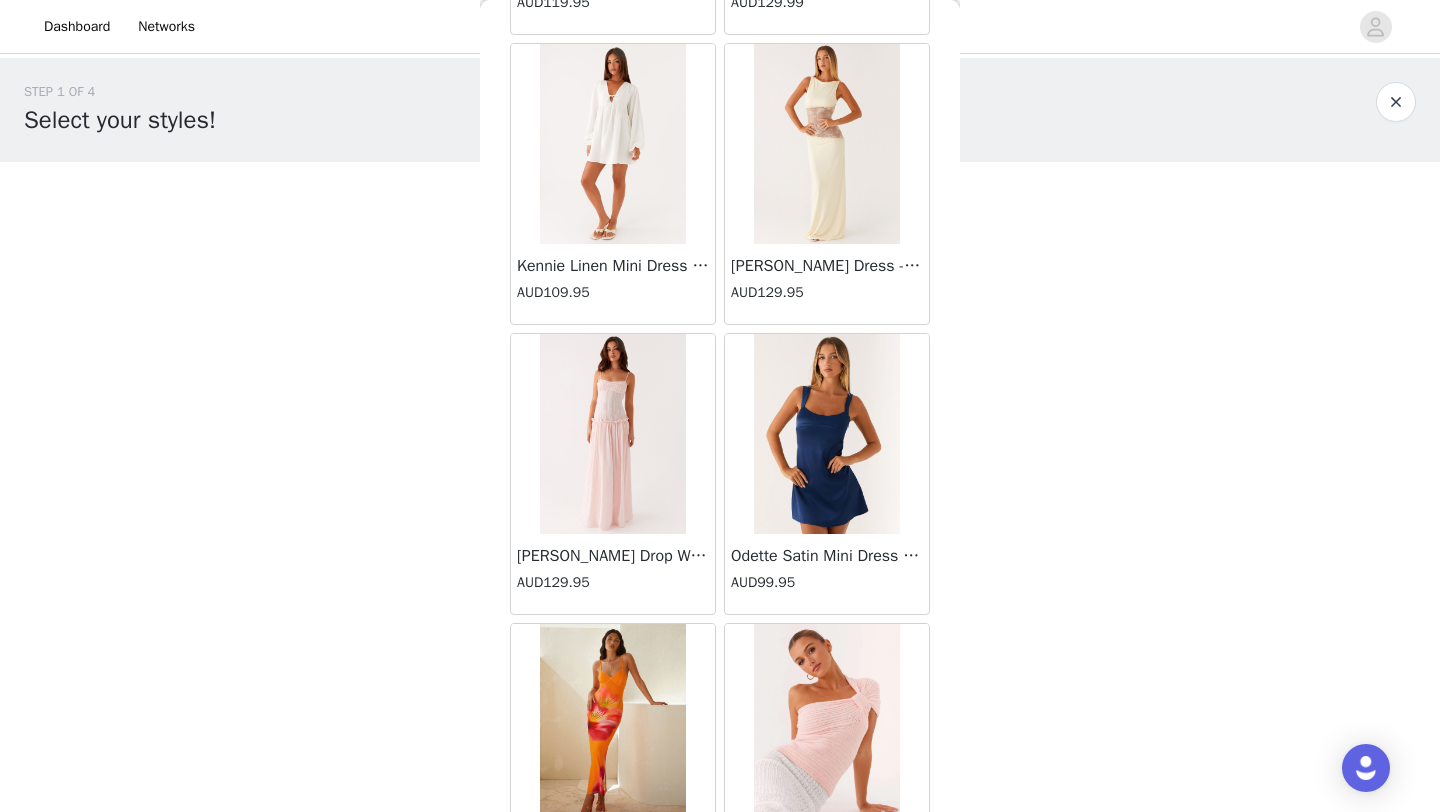 click at bounding box center (612, 434) 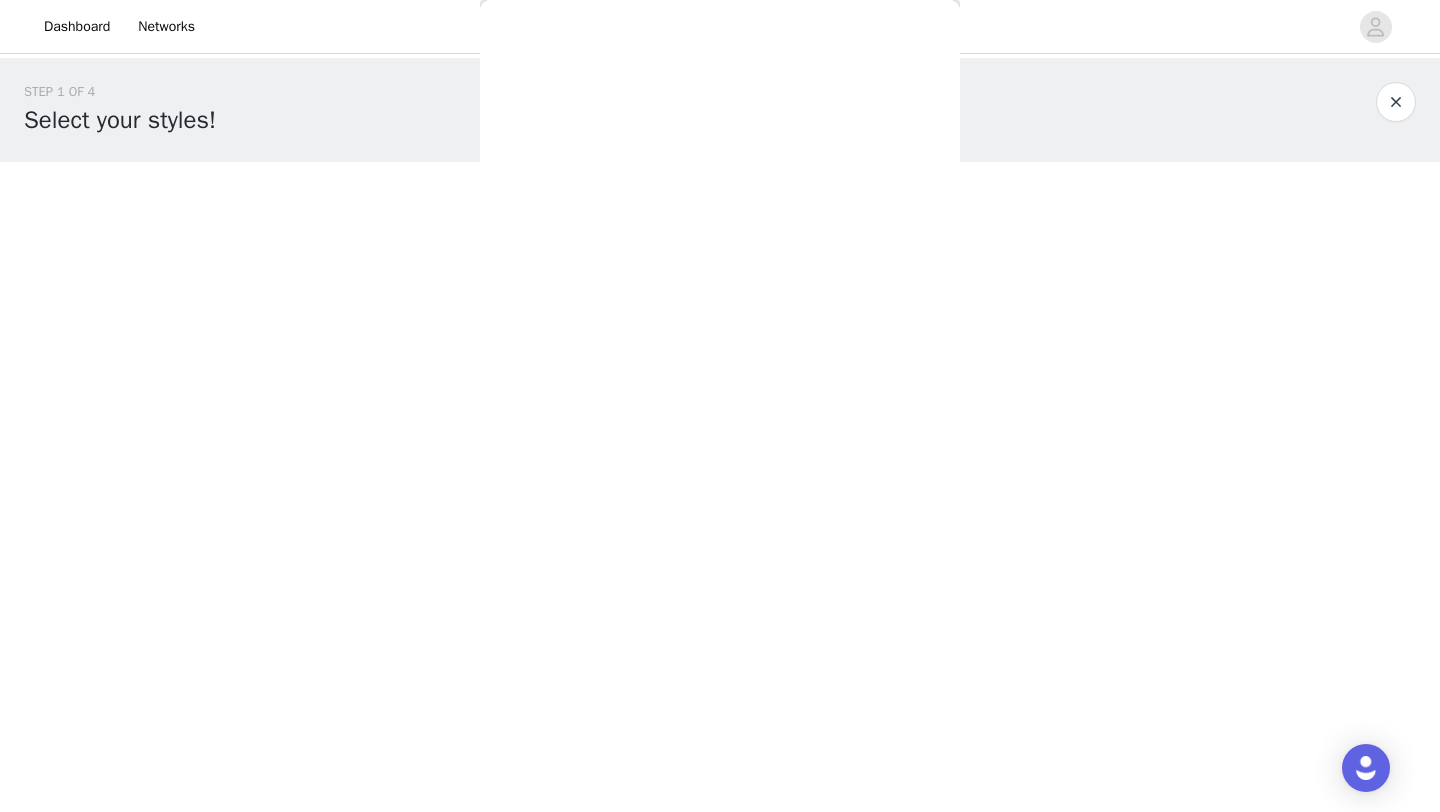 scroll, scrollTop: 0, scrollLeft: 0, axis: both 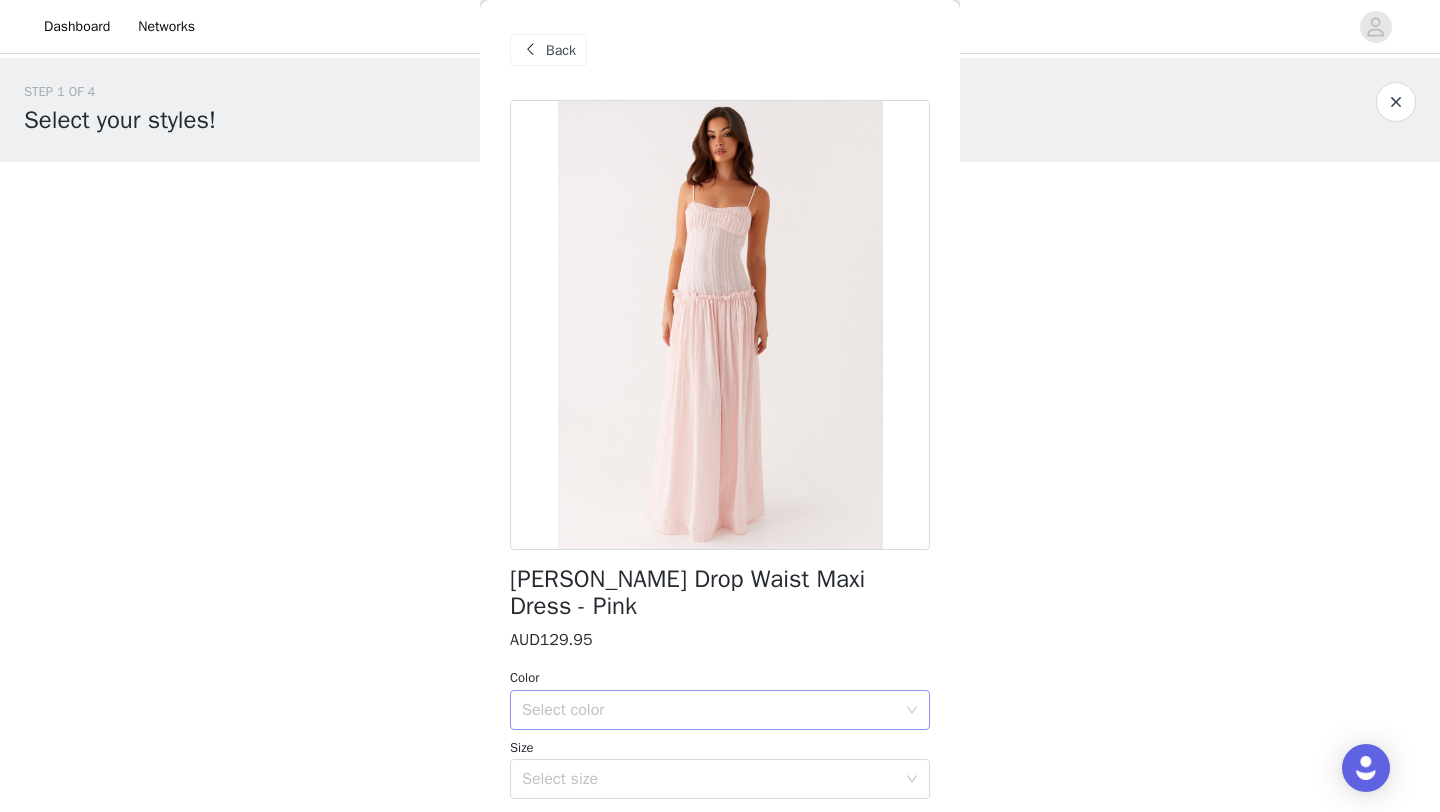 click on "Select color" at bounding box center (709, 710) 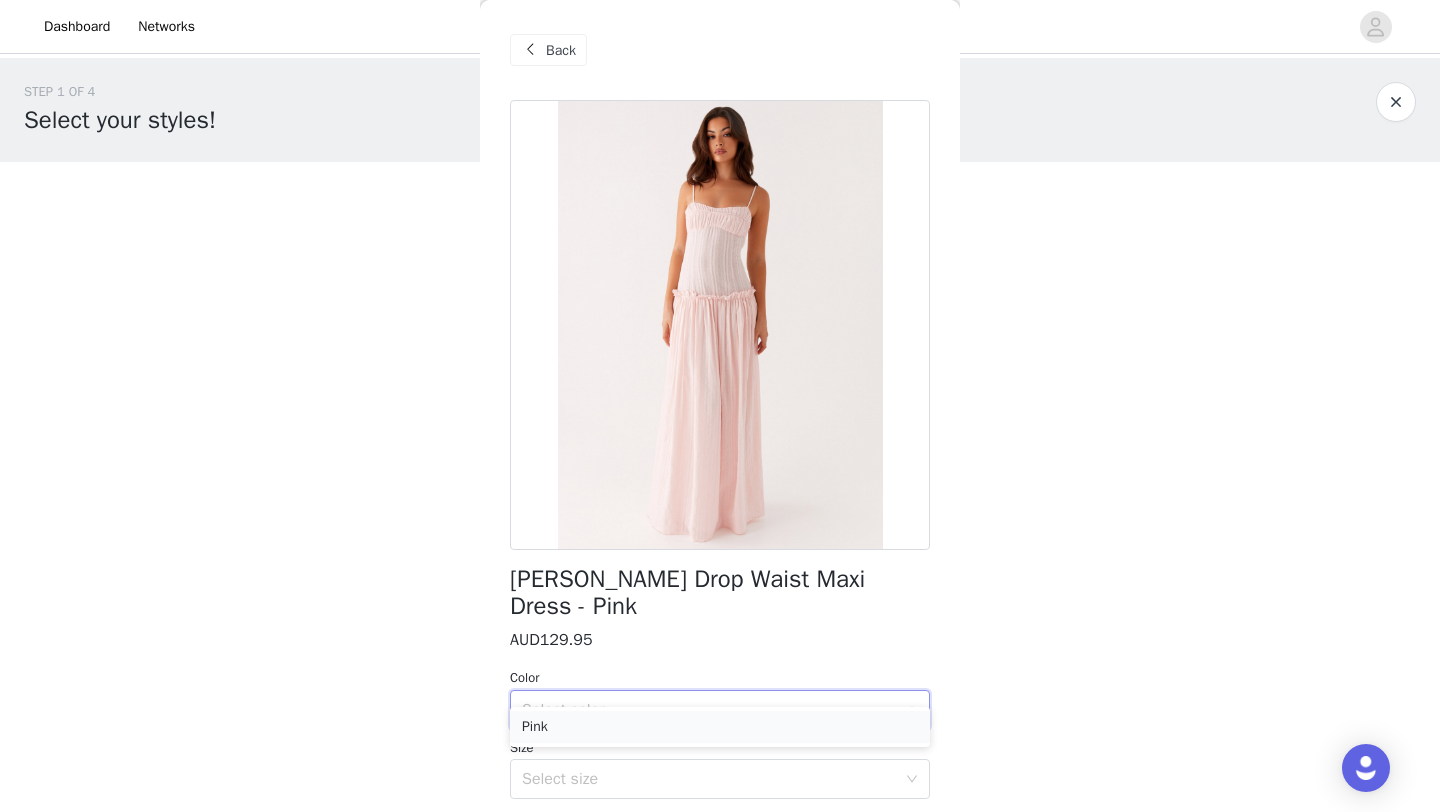 click on "Pink" at bounding box center (720, 727) 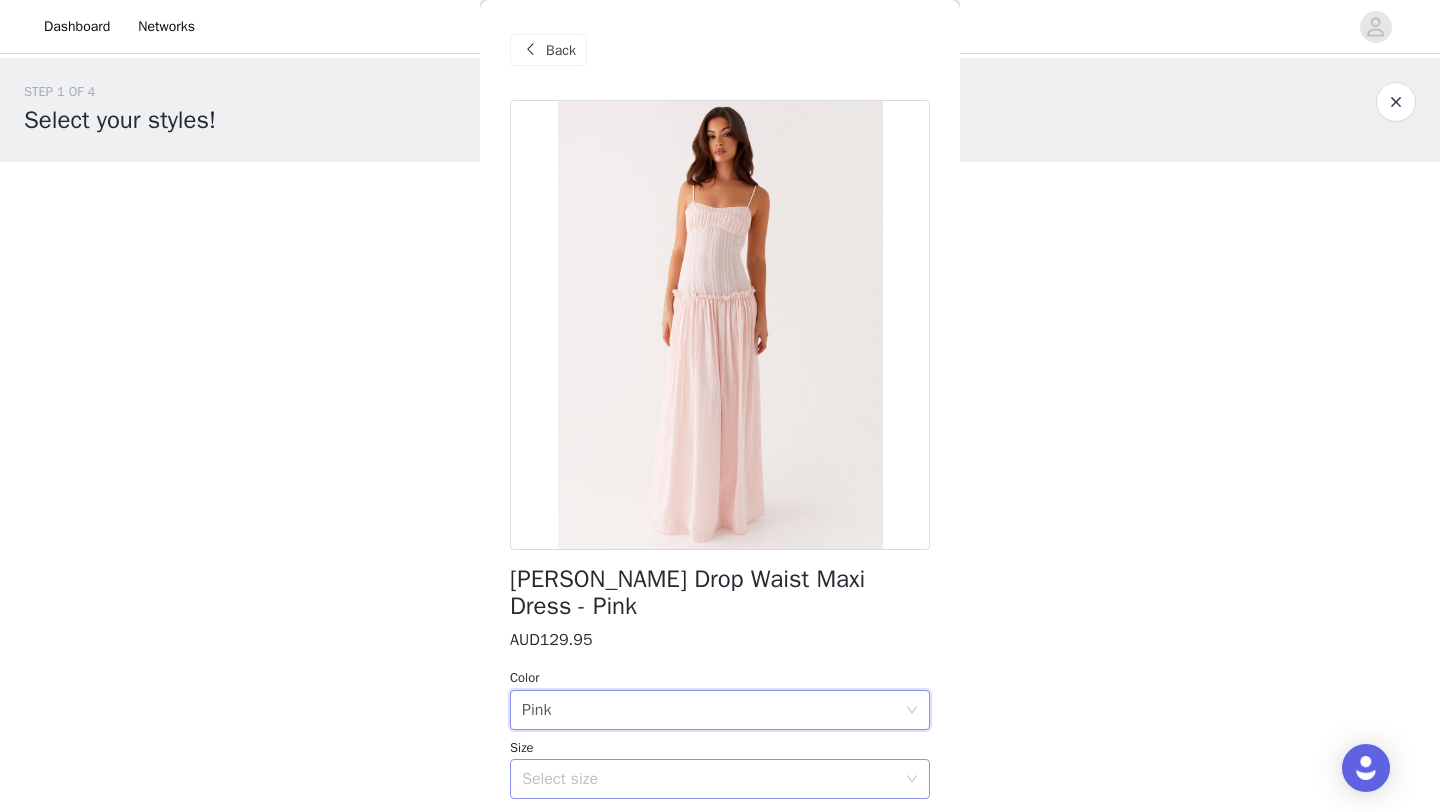 click on "Select size" at bounding box center (709, 779) 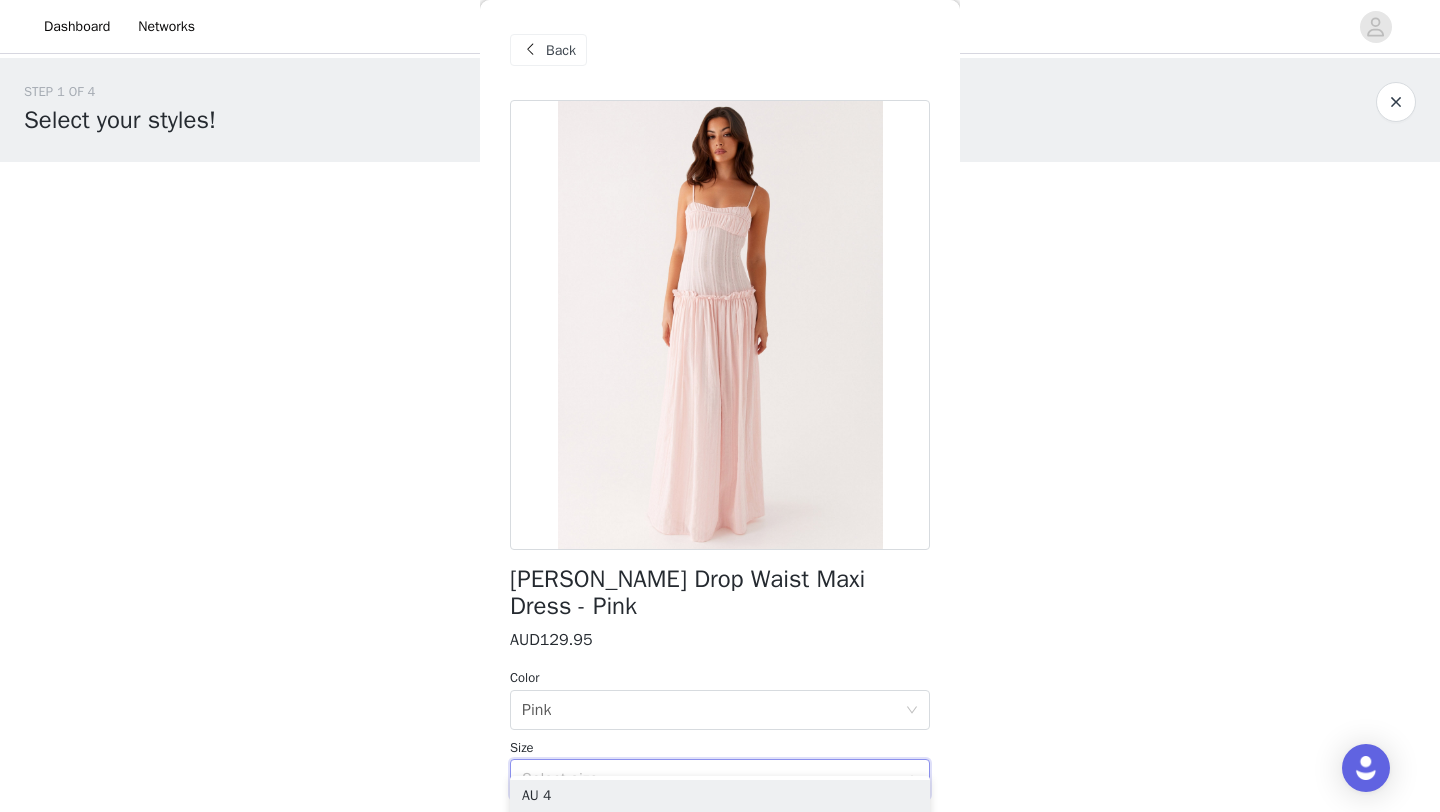 scroll, scrollTop: 77, scrollLeft: 0, axis: vertical 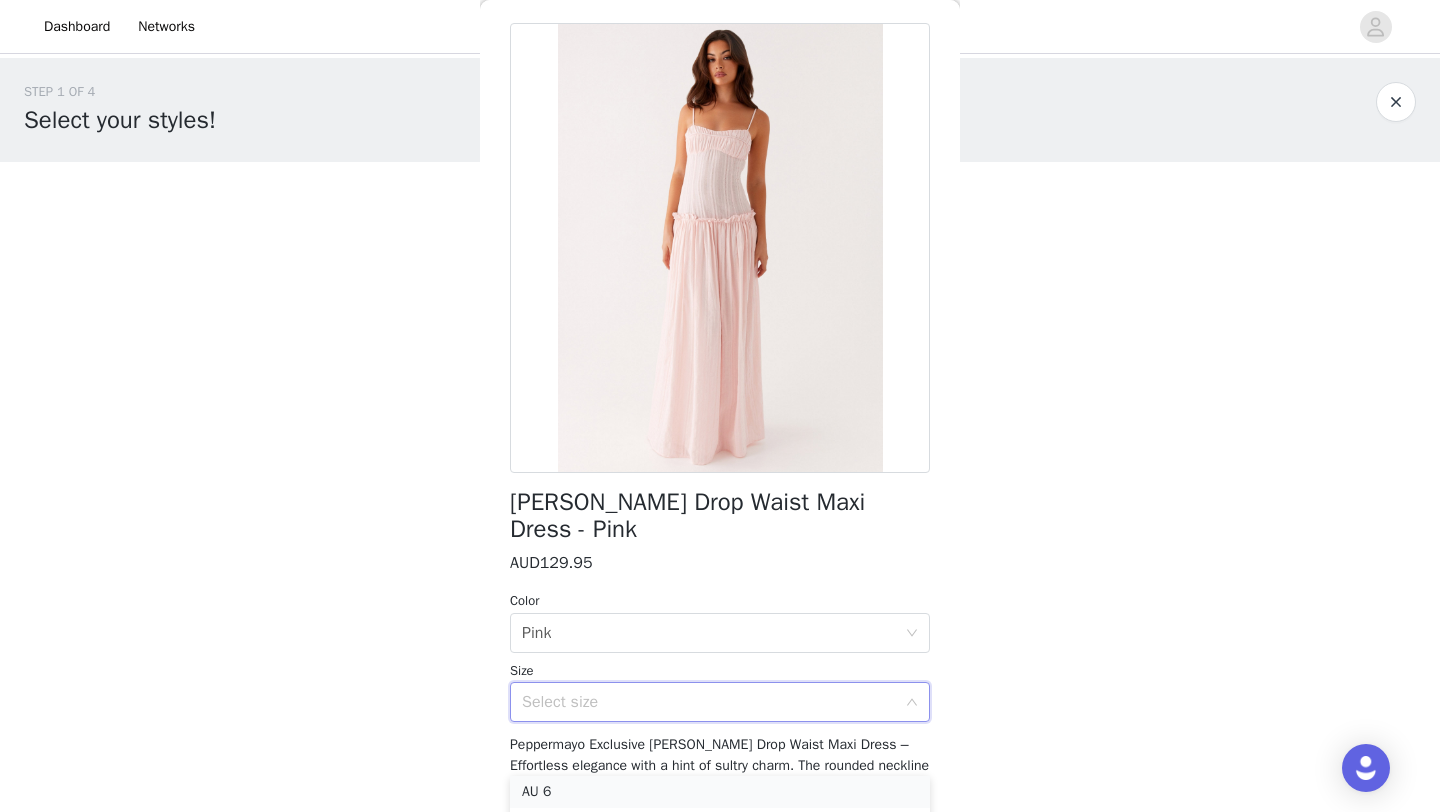 click on "AU 6" at bounding box center [720, 792] 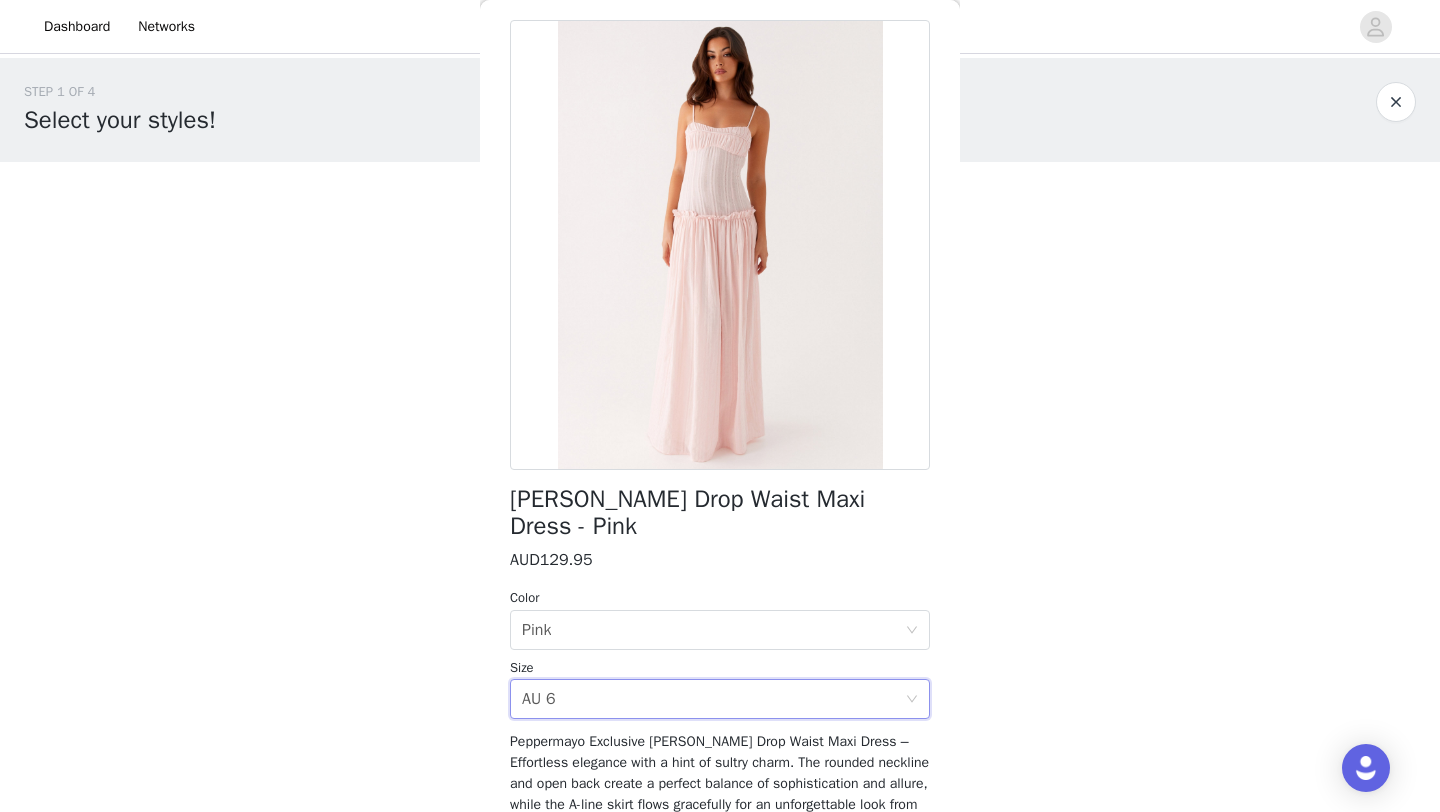 scroll, scrollTop: 308, scrollLeft: 0, axis: vertical 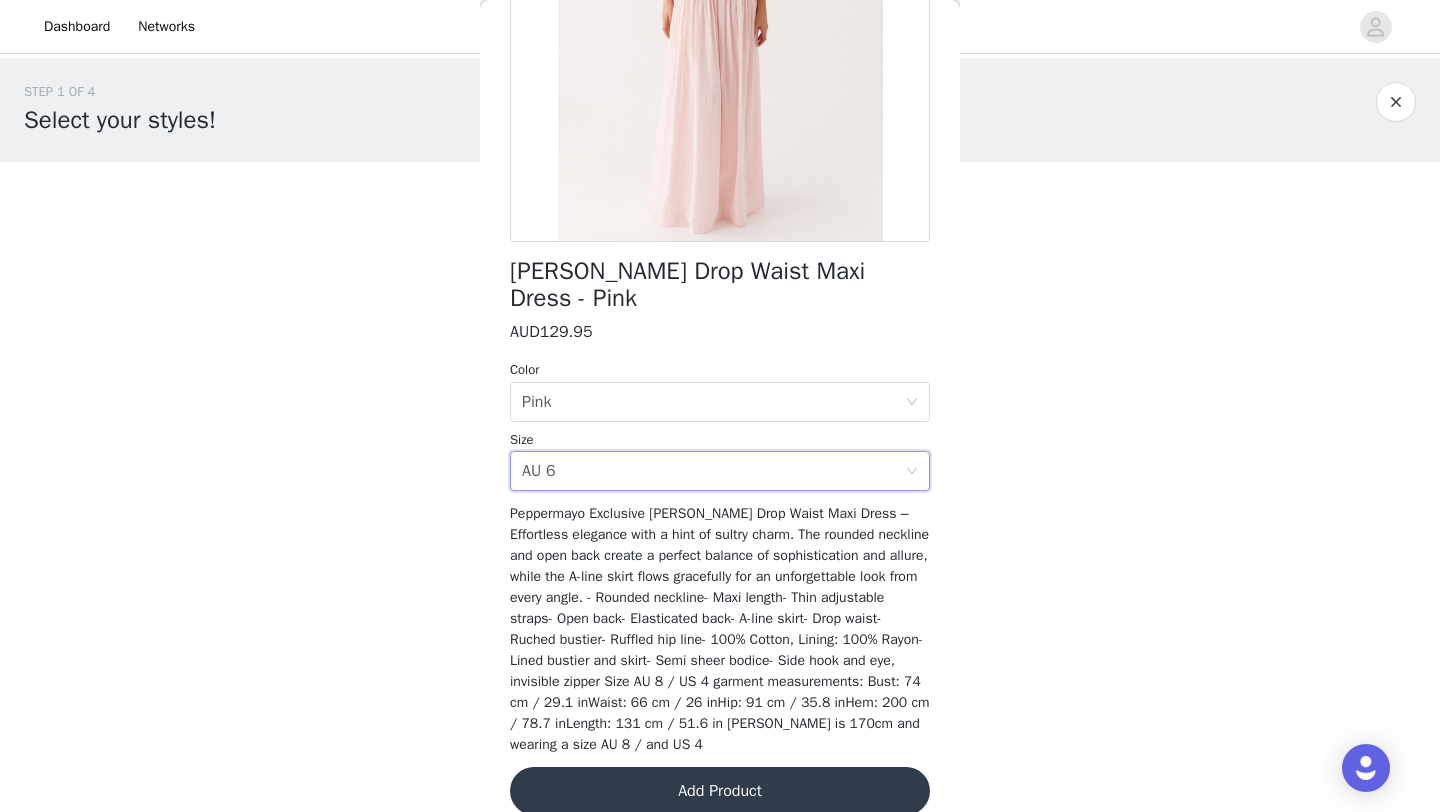 click on "Add Product" at bounding box center [720, 791] 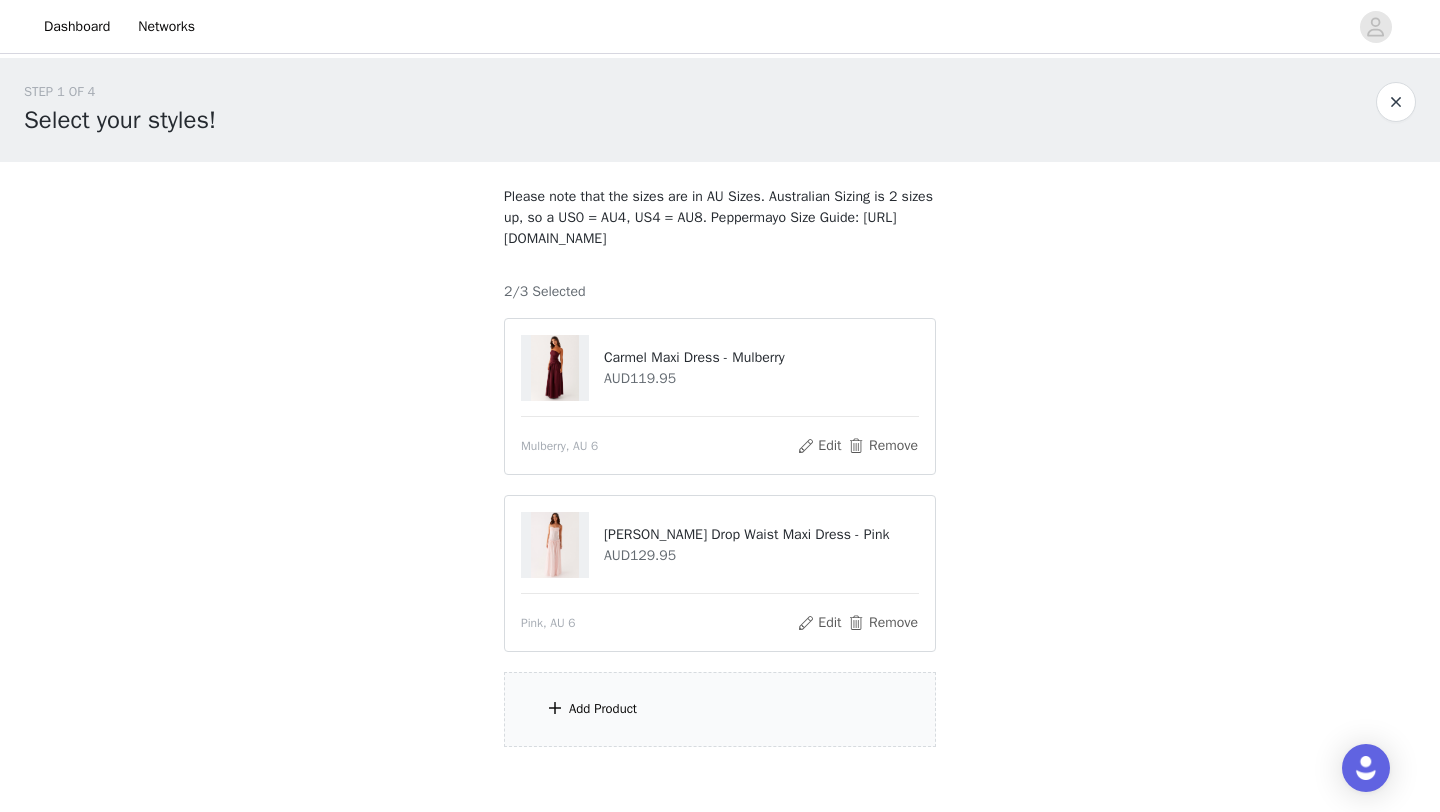 scroll, scrollTop: 57, scrollLeft: 0, axis: vertical 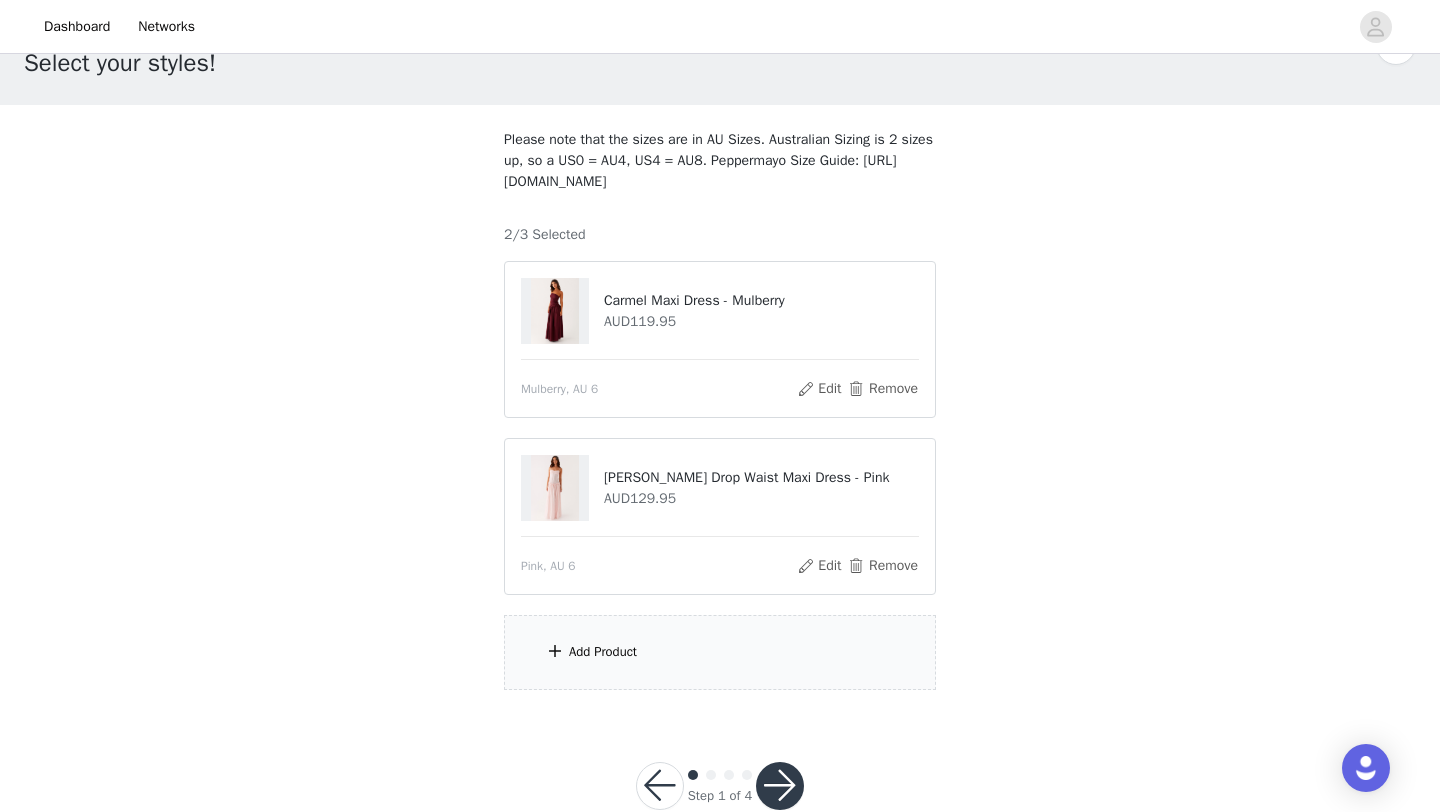 click on "Add Product" at bounding box center (603, 652) 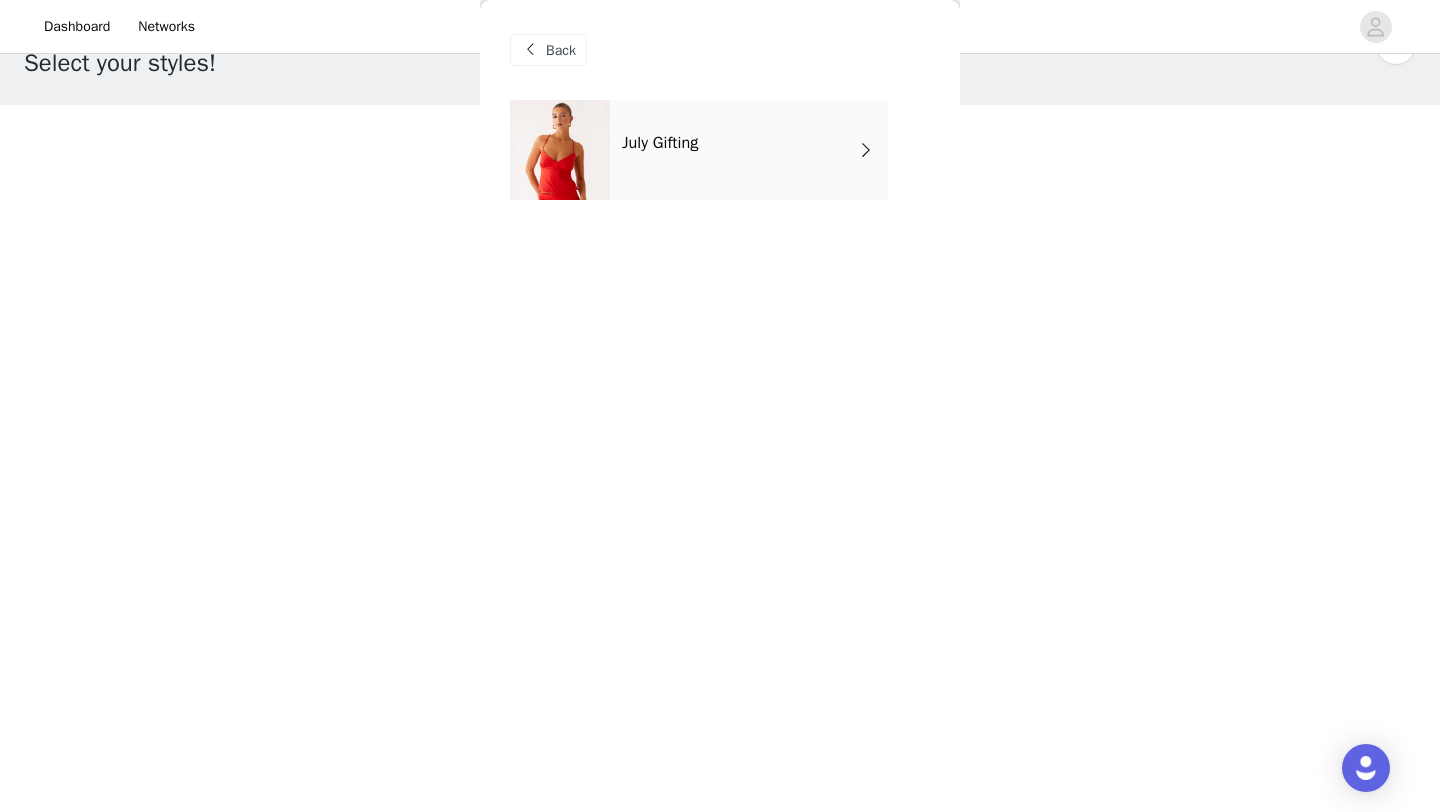 click on "July Gifting" at bounding box center [749, 150] 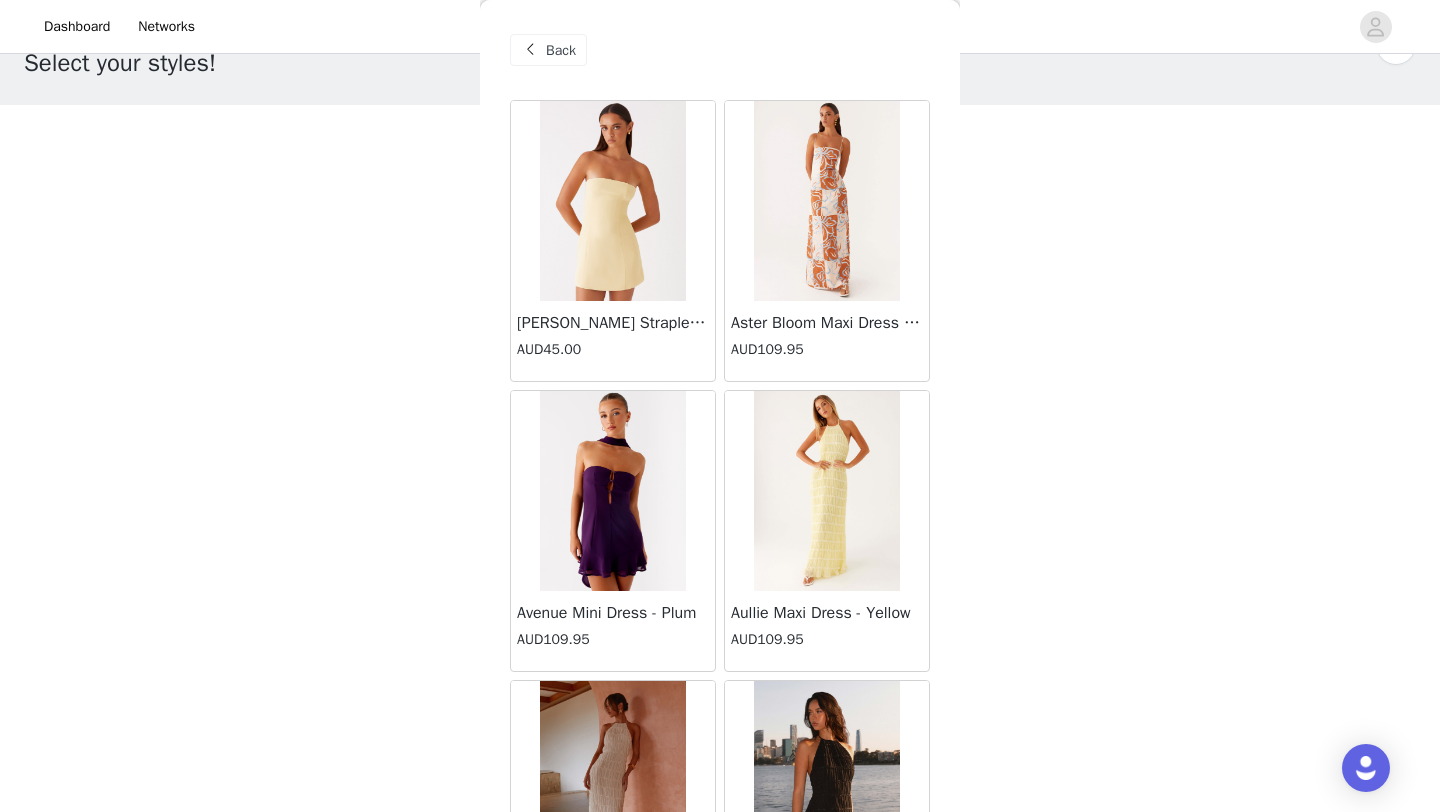 scroll, scrollTop: 0, scrollLeft: 0, axis: both 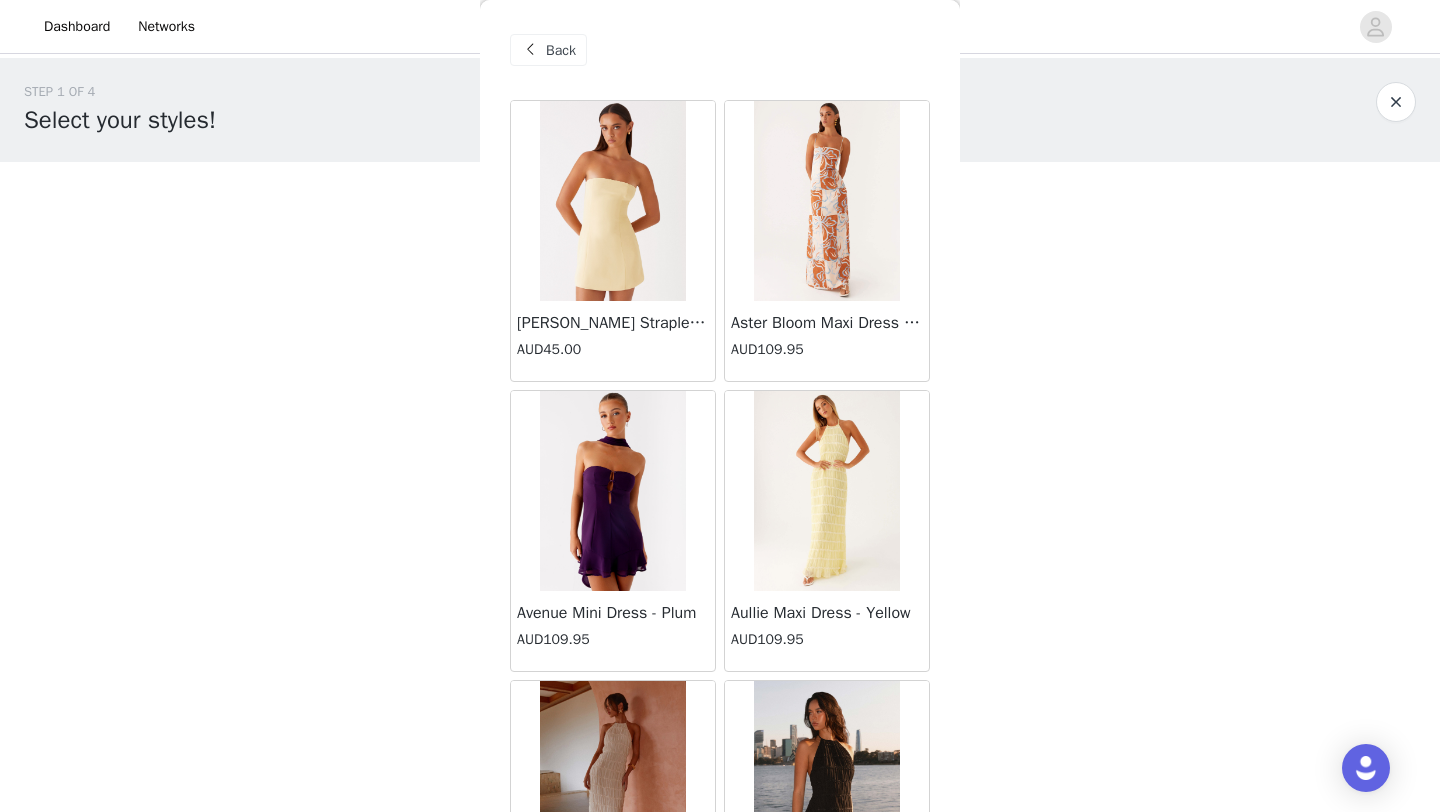 click on "Back" at bounding box center [561, 50] 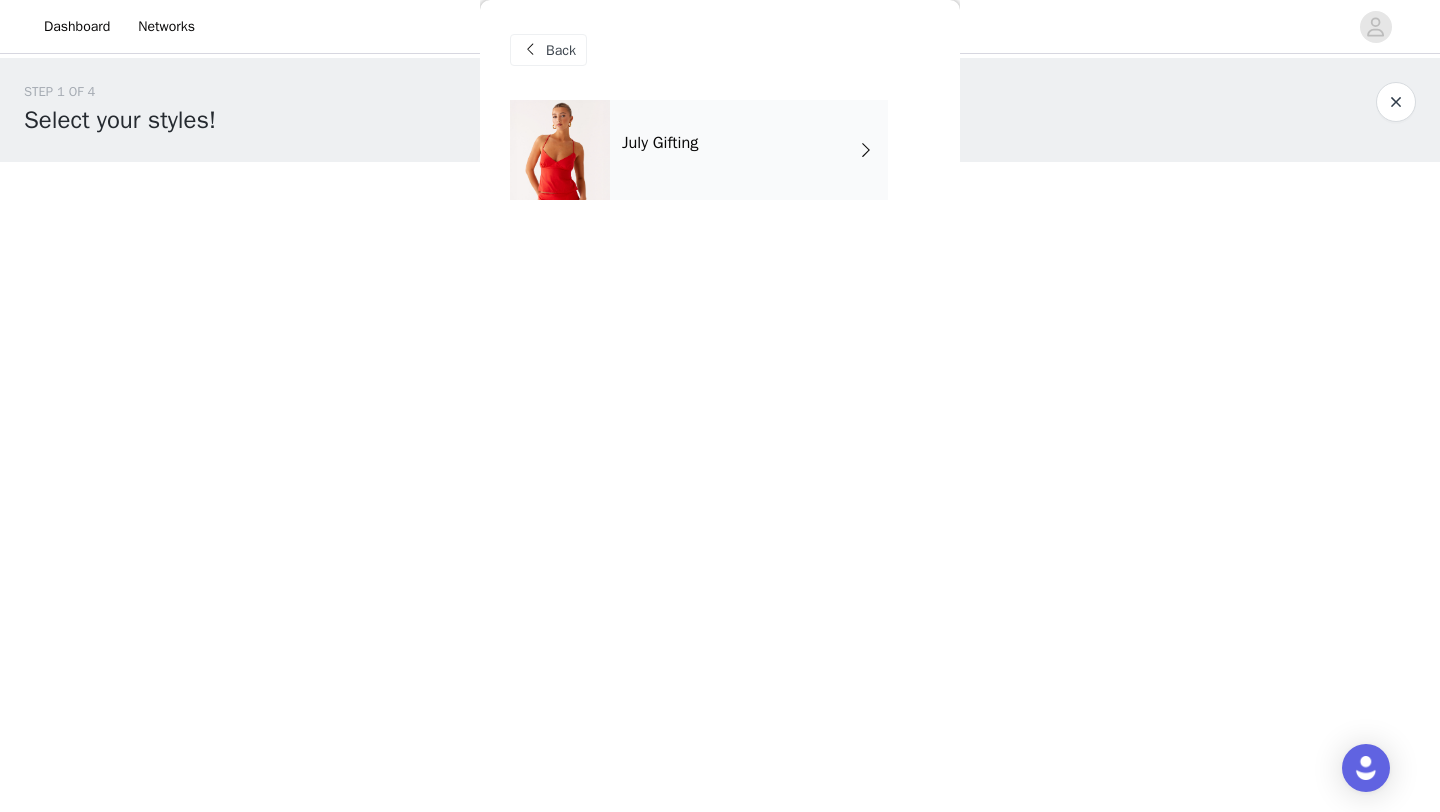 click at bounding box center [560, 150] 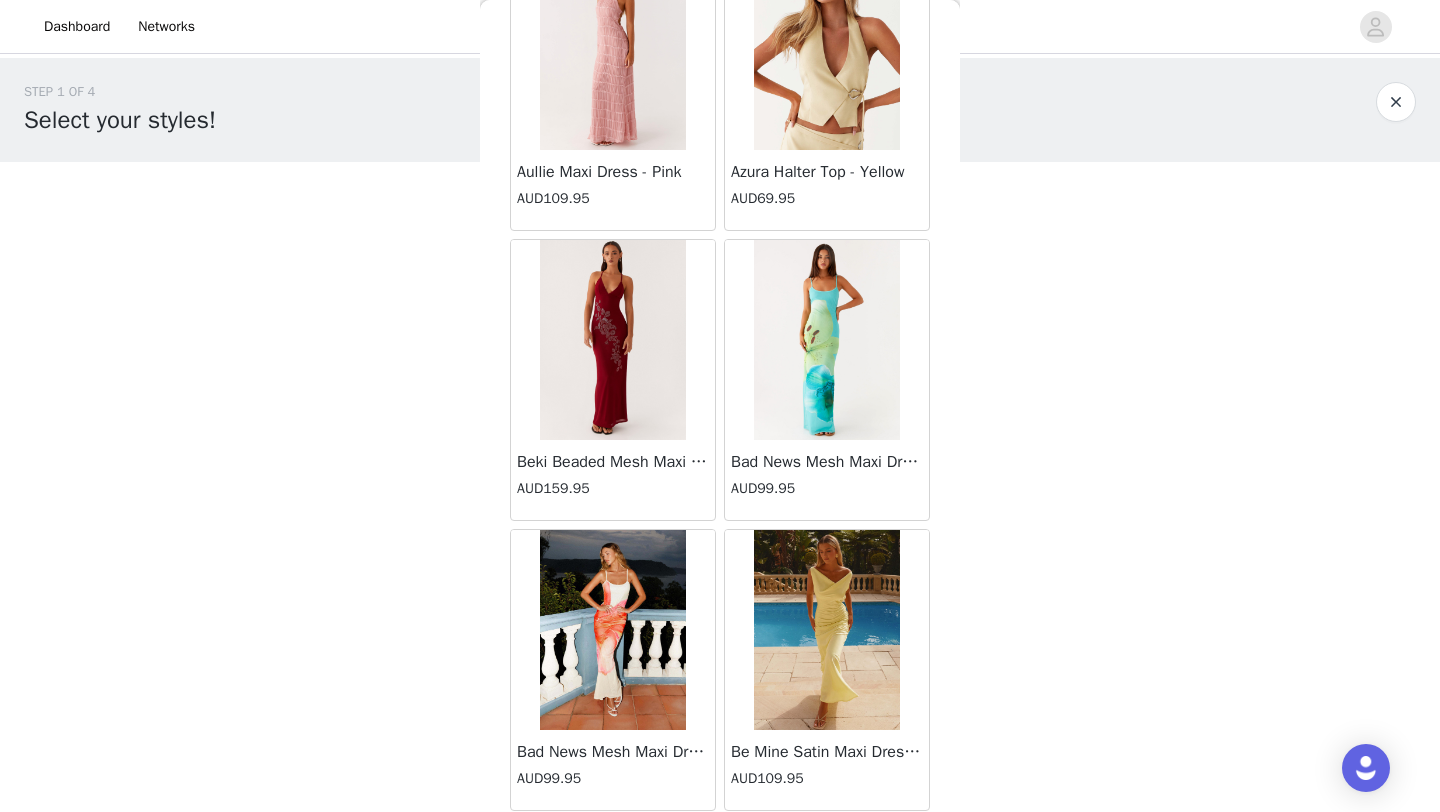 scroll, scrollTop: 2248, scrollLeft: 0, axis: vertical 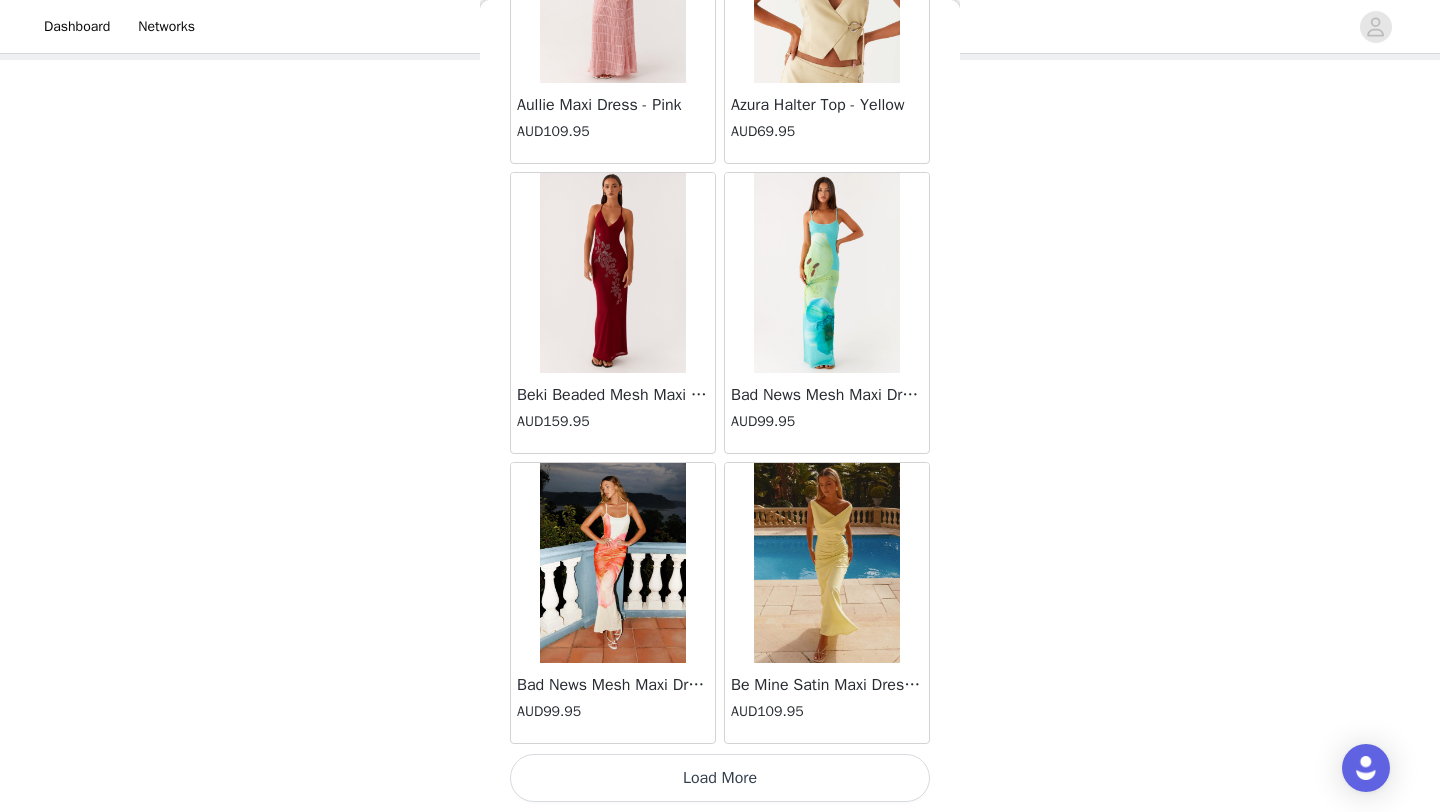 click on "Load More" at bounding box center [720, 778] 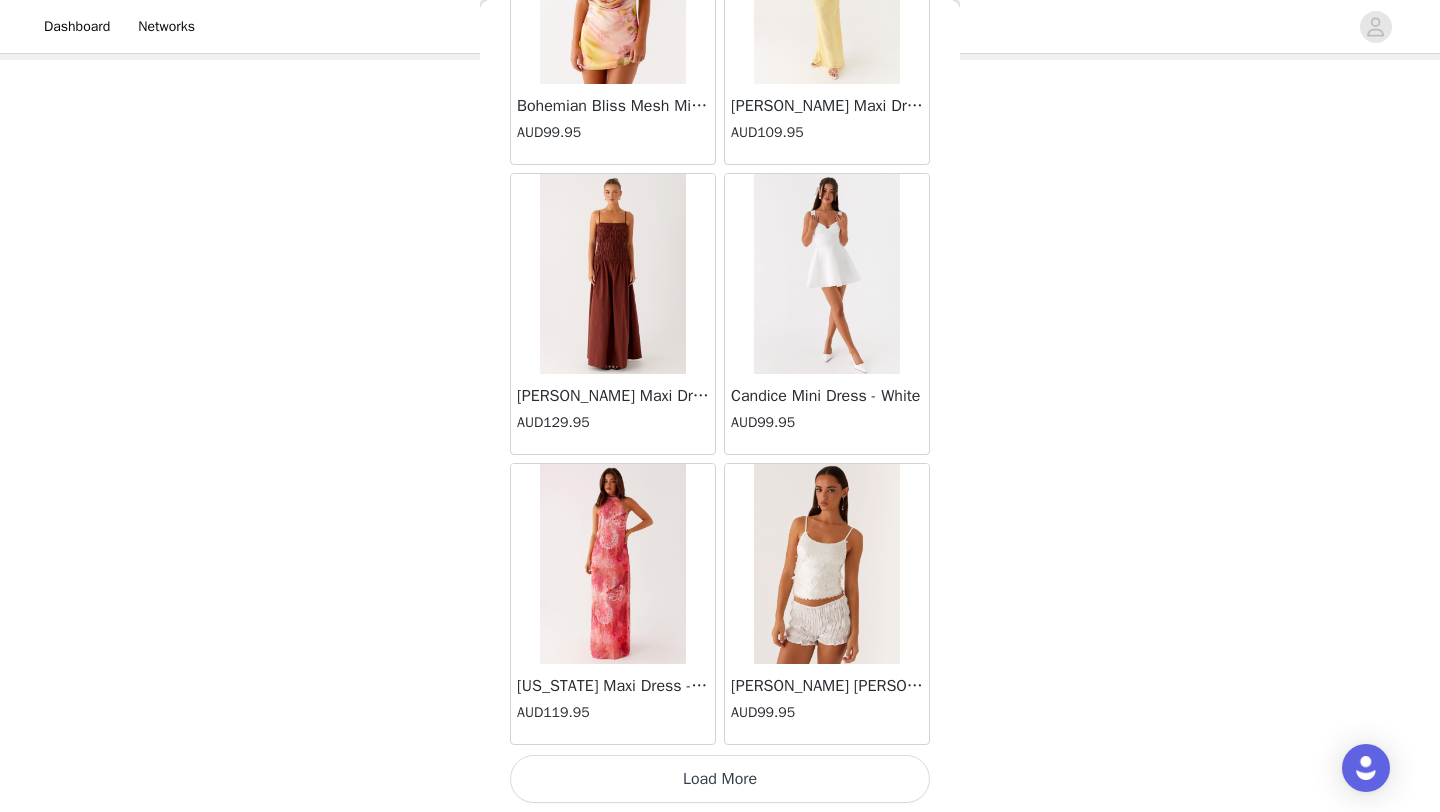 scroll, scrollTop: 5148, scrollLeft: 0, axis: vertical 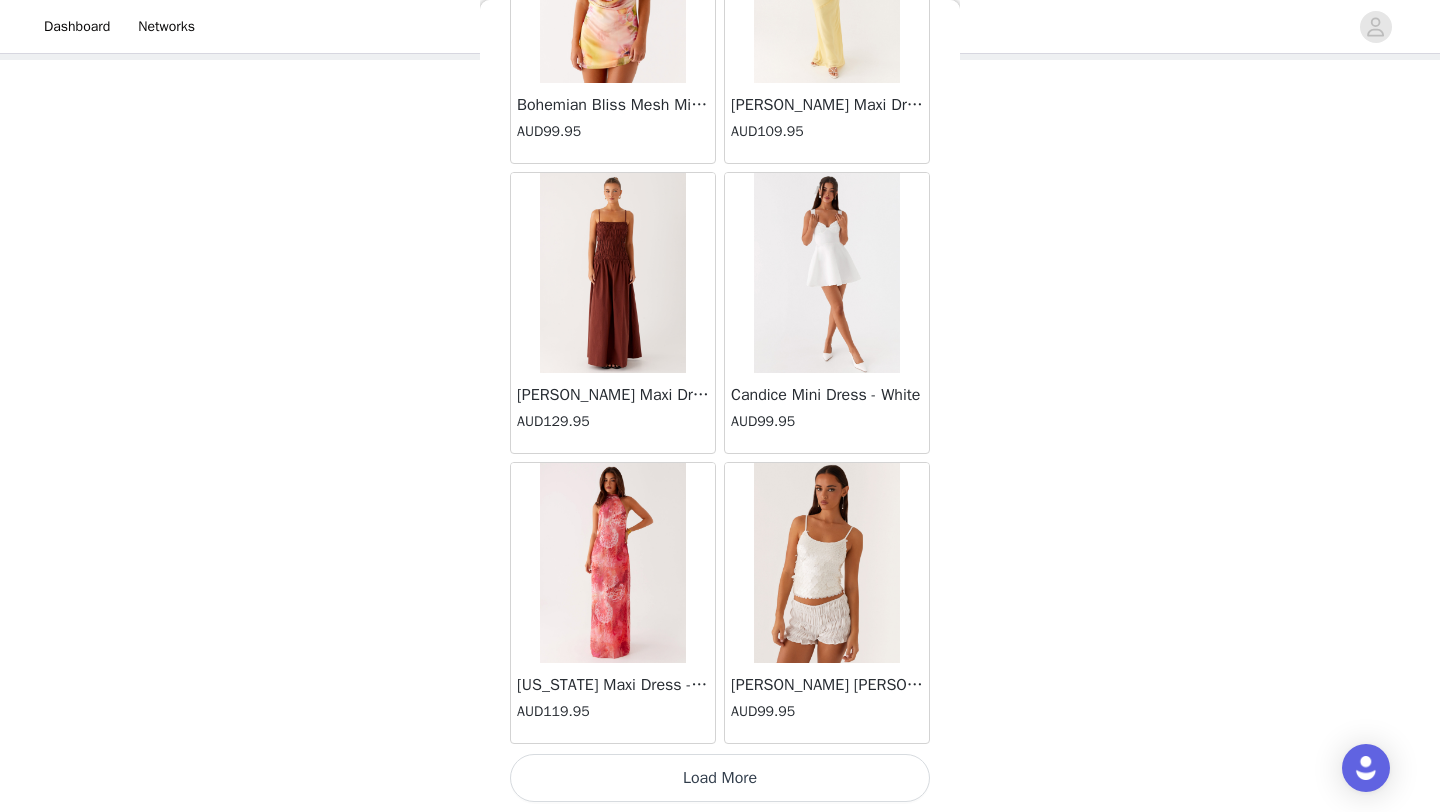 click on "Load More" at bounding box center (720, 778) 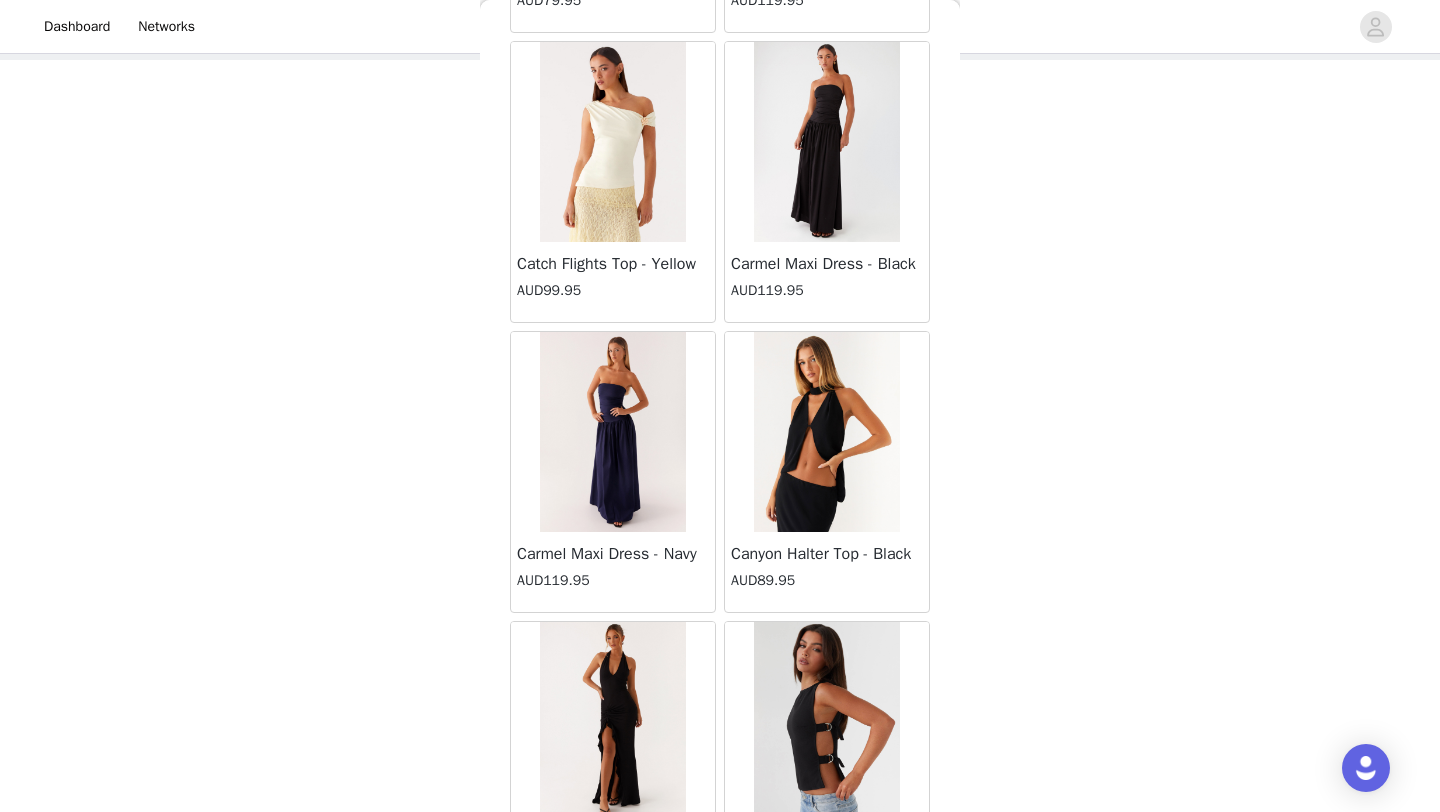 scroll, scrollTop: 8048, scrollLeft: 0, axis: vertical 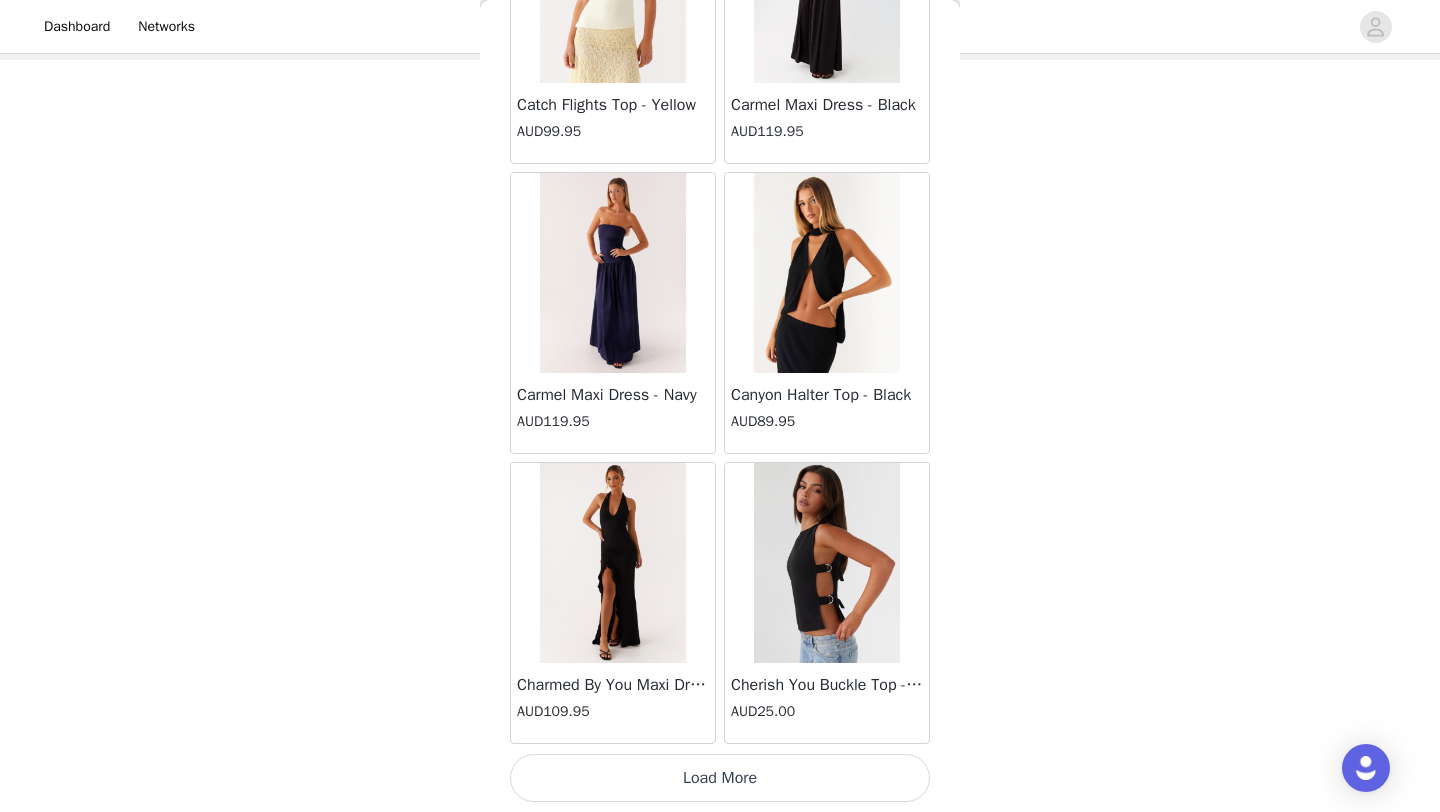 click on "Load More" at bounding box center (720, 778) 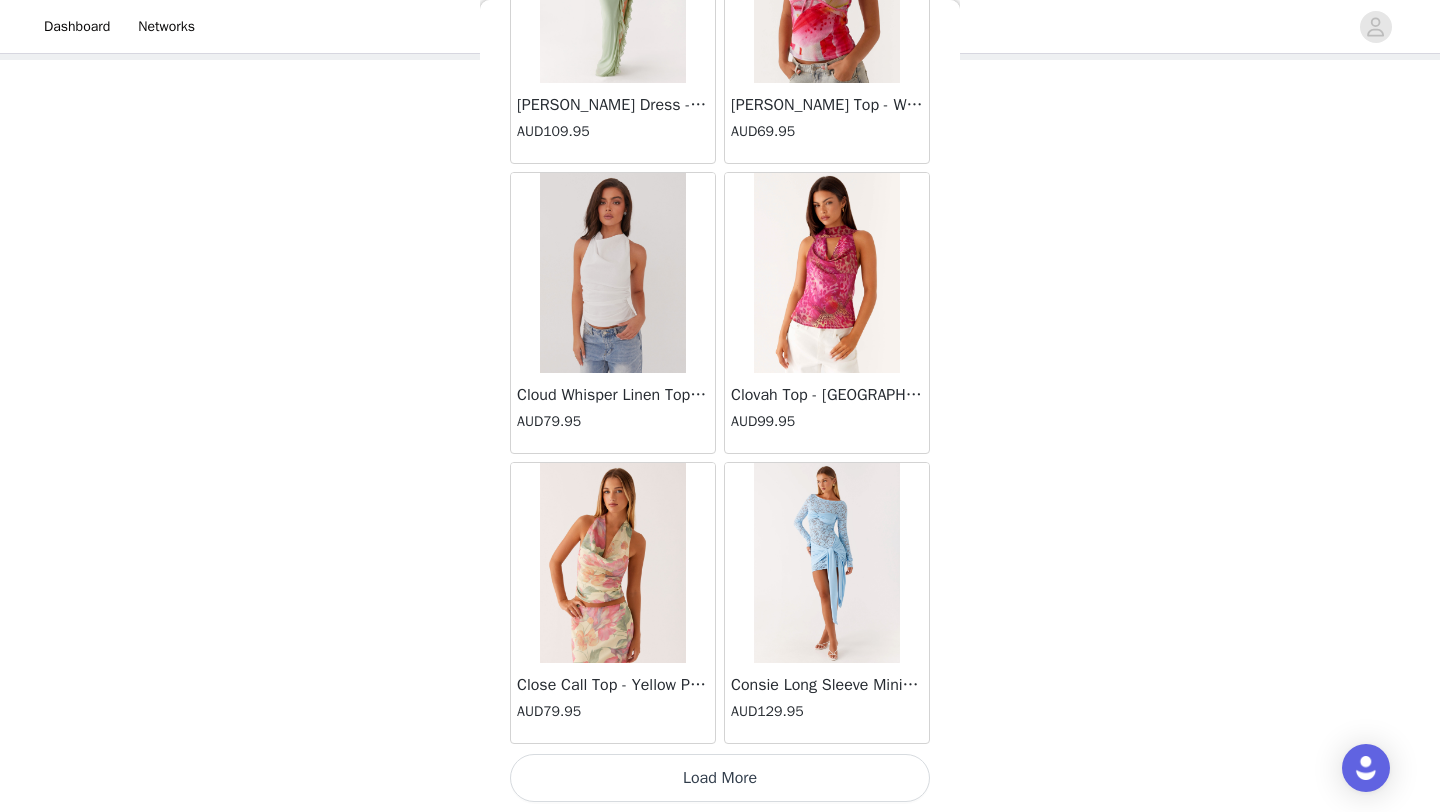 scroll, scrollTop: 10946, scrollLeft: 0, axis: vertical 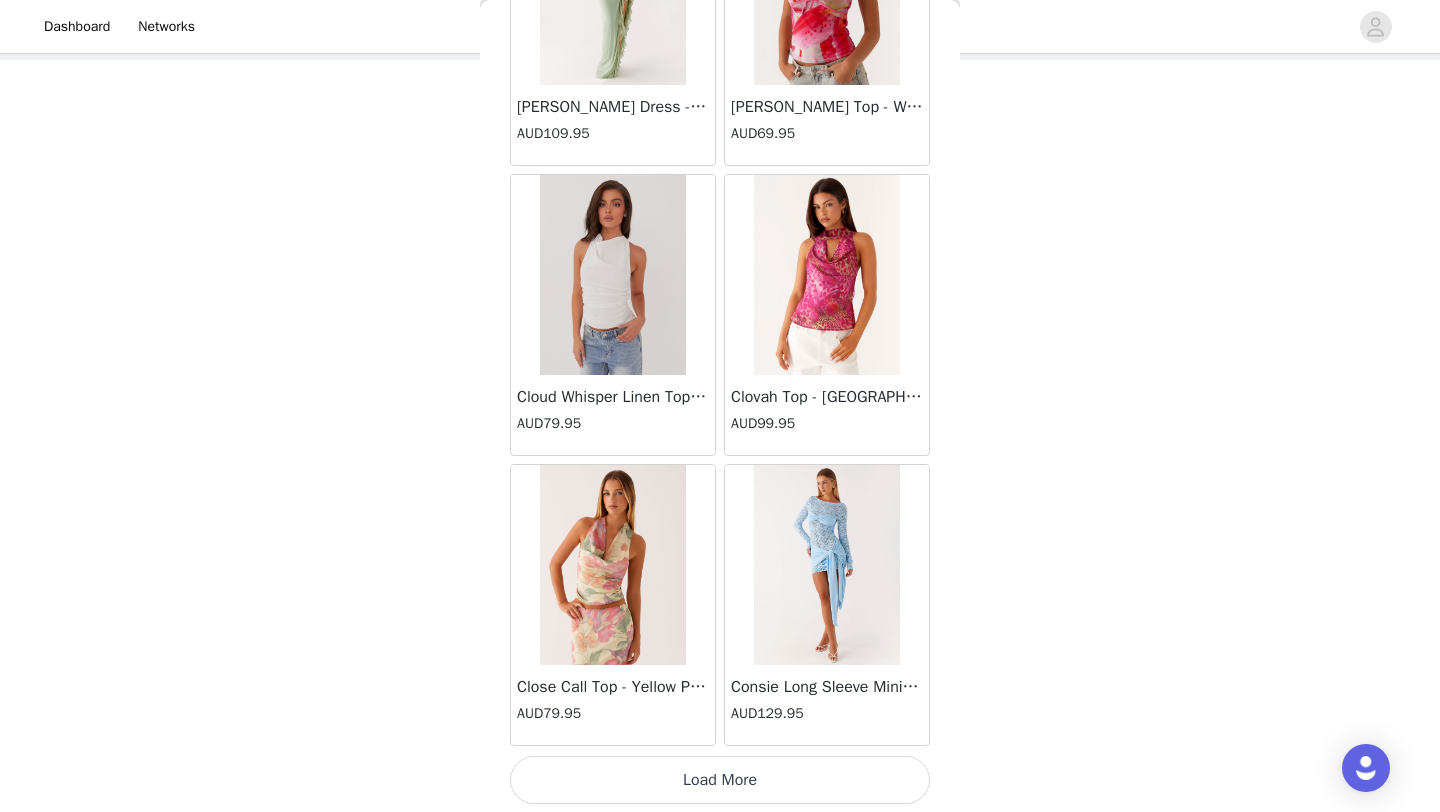 click on "Load More" at bounding box center (720, 780) 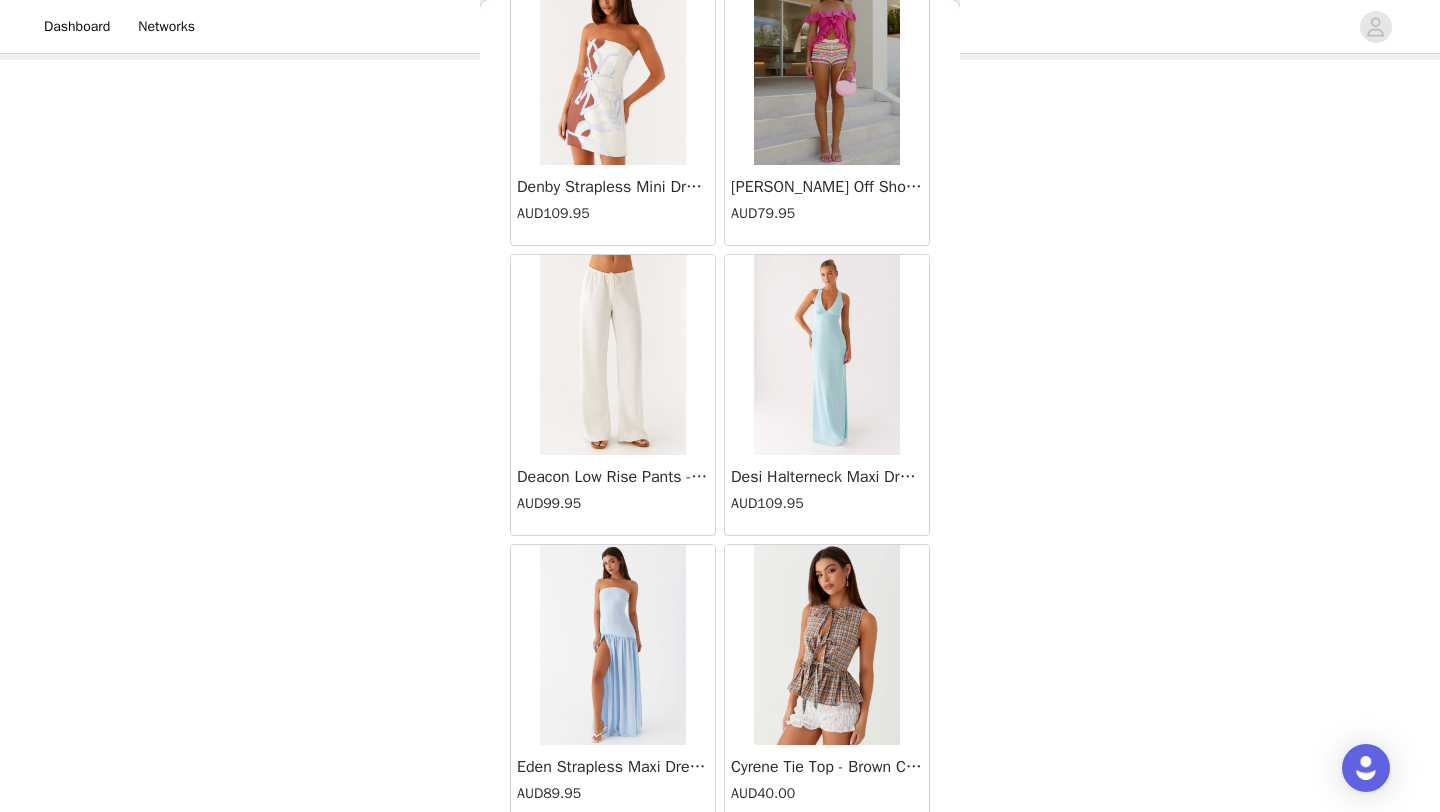 scroll, scrollTop: 13848, scrollLeft: 0, axis: vertical 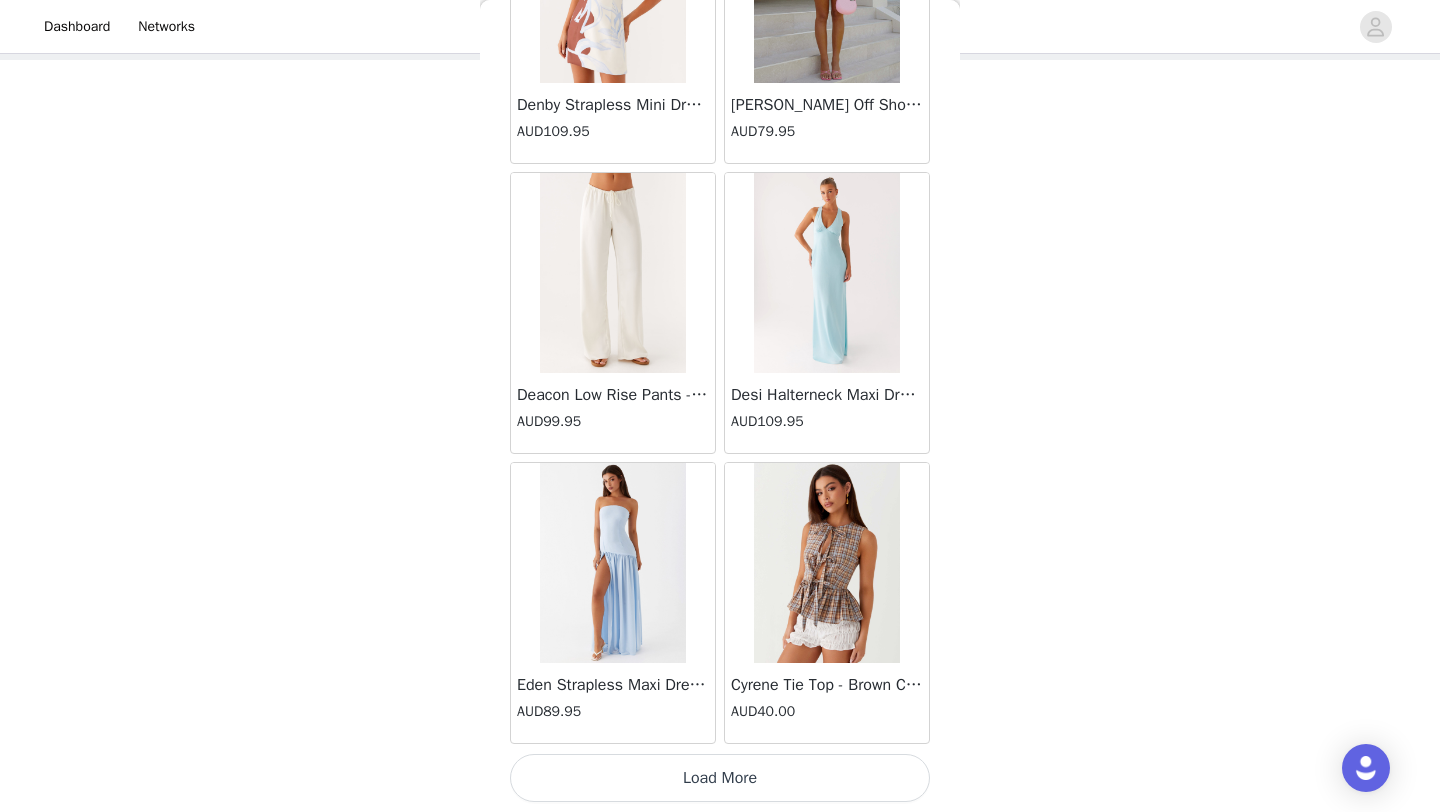 click on "Load More" at bounding box center (720, 778) 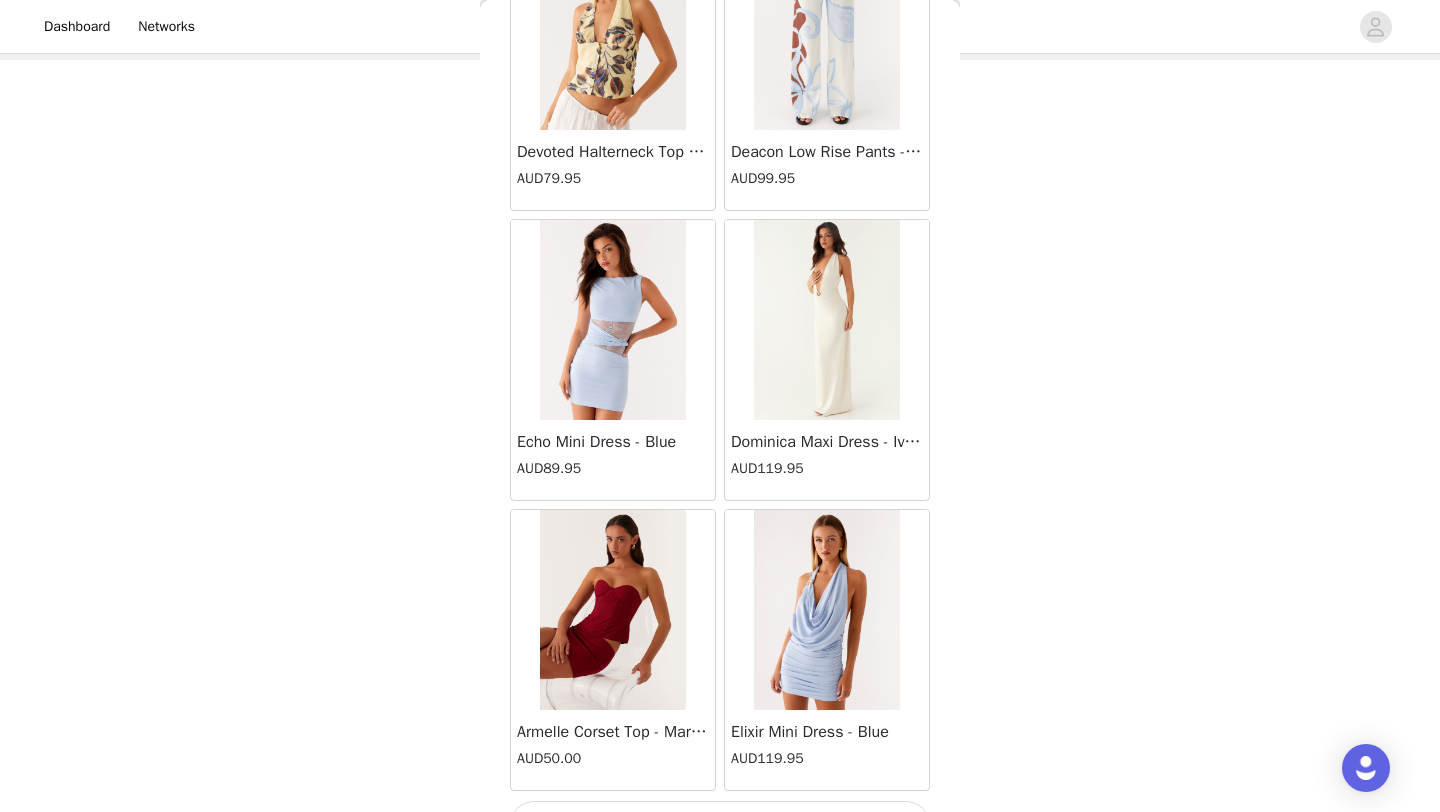 scroll, scrollTop: 16748, scrollLeft: 0, axis: vertical 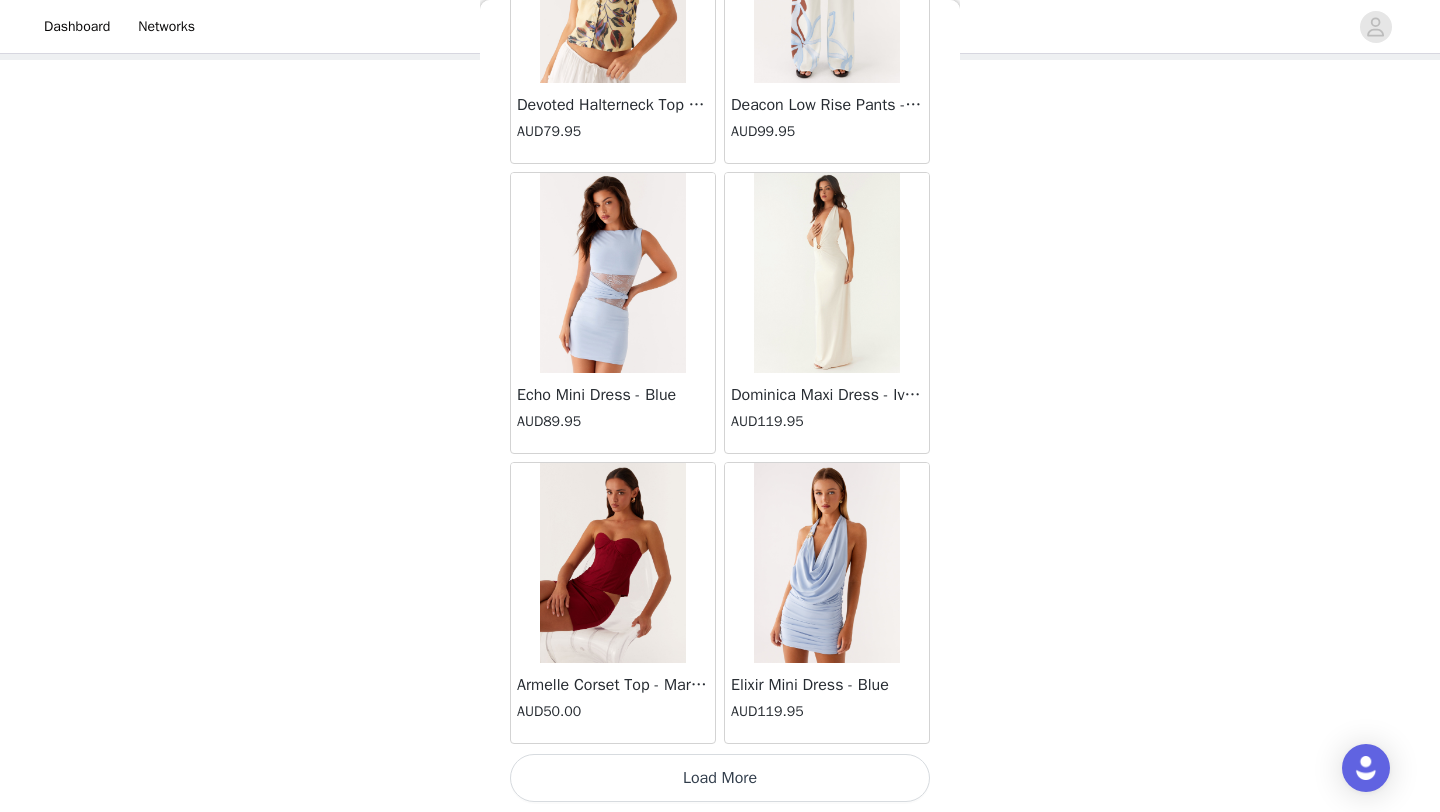 click on "Load More" at bounding box center (720, 778) 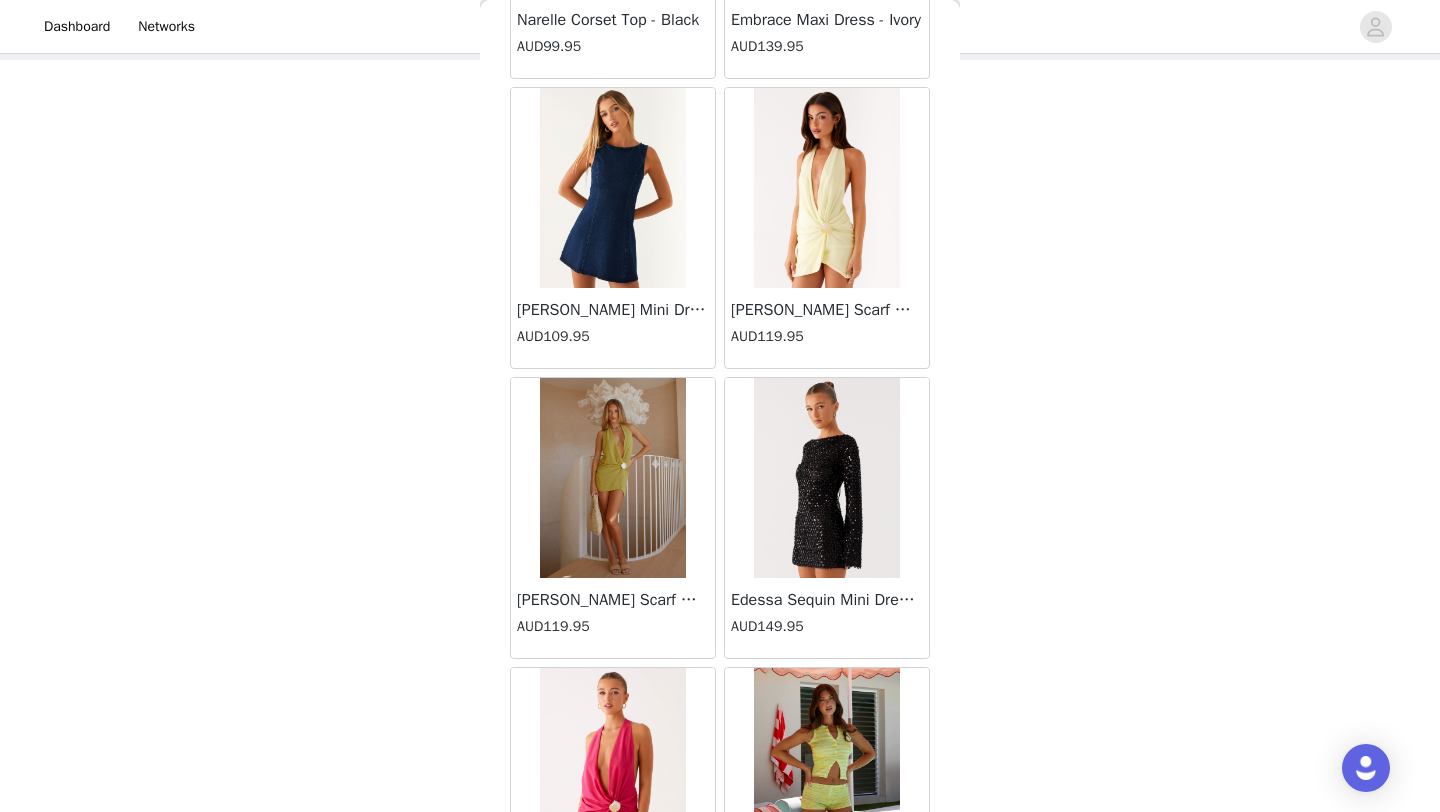 scroll, scrollTop: 18885, scrollLeft: 0, axis: vertical 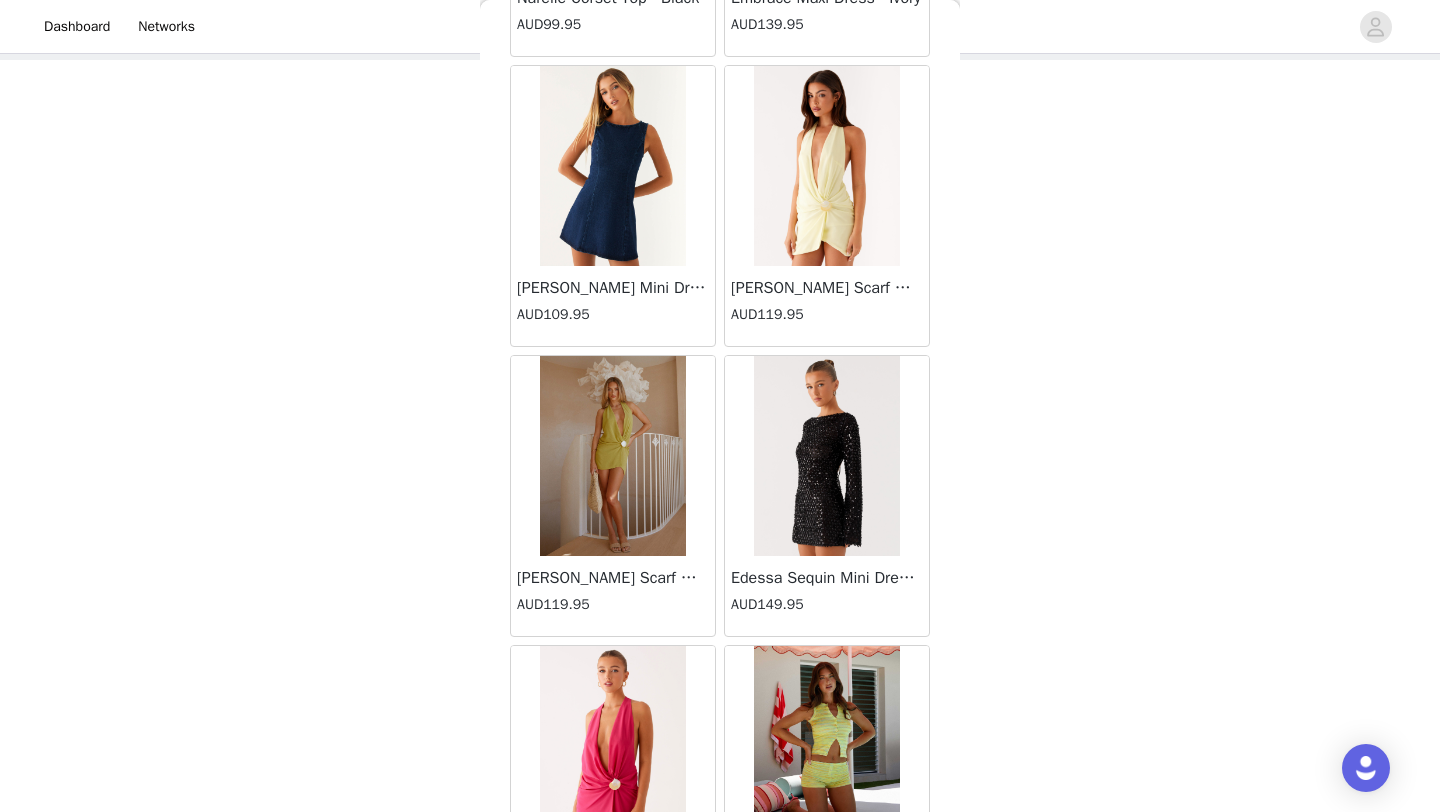 click at bounding box center (826, 166) 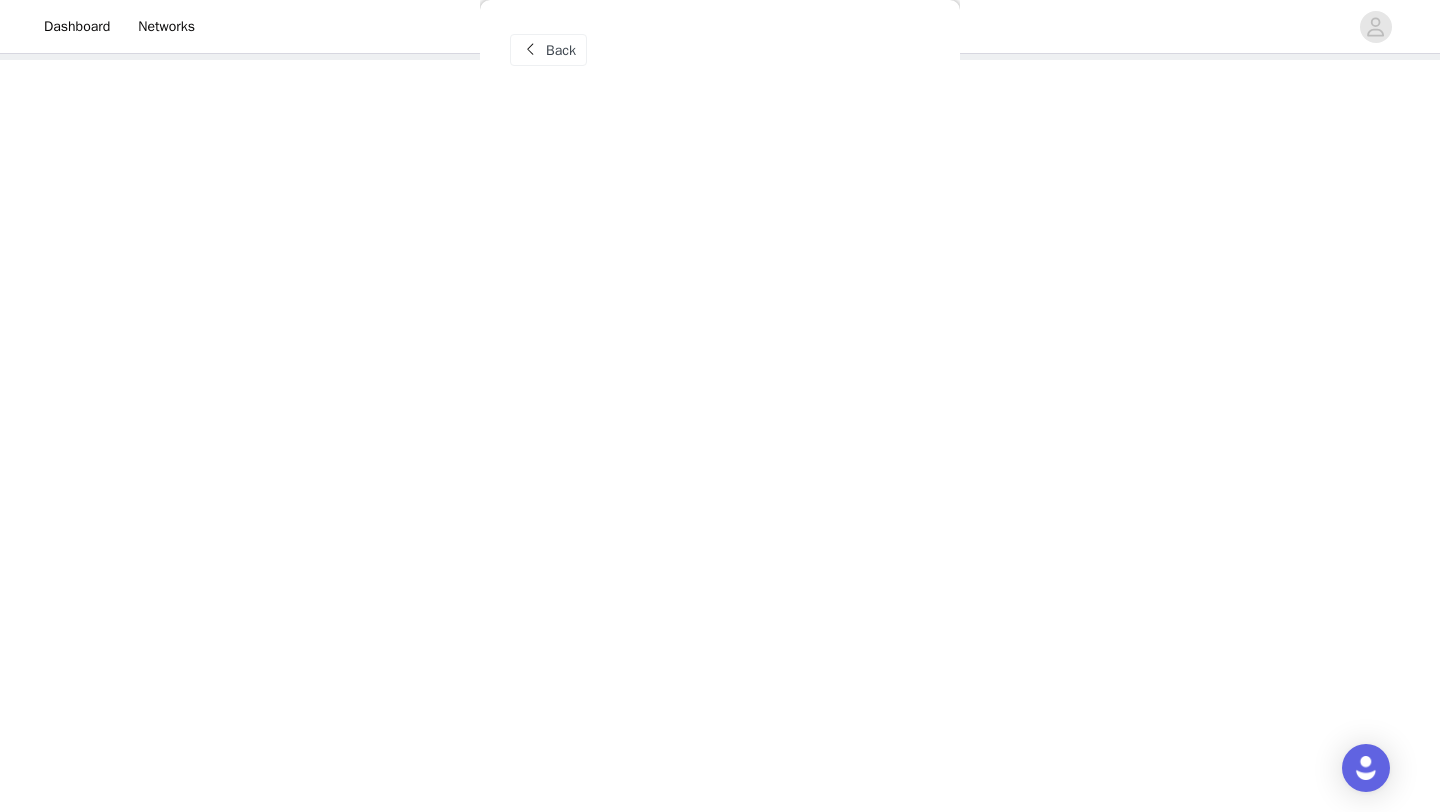 scroll, scrollTop: 0, scrollLeft: 0, axis: both 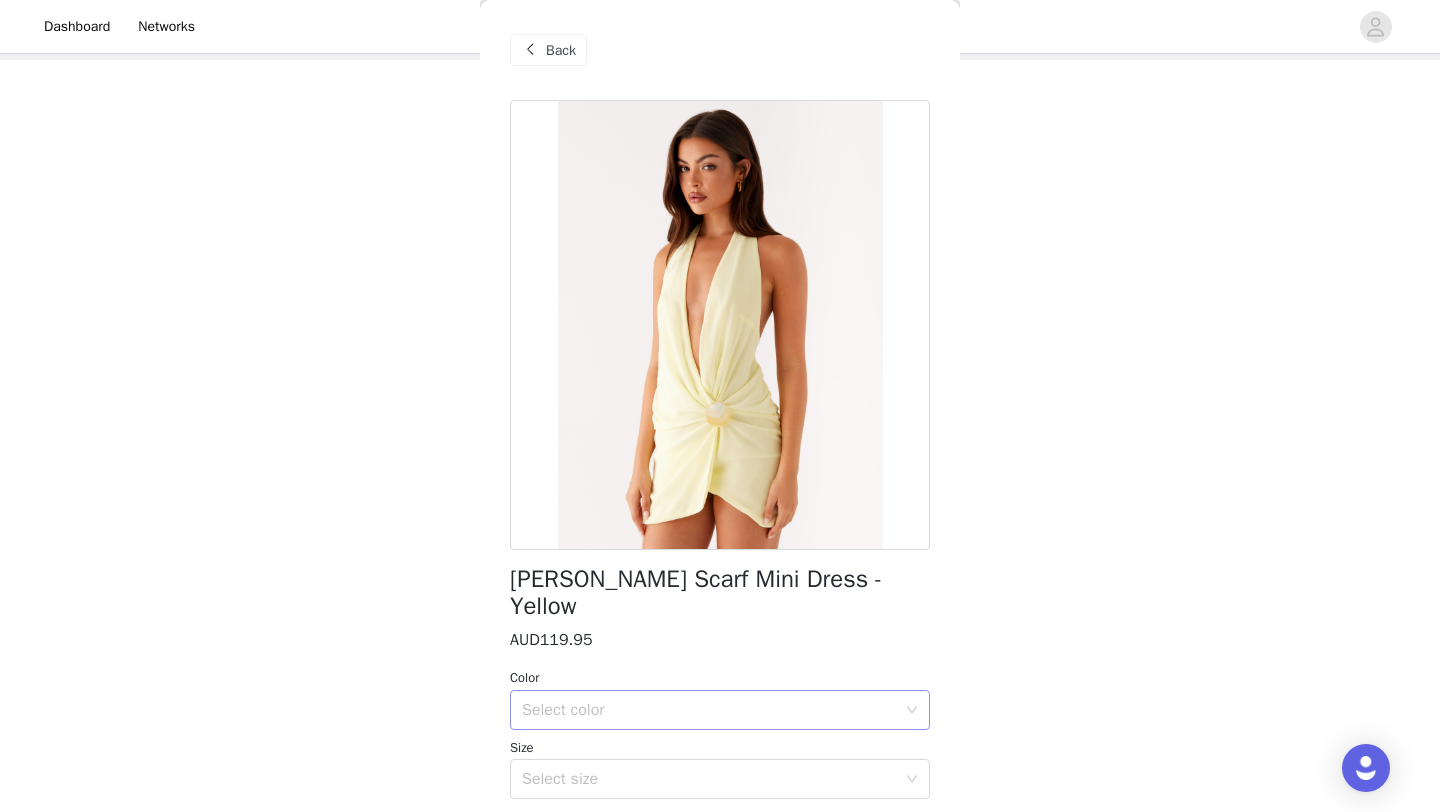click on "Select color" at bounding box center [709, 710] 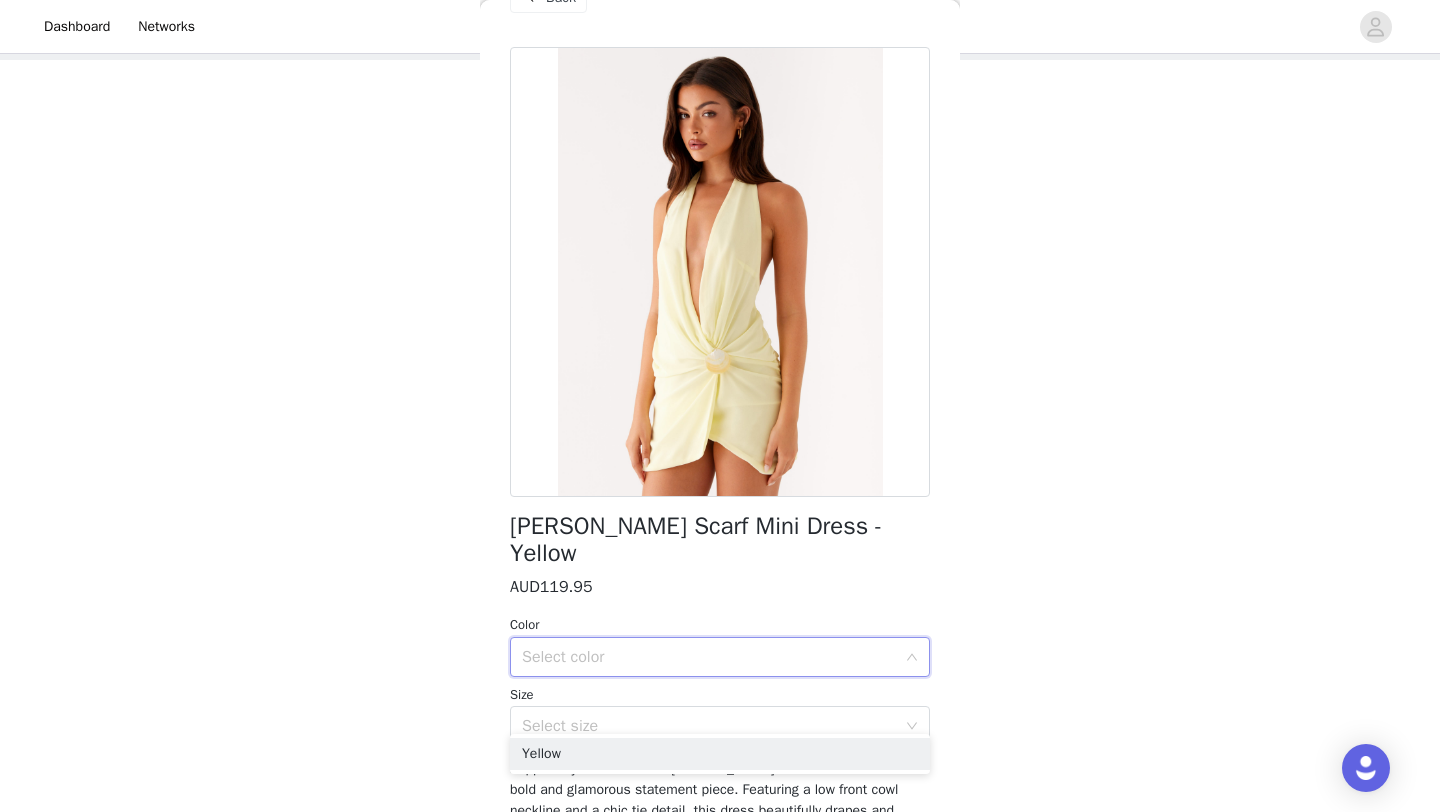 scroll, scrollTop: 61, scrollLeft: 0, axis: vertical 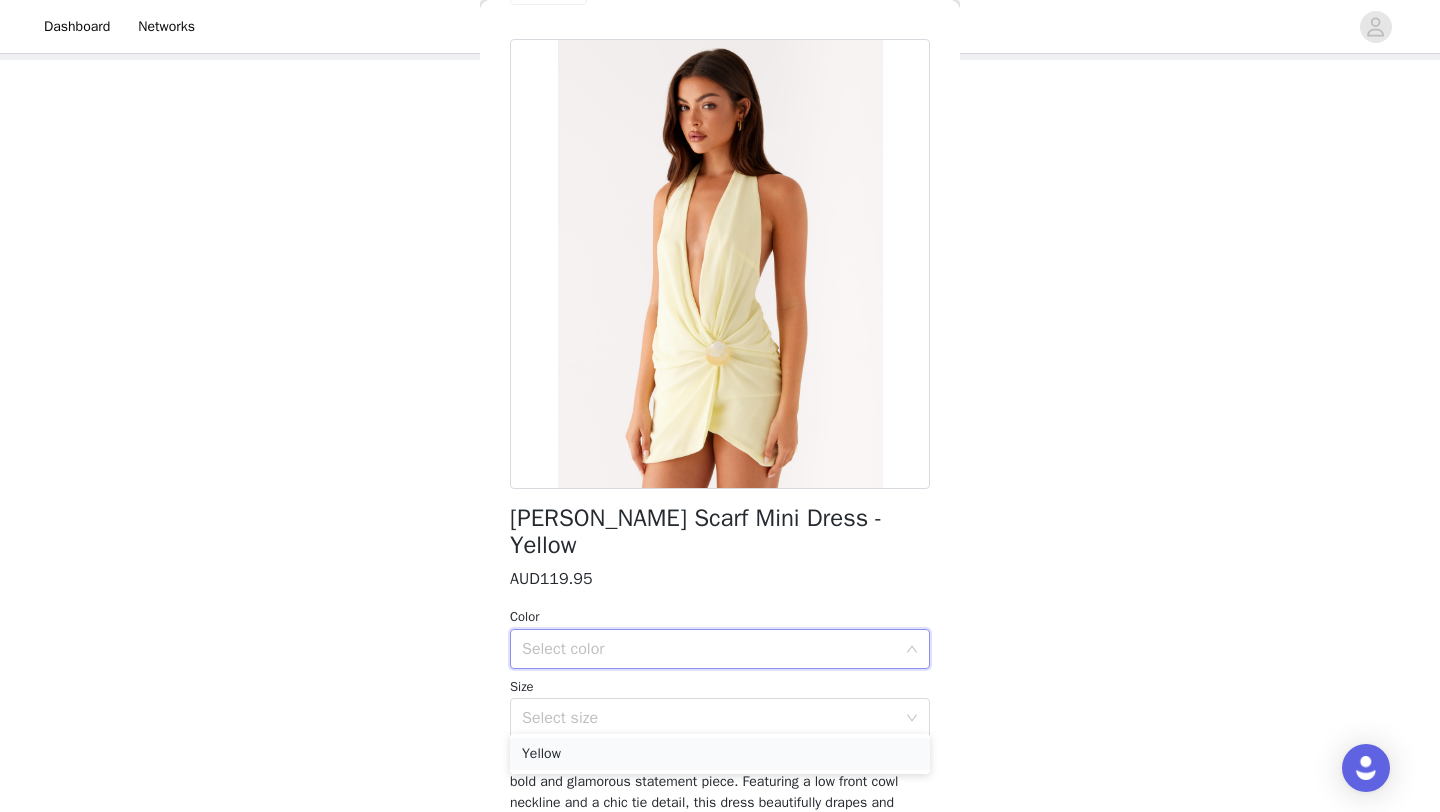 click on "Yellow" at bounding box center (720, 754) 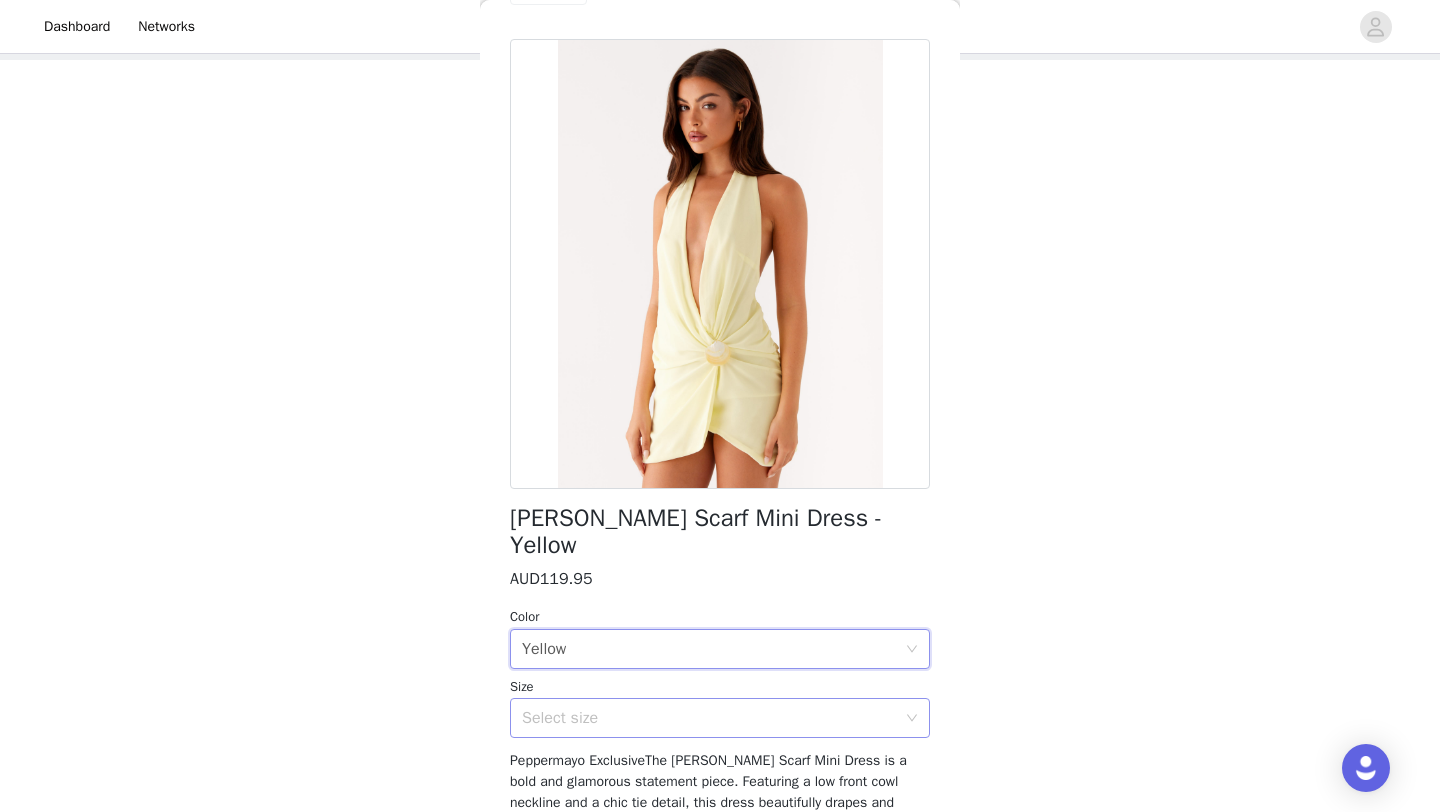 click on "Select size" at bounding box center [709, 718] 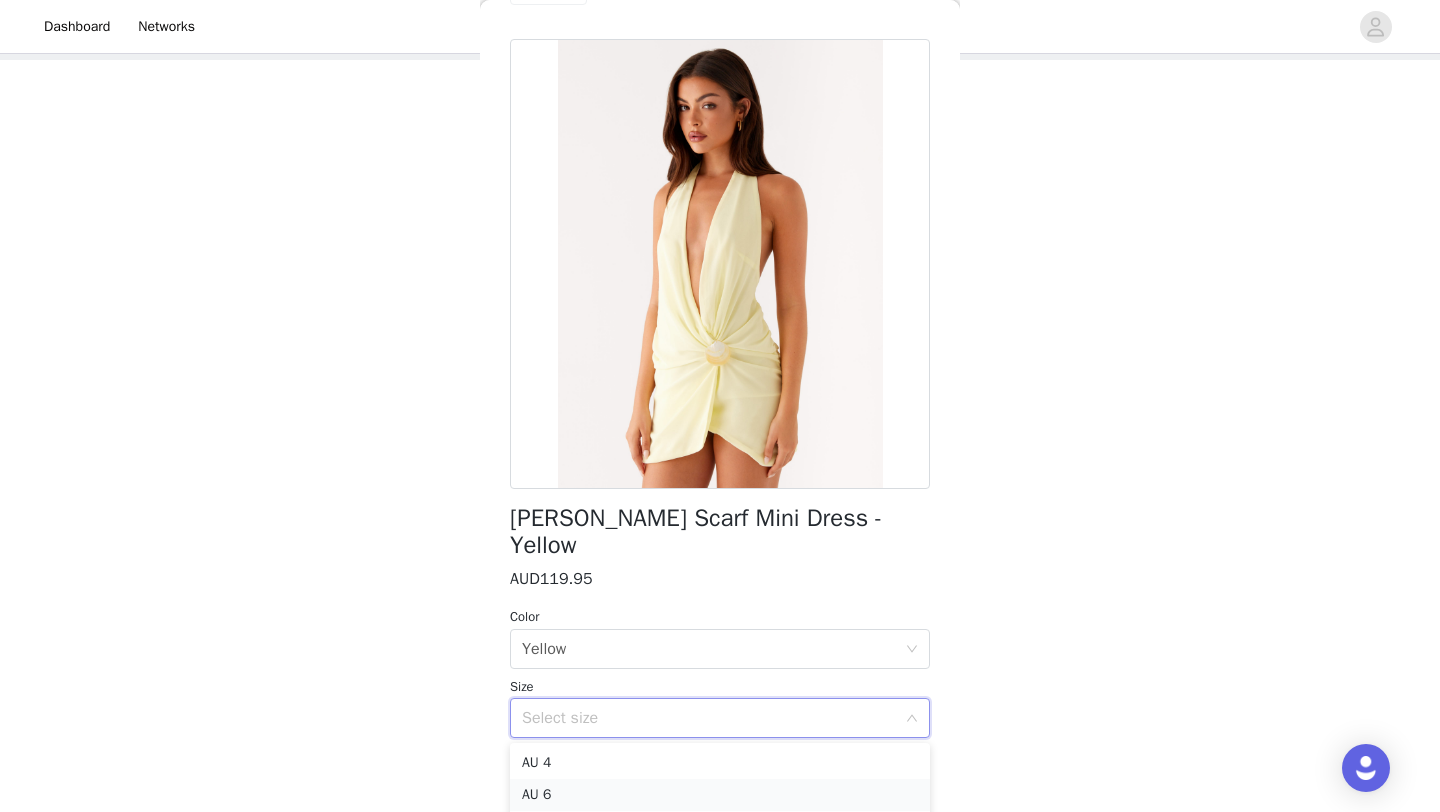 click on "AU 6" at bounding box center [720, 795] 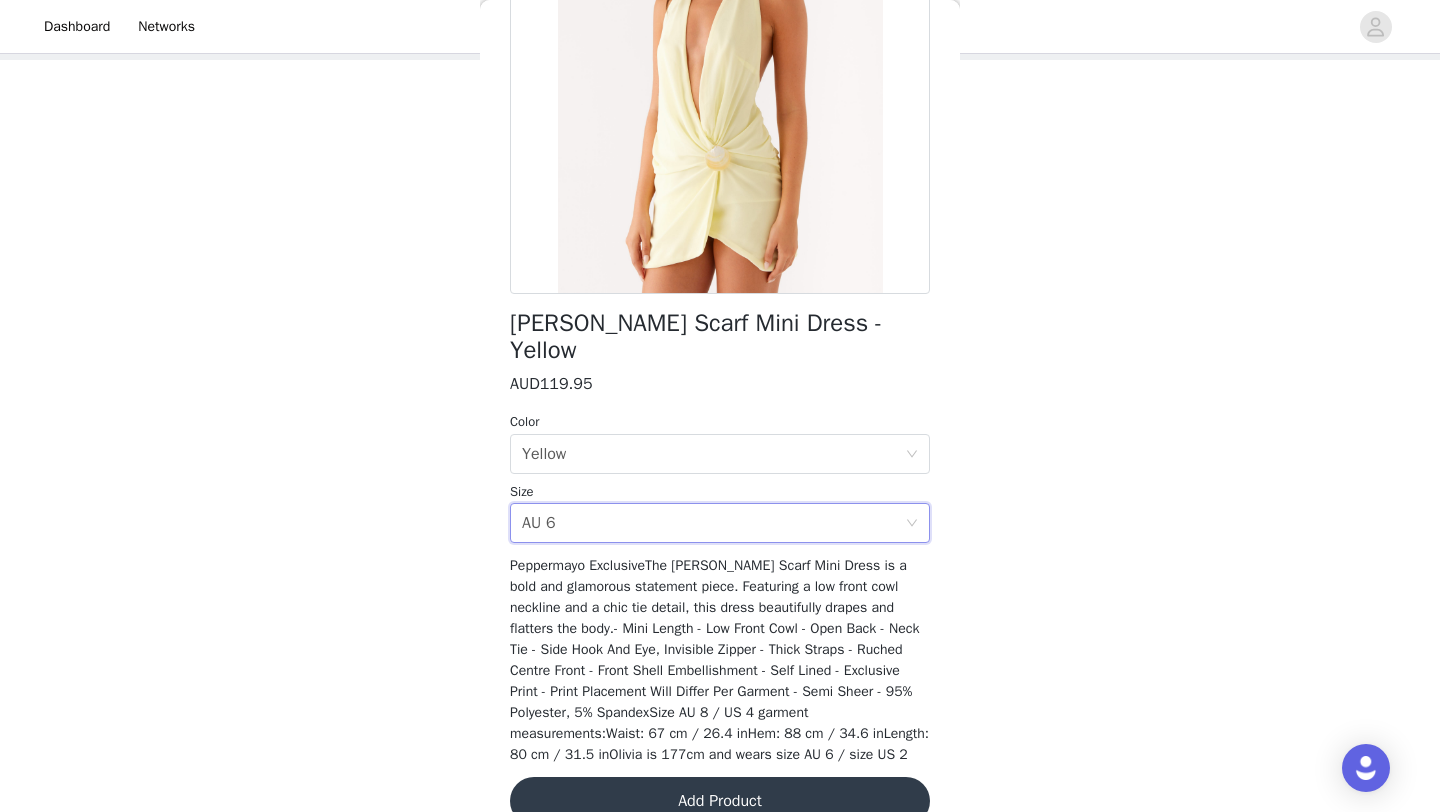 scroll, scrollTop: 314, scrollLeft: 0, axis: vertical 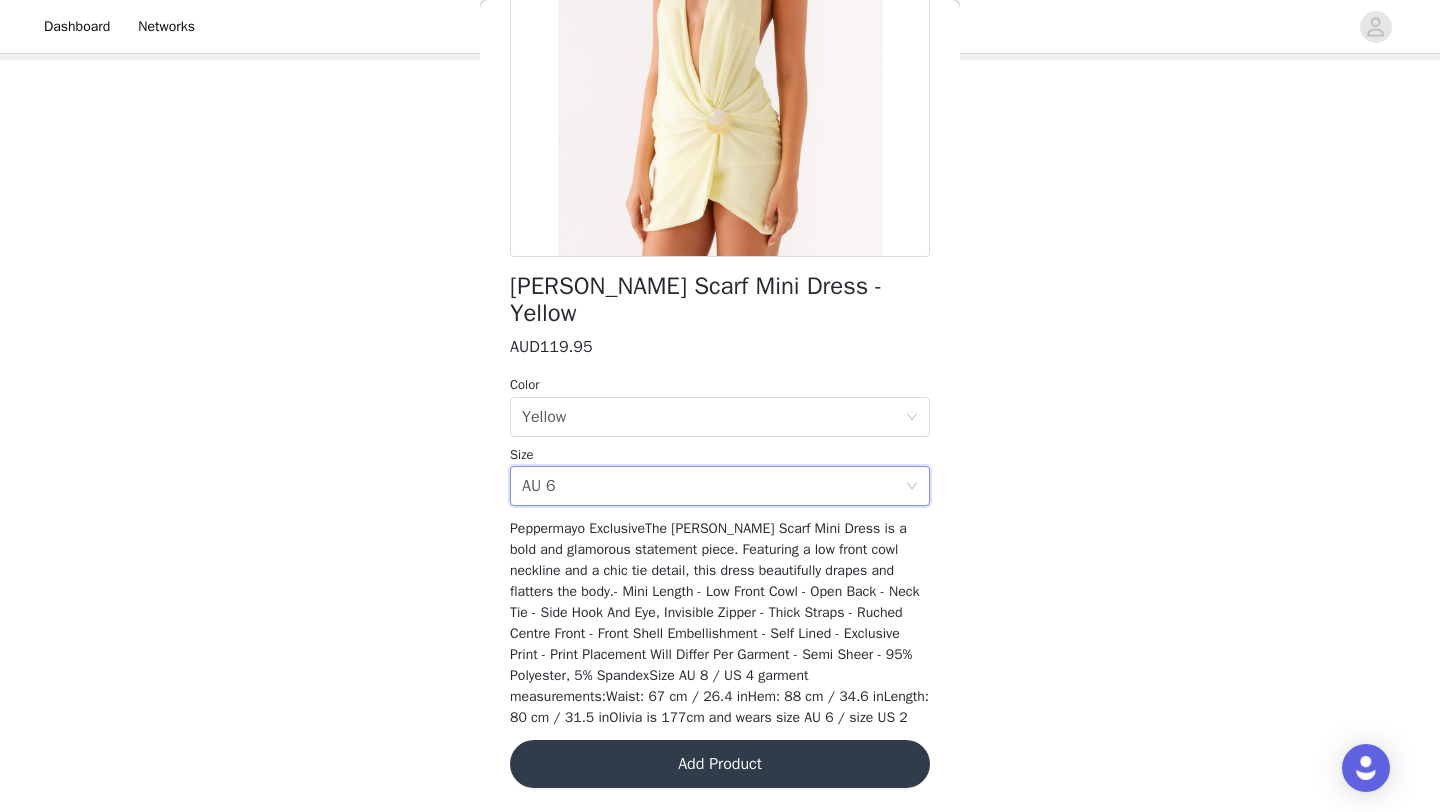 click on "Add Product" at bounding box center (720, 764) 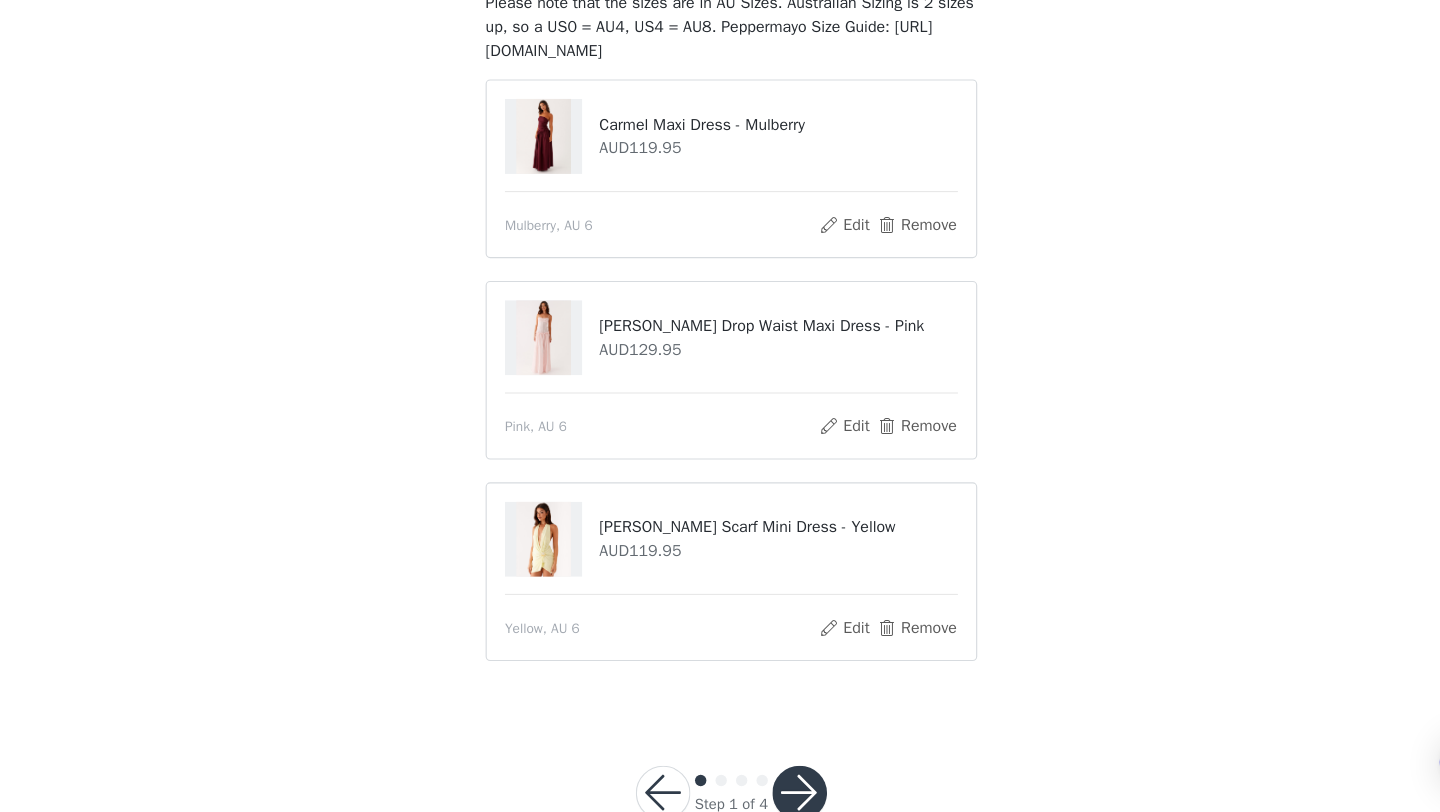 scroll, scrollTop: 94, scrollLeft: 0, axis: vertical 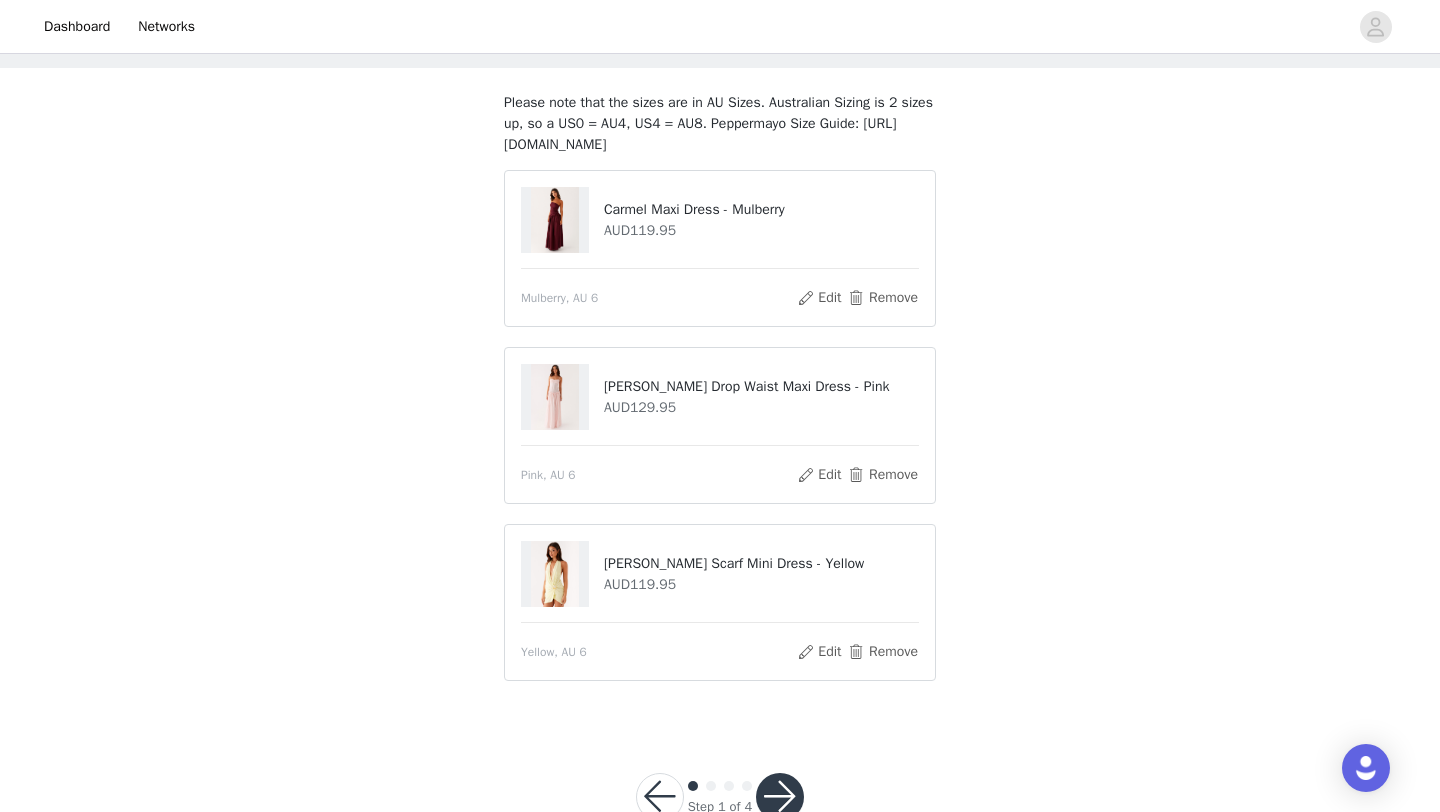 click at bounding box center [780, 797] 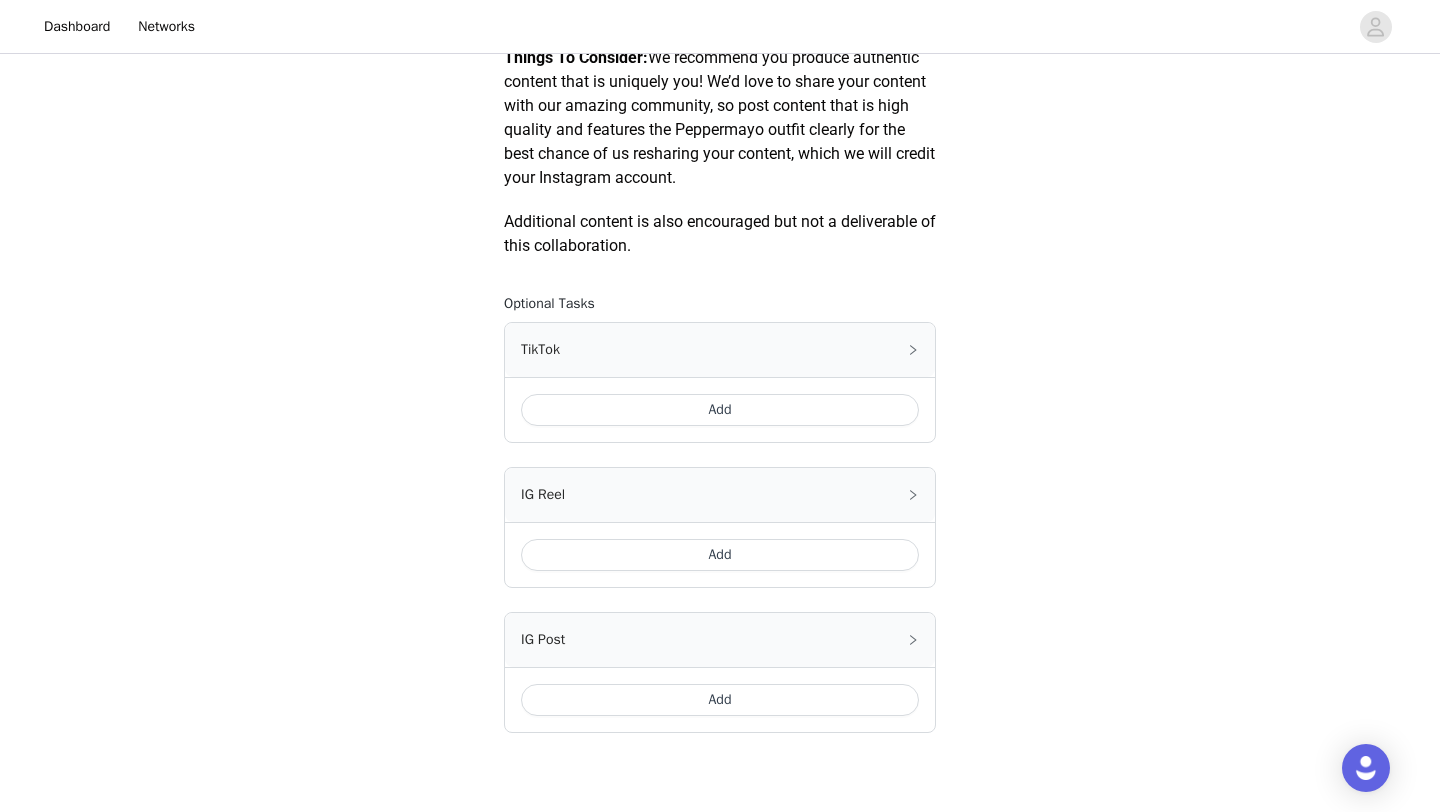scroll, scrollTop: 930, scrollLeft: 0, axis: vertical 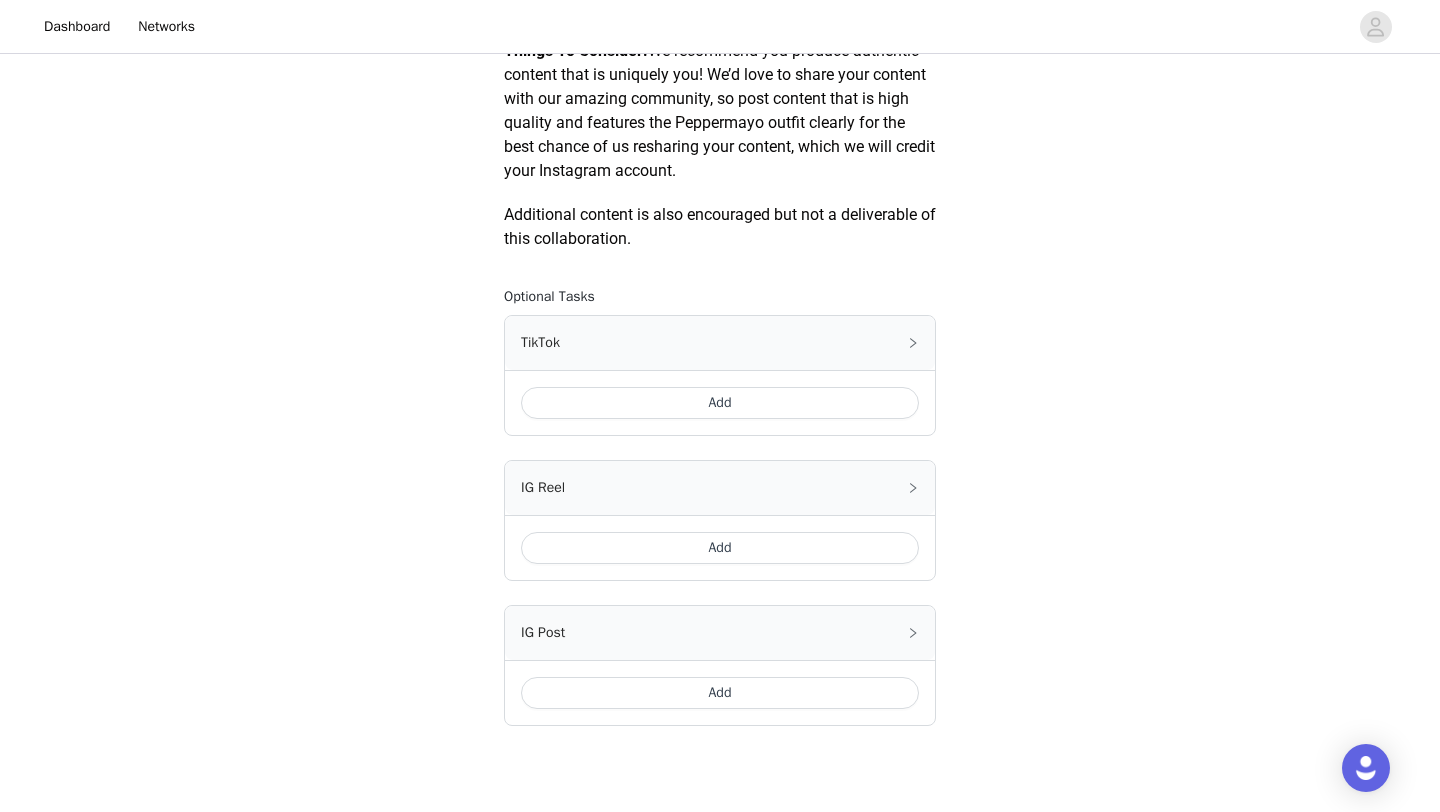 click on "Add" at bounding box center (720, 403) 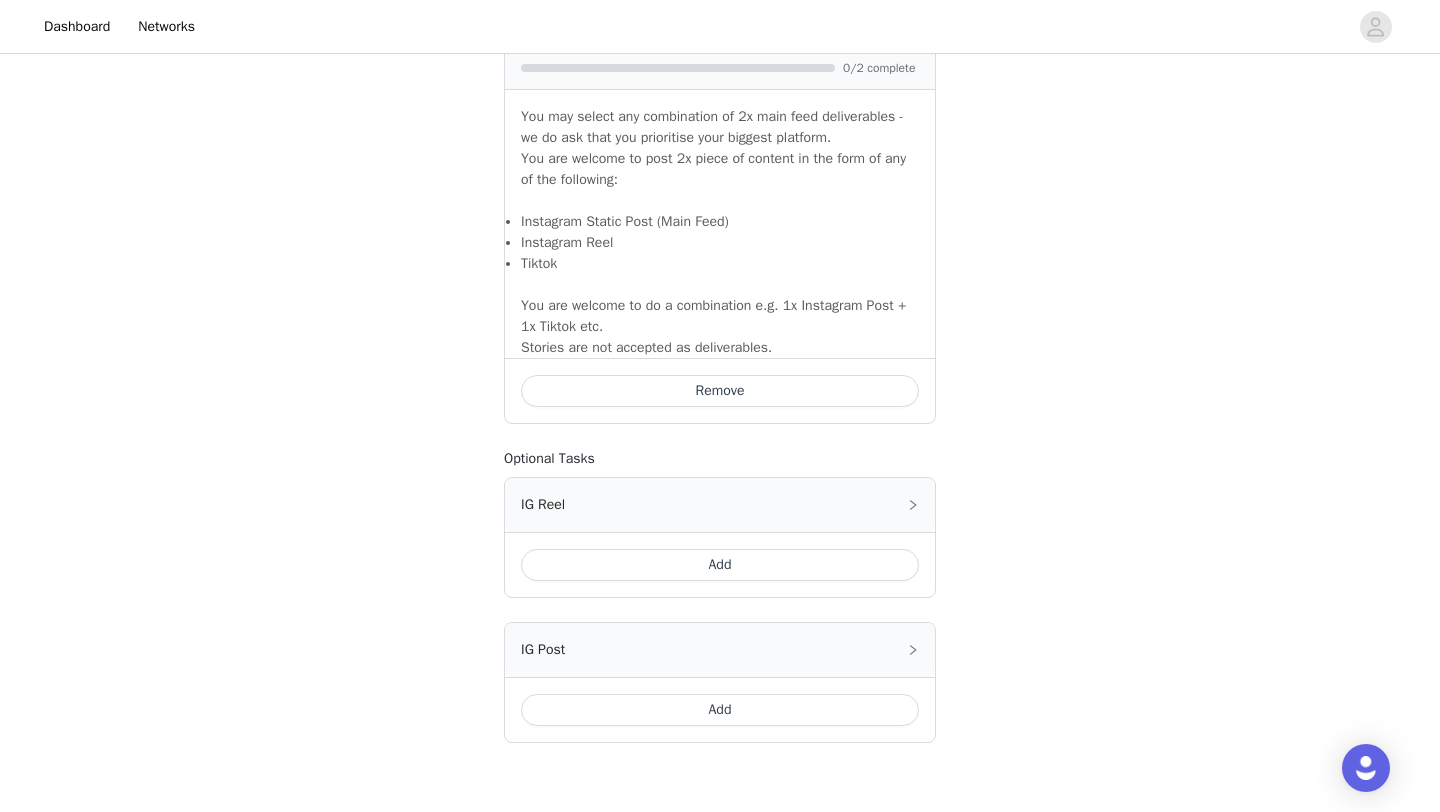scroll, scrollTop: 1392, scrollLeft: 0, axis: vertical 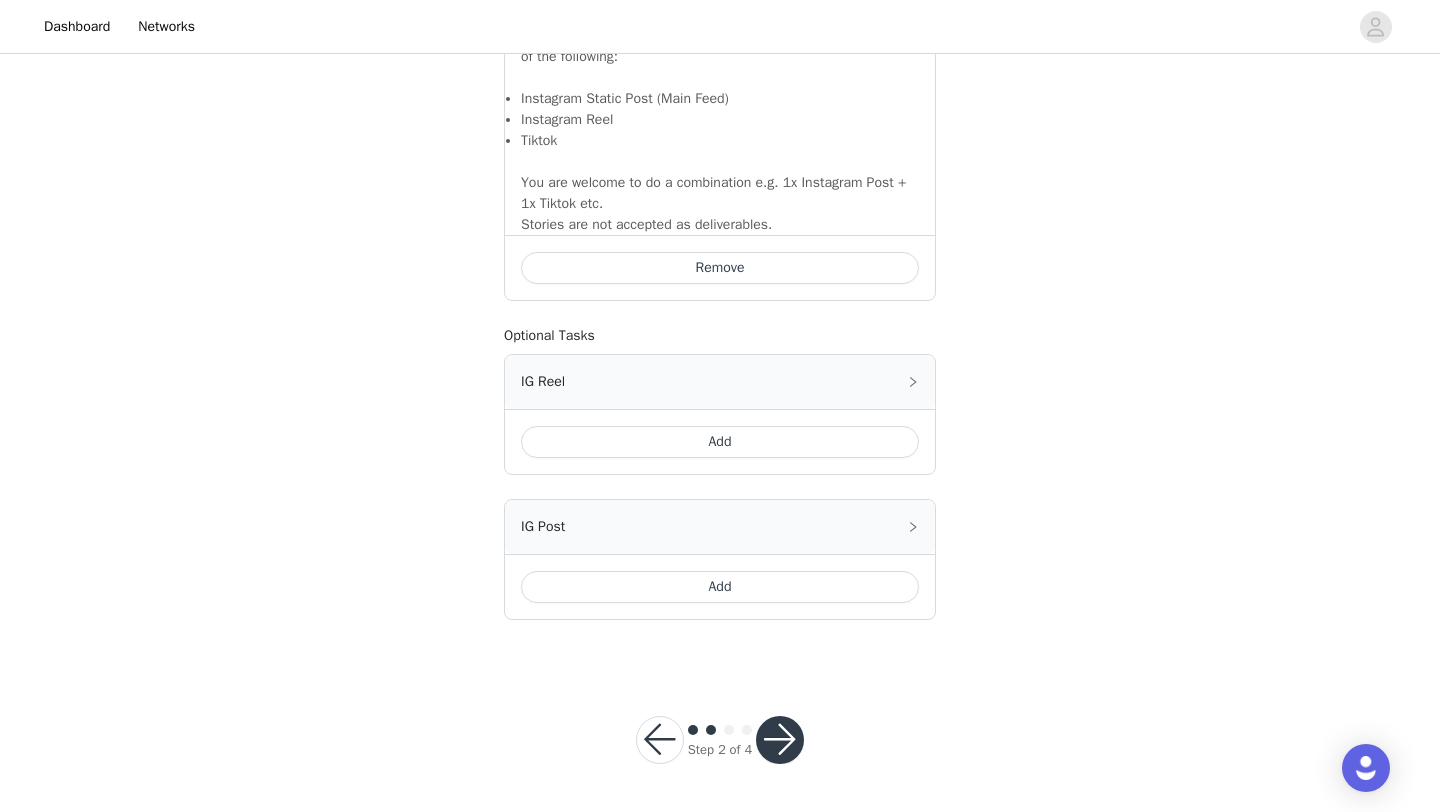 click at bounding box center (780, 740) 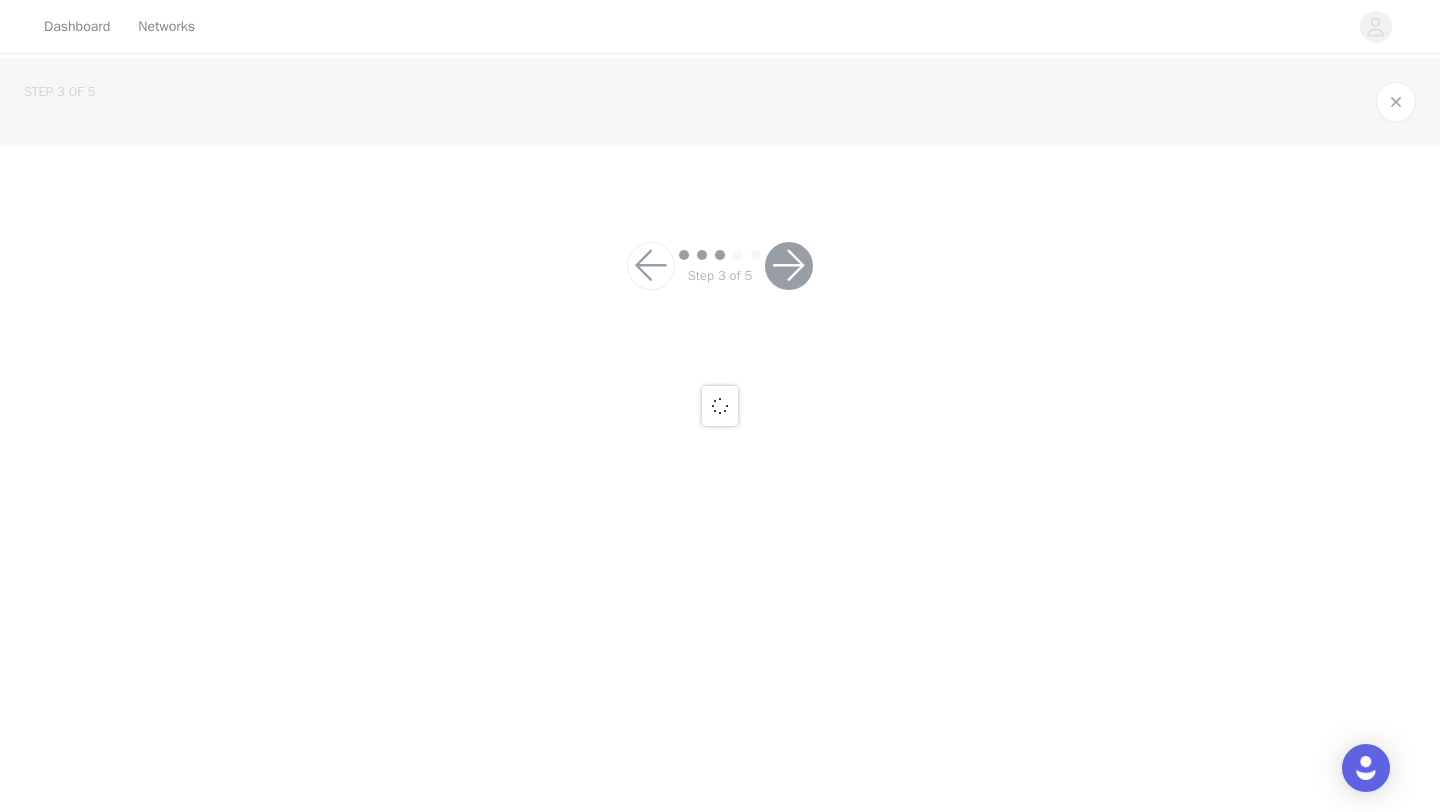 scroll, scrollTop: 0, scrollLeft: 0, axis: both 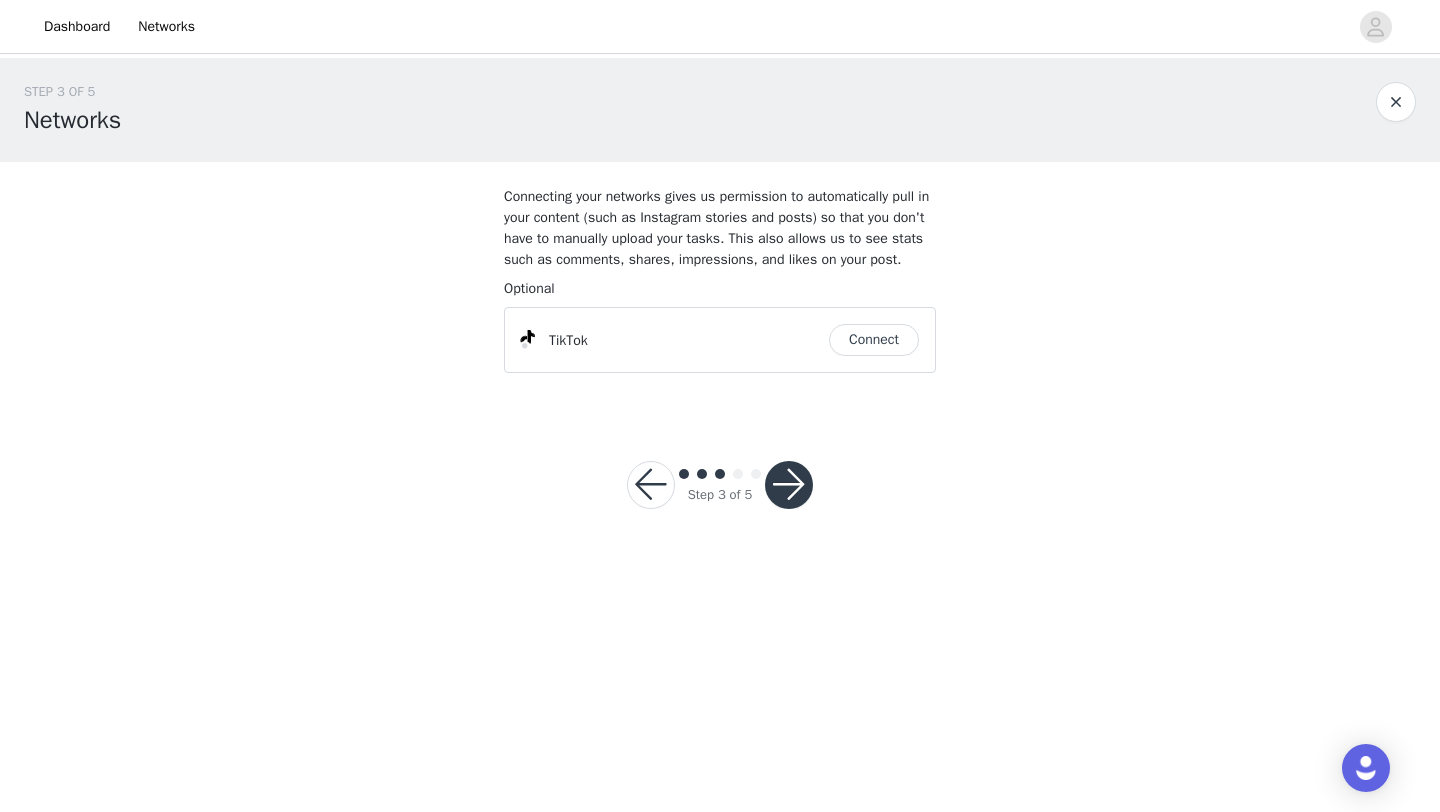 click at bounding box center (789, 485) 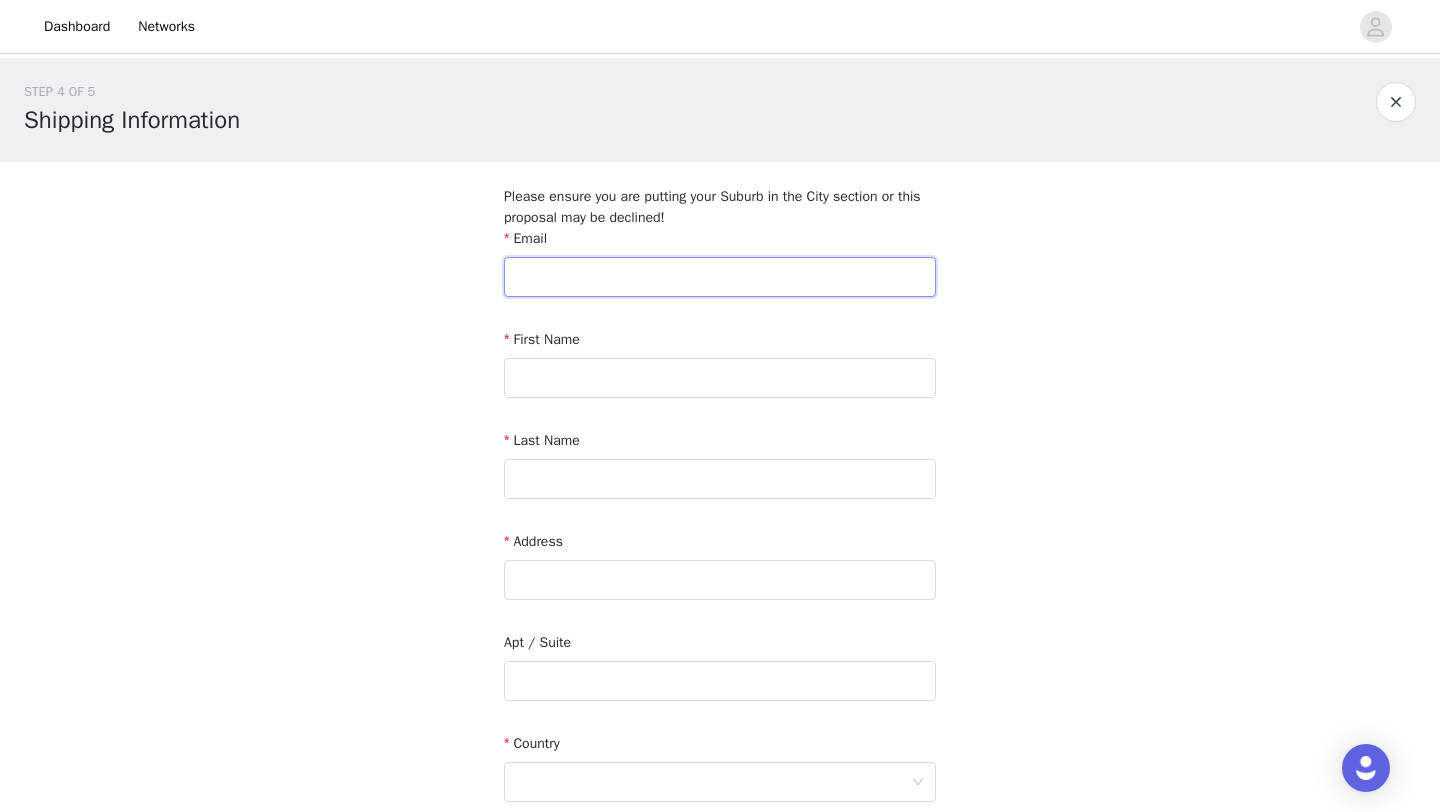 click at bounding box center (720, 277) 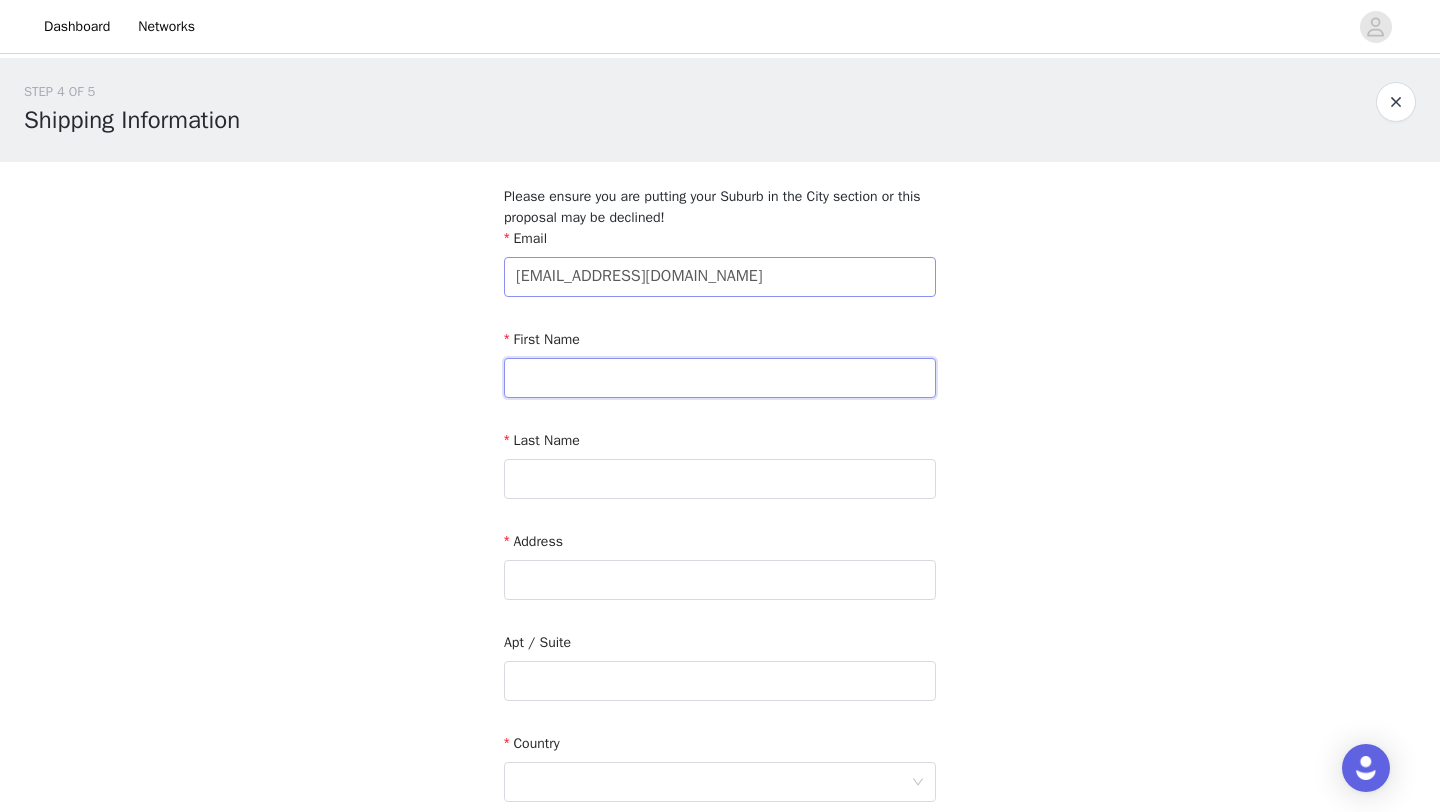 type on "[PERSON_NAME]" 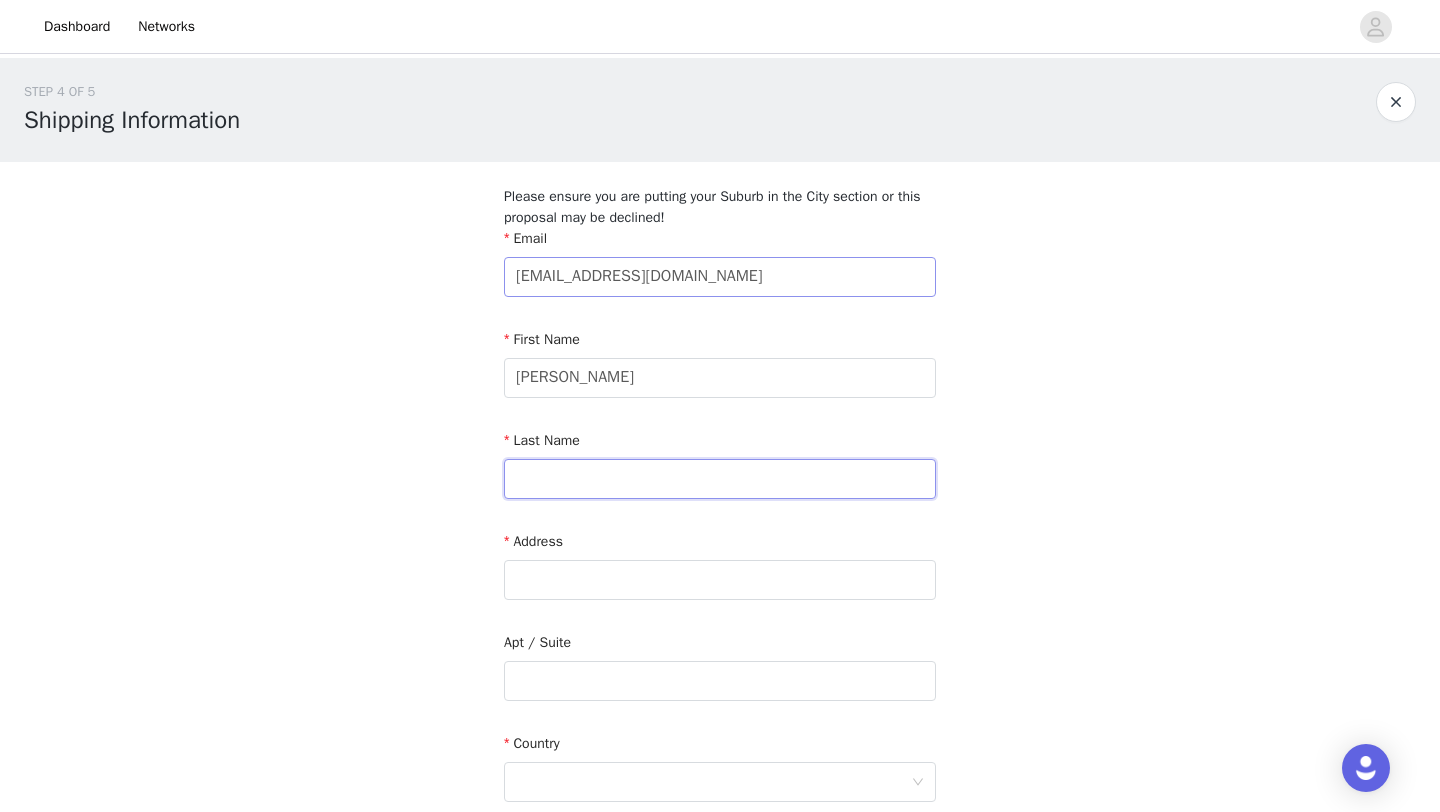 type on "Tram" 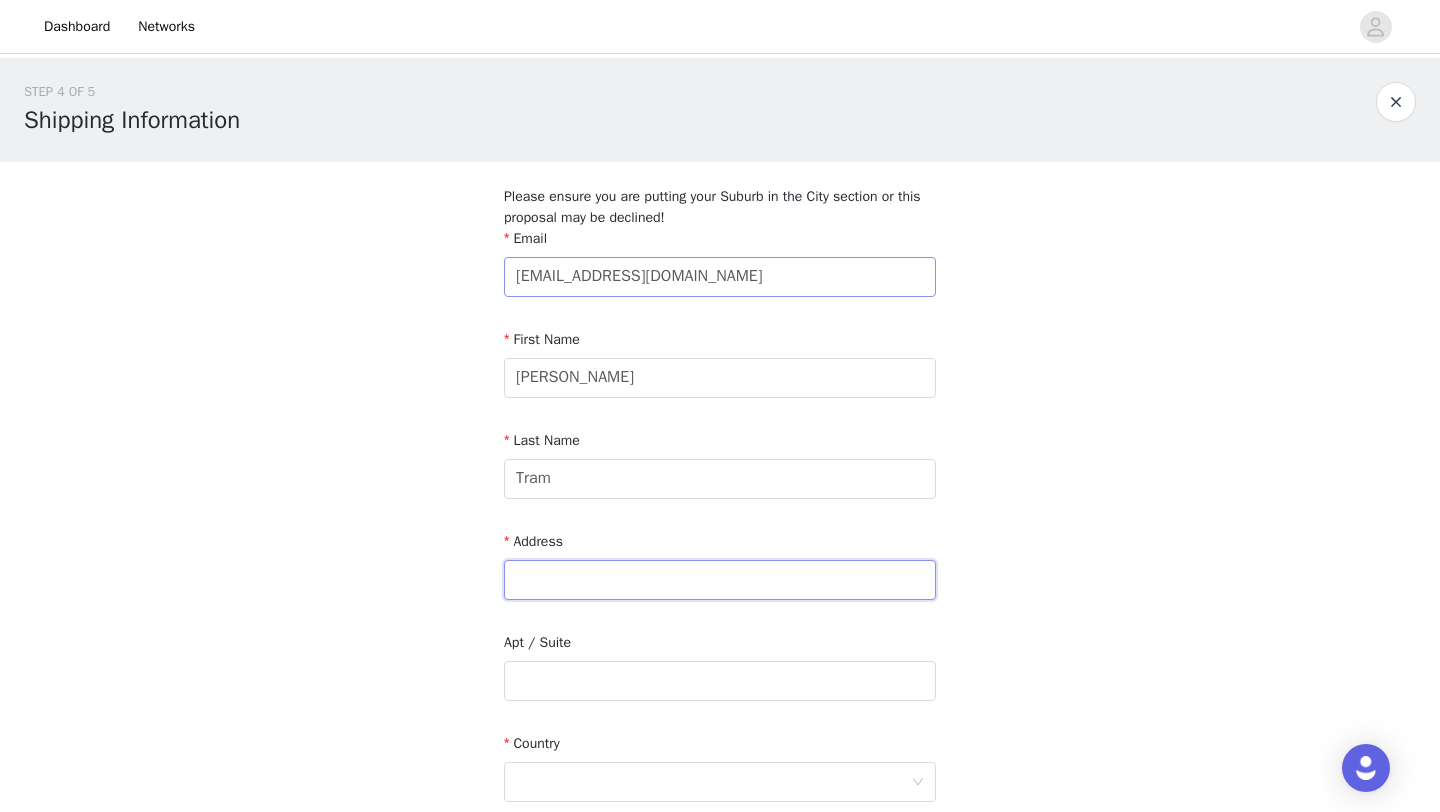 type on "[STREET_ADDRESS]" 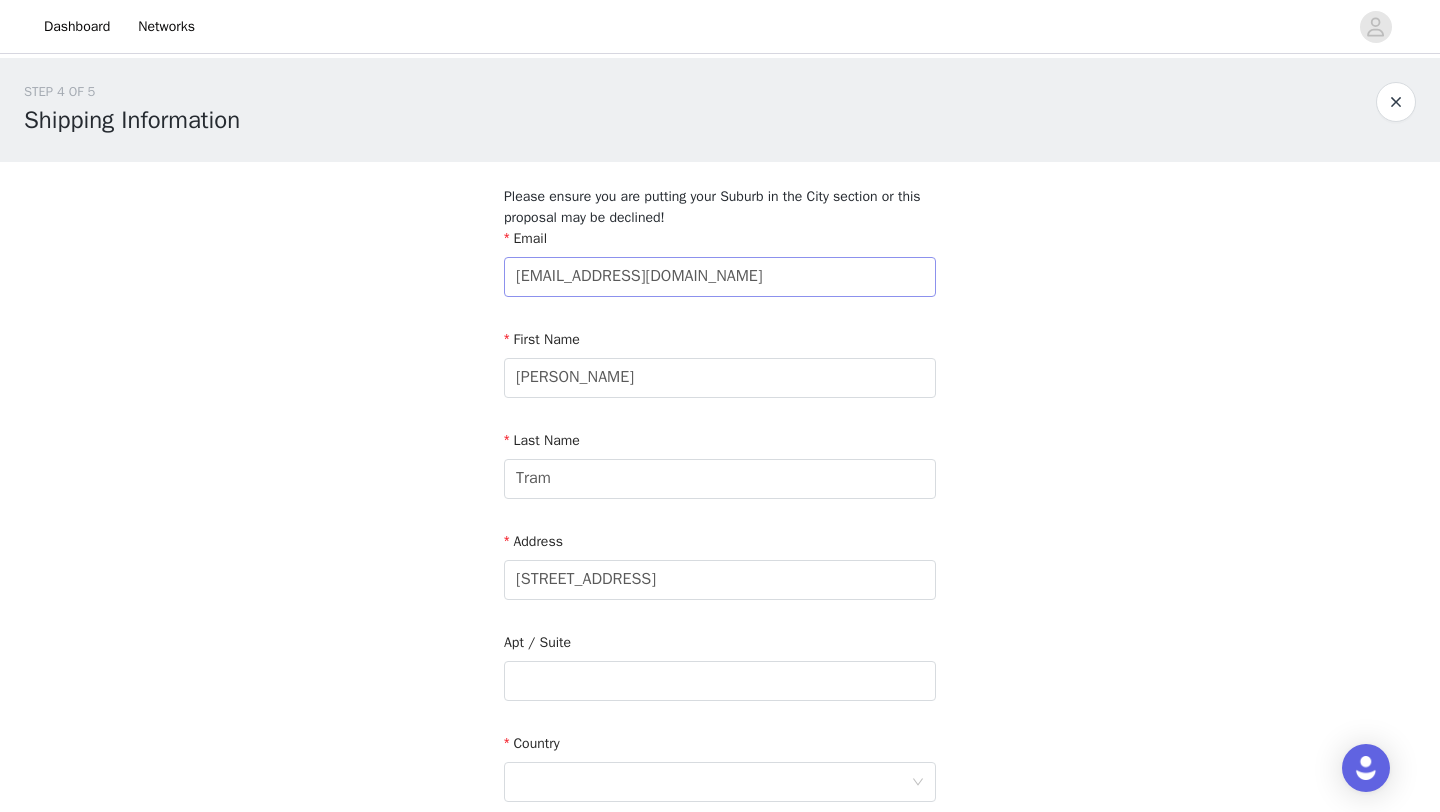 type on "Bellambi" 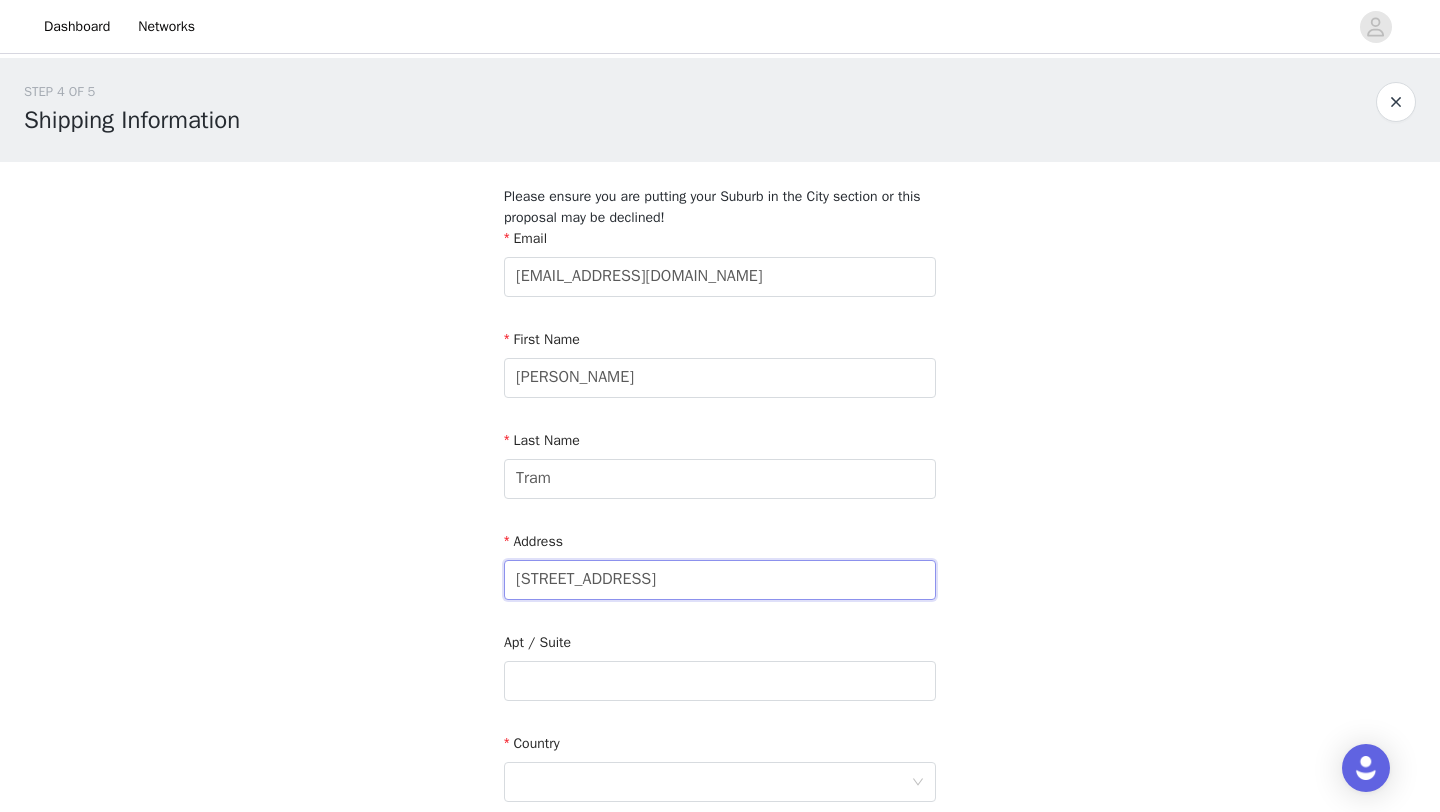 drag, startPoint x: 643, startPoint y: 588, endPoint x: 453, endPoint y: 586, distance: 190.01053 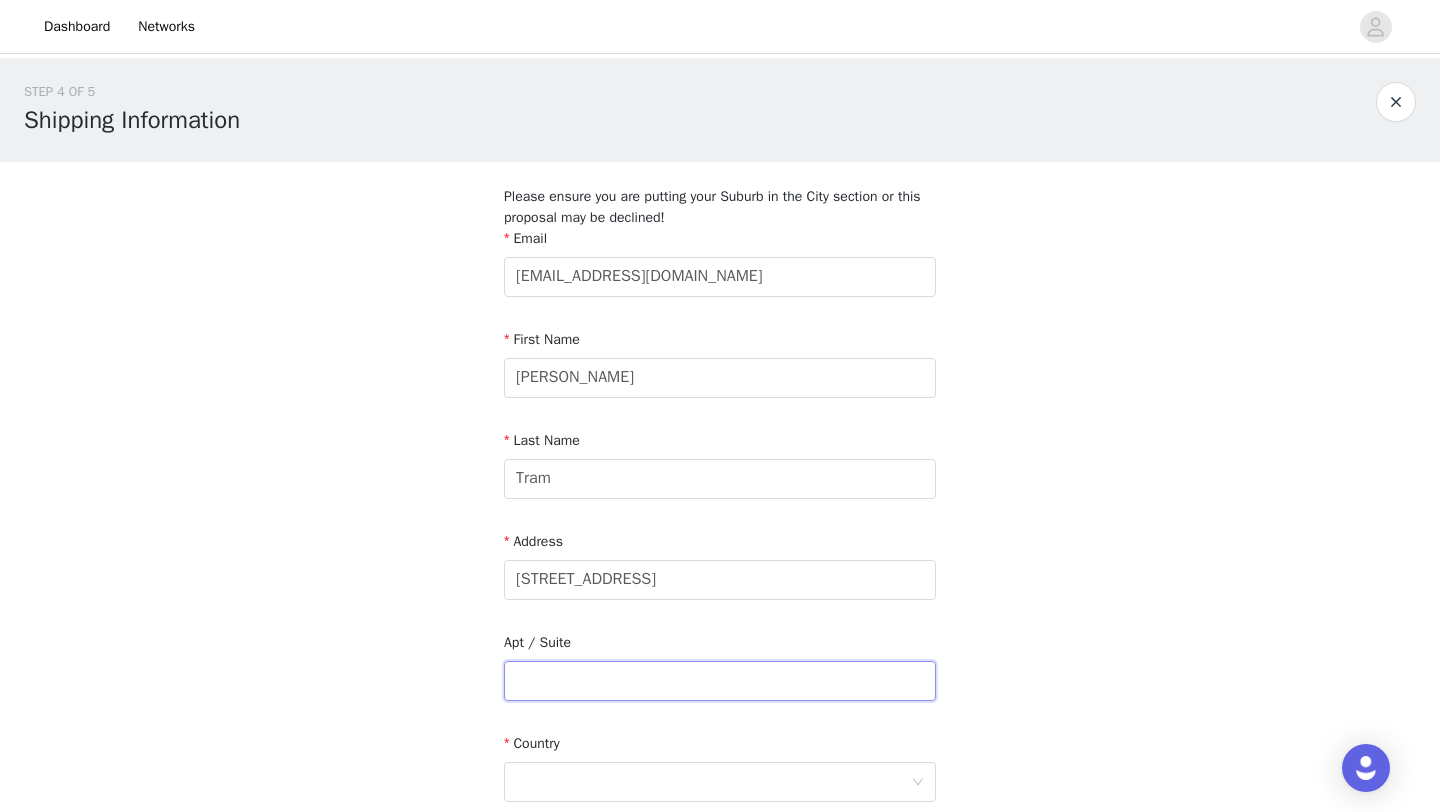 click at bounding box center (720, 681) 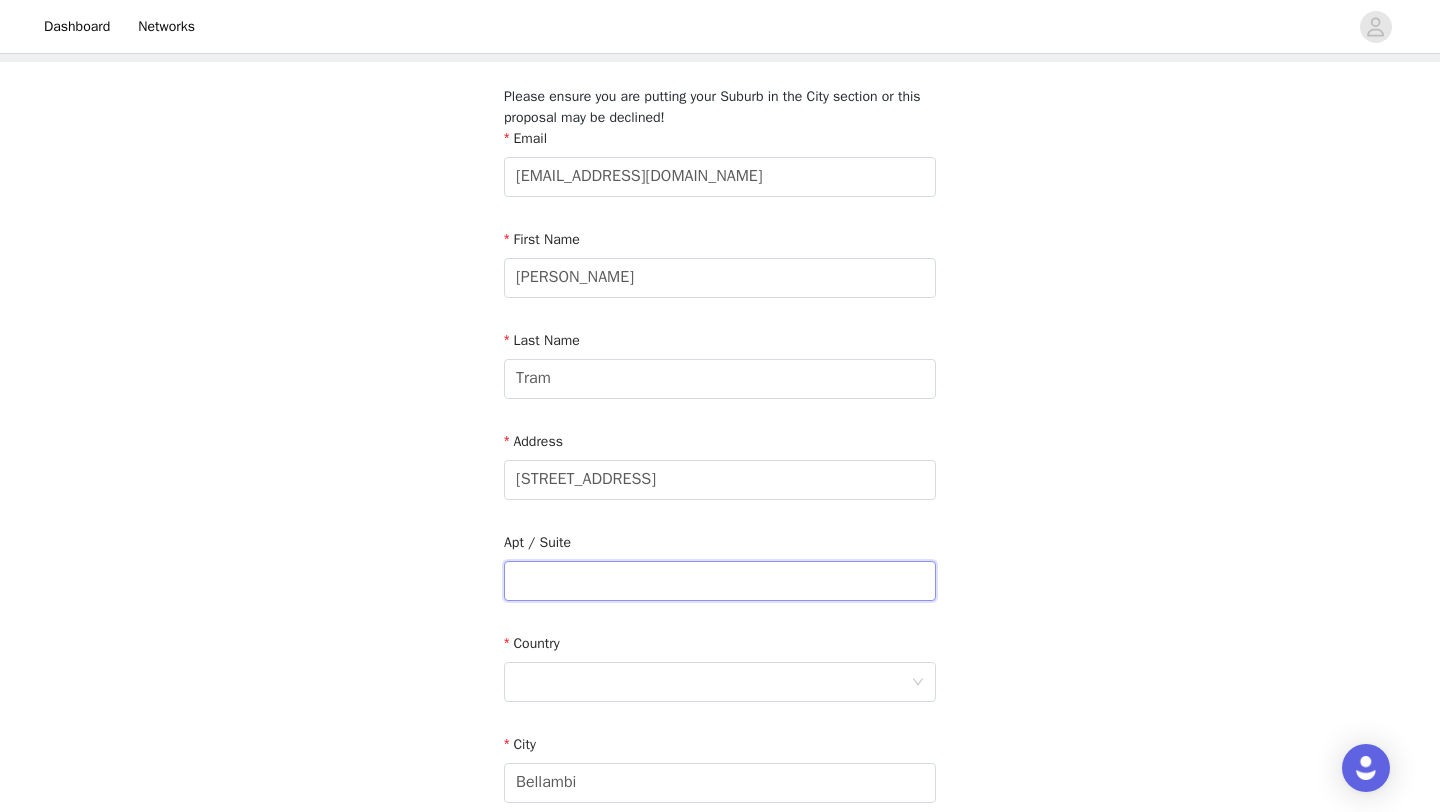 scroll, scrollTop: 123, scrollLeft: 0, axis: vertical 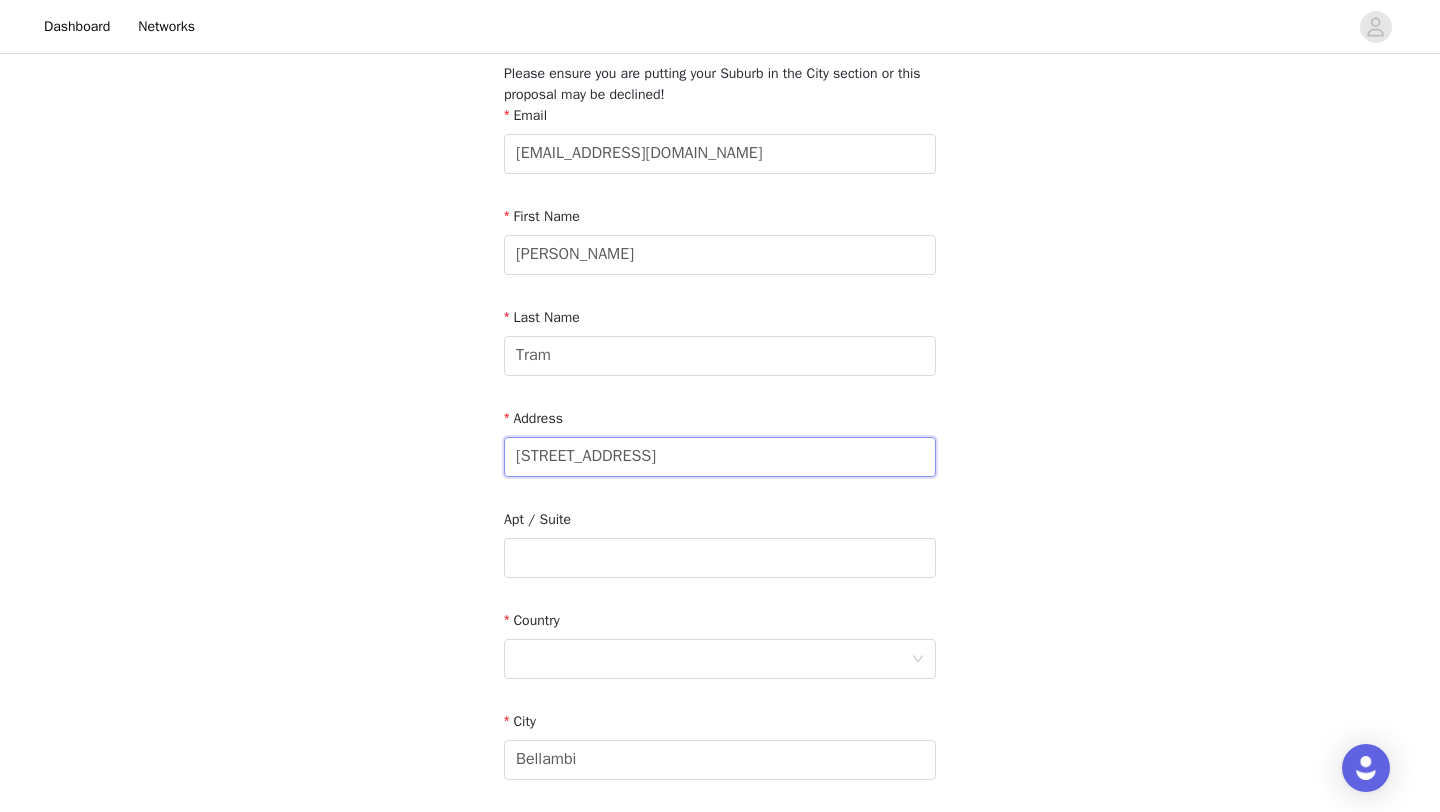 click on "[STREET_ADDRESS]" at bounding box center [720, 457] 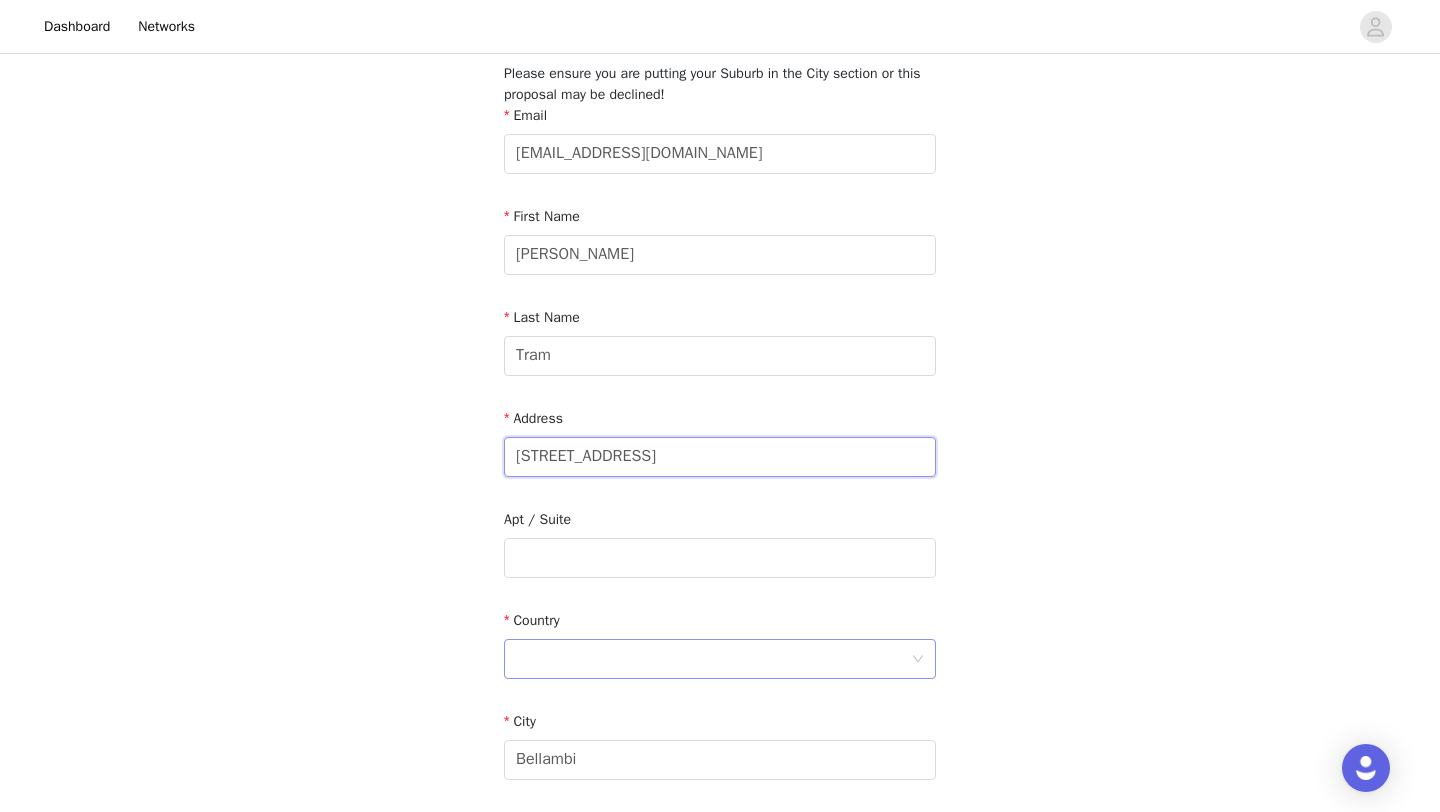 type on "[STREET_ADDRESS]" 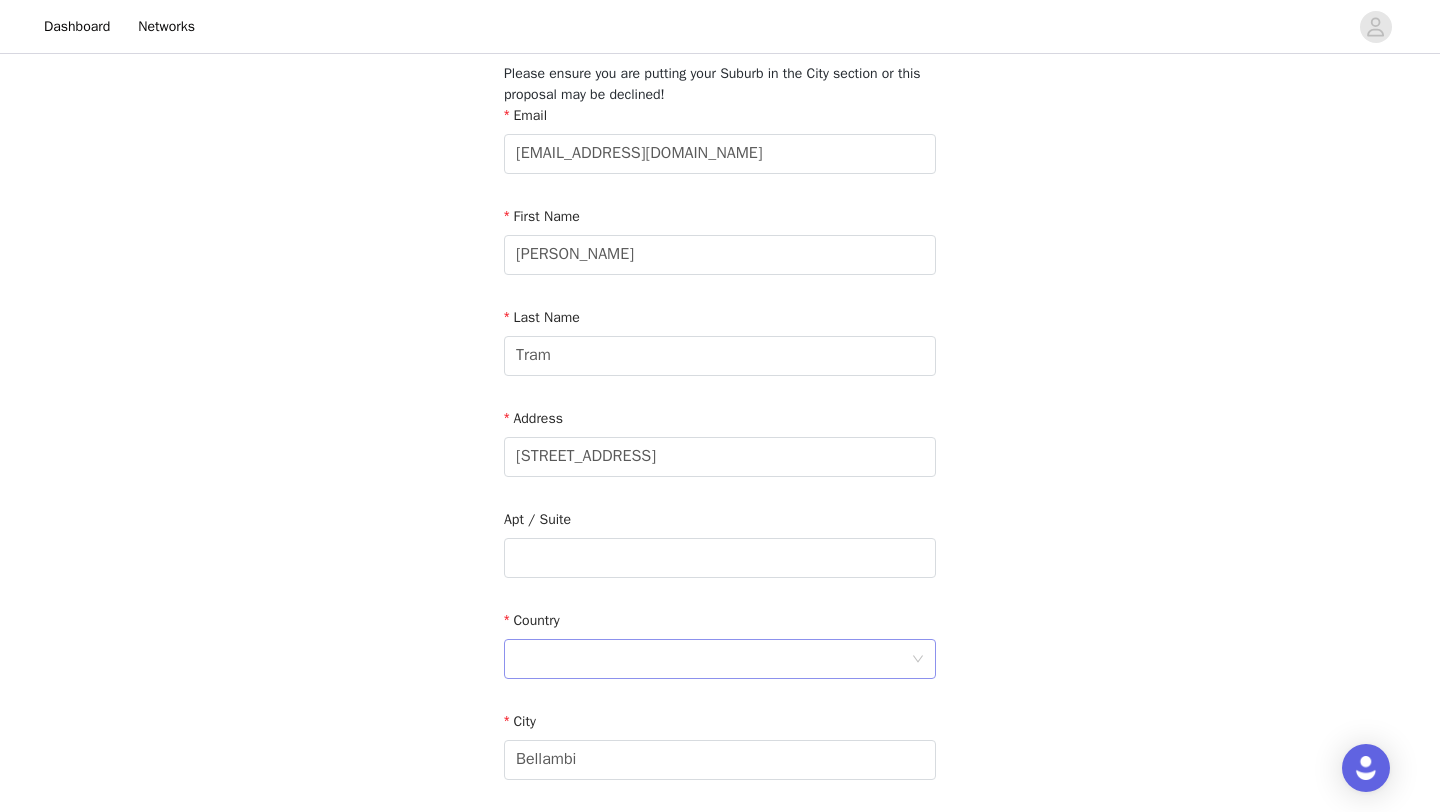 click at bounding box center [713, 659] 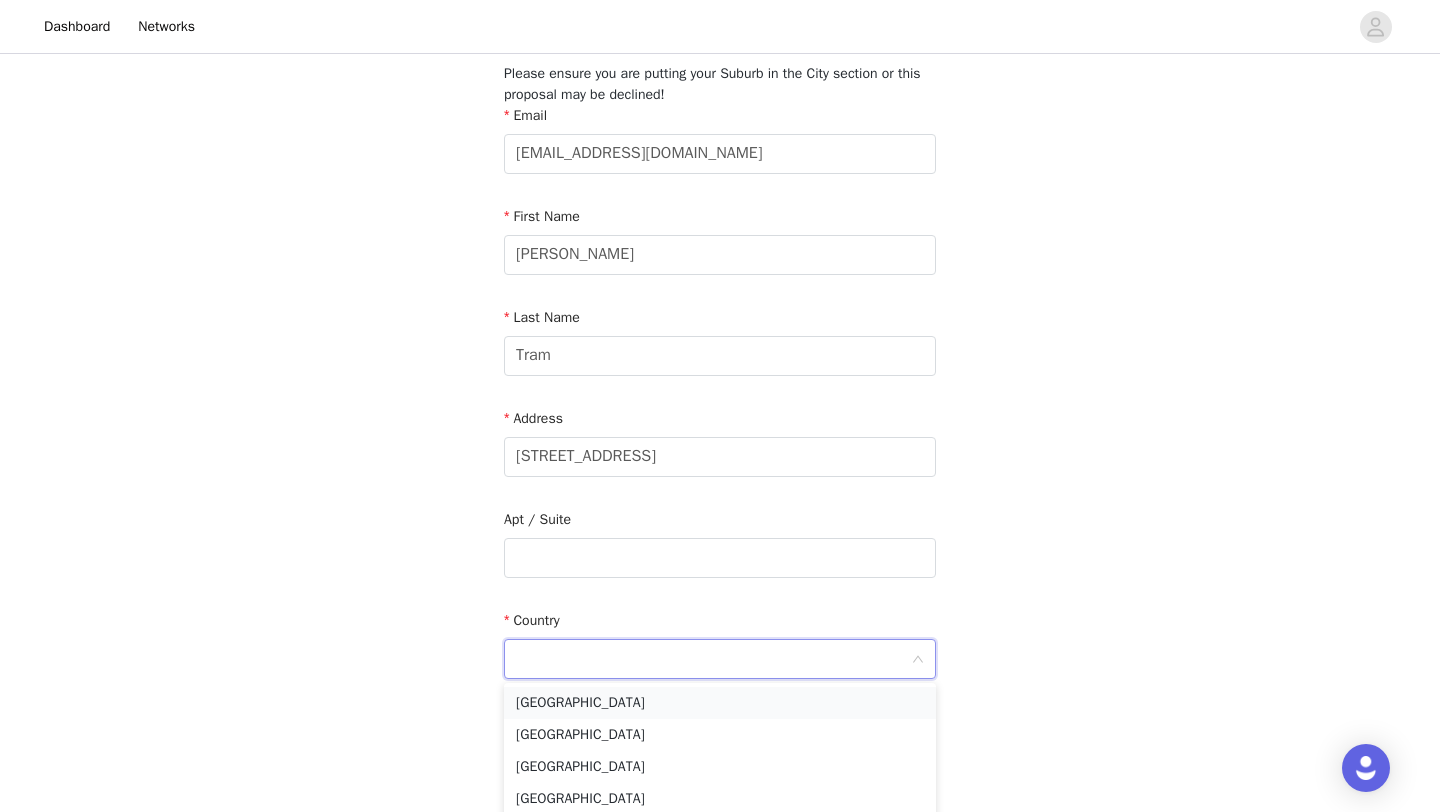 type on "[GEOGRAPHIC_DATA]" 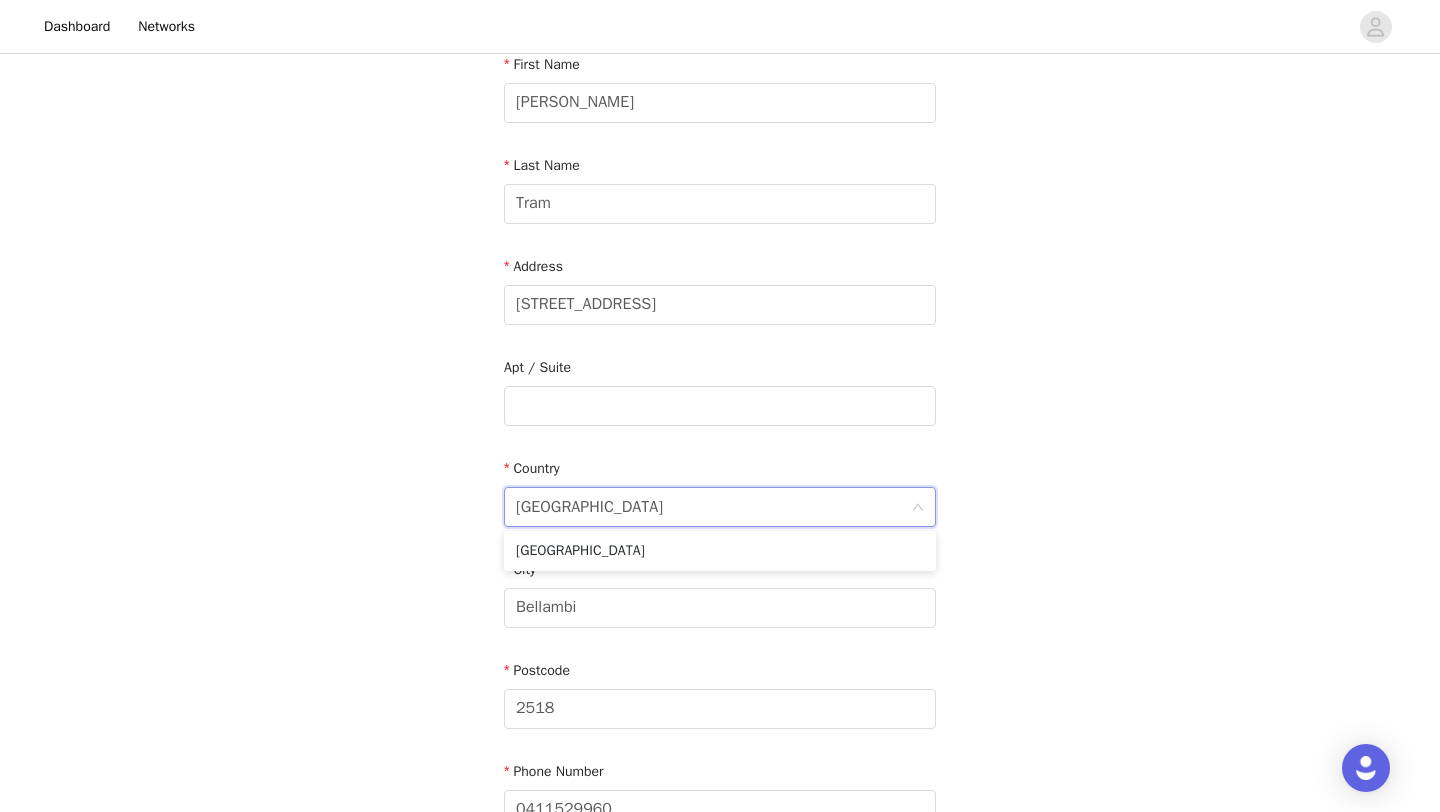 scroll, scrollTop: 295, scrollLeft: 0, axis: vertical 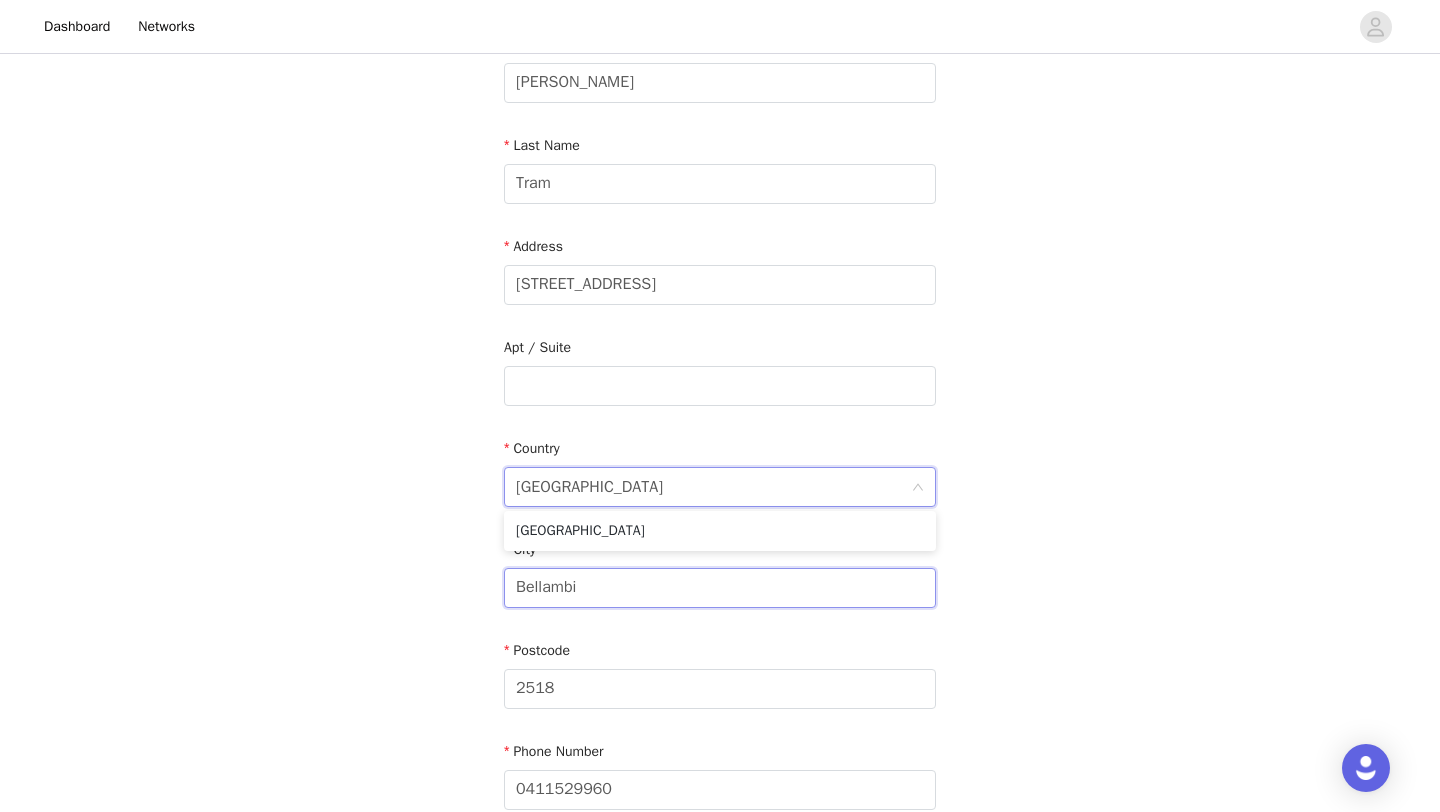 click on "Bellambi" at bounding box center [720, 588] 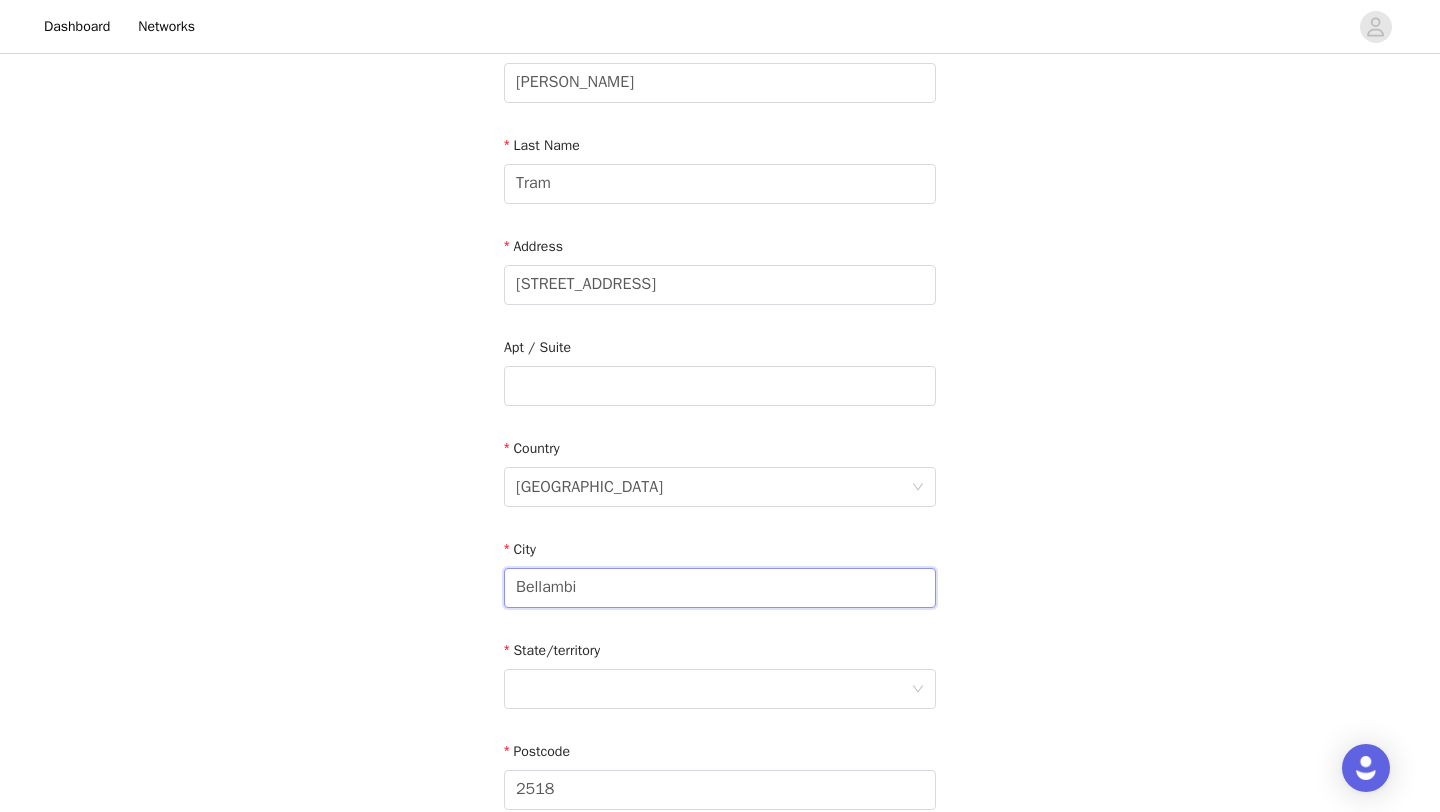 drag, startPoint x: 617, startPoint y: 597, endPoint x: 492, endPoint y: 582, distance: 125.89678 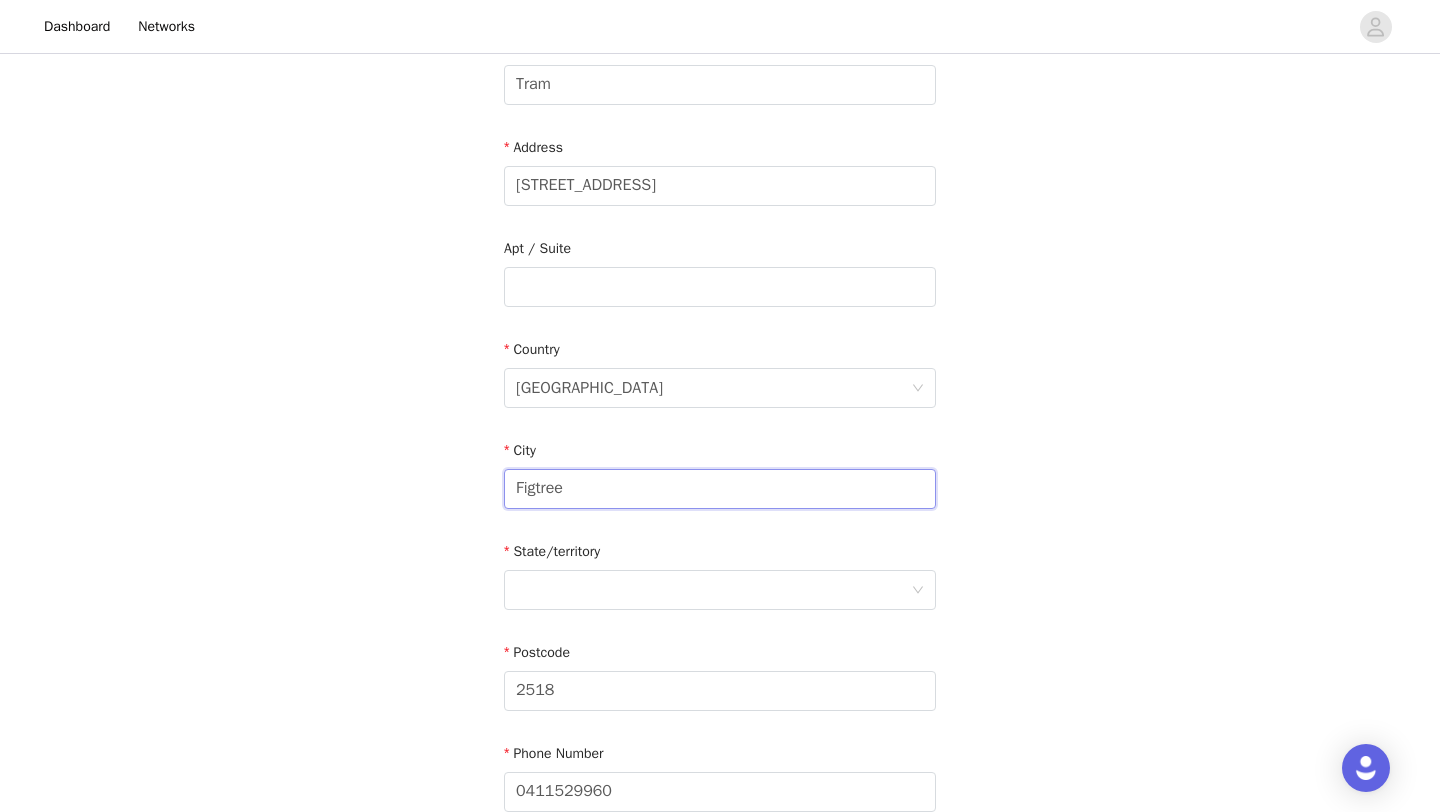 scroll, scrollTop: 406, scrollLeft: 0, axis: vertical 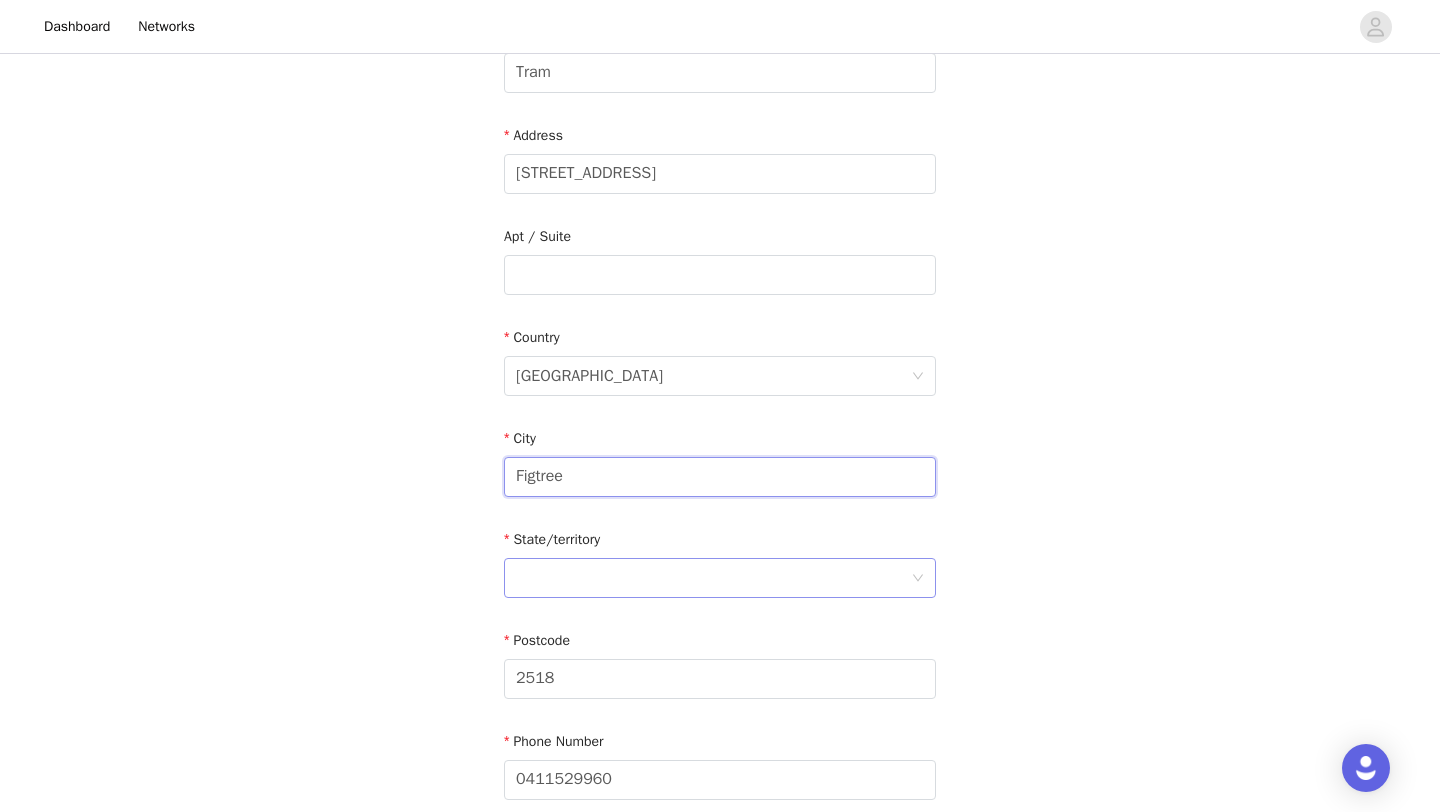 type on "Figtree" 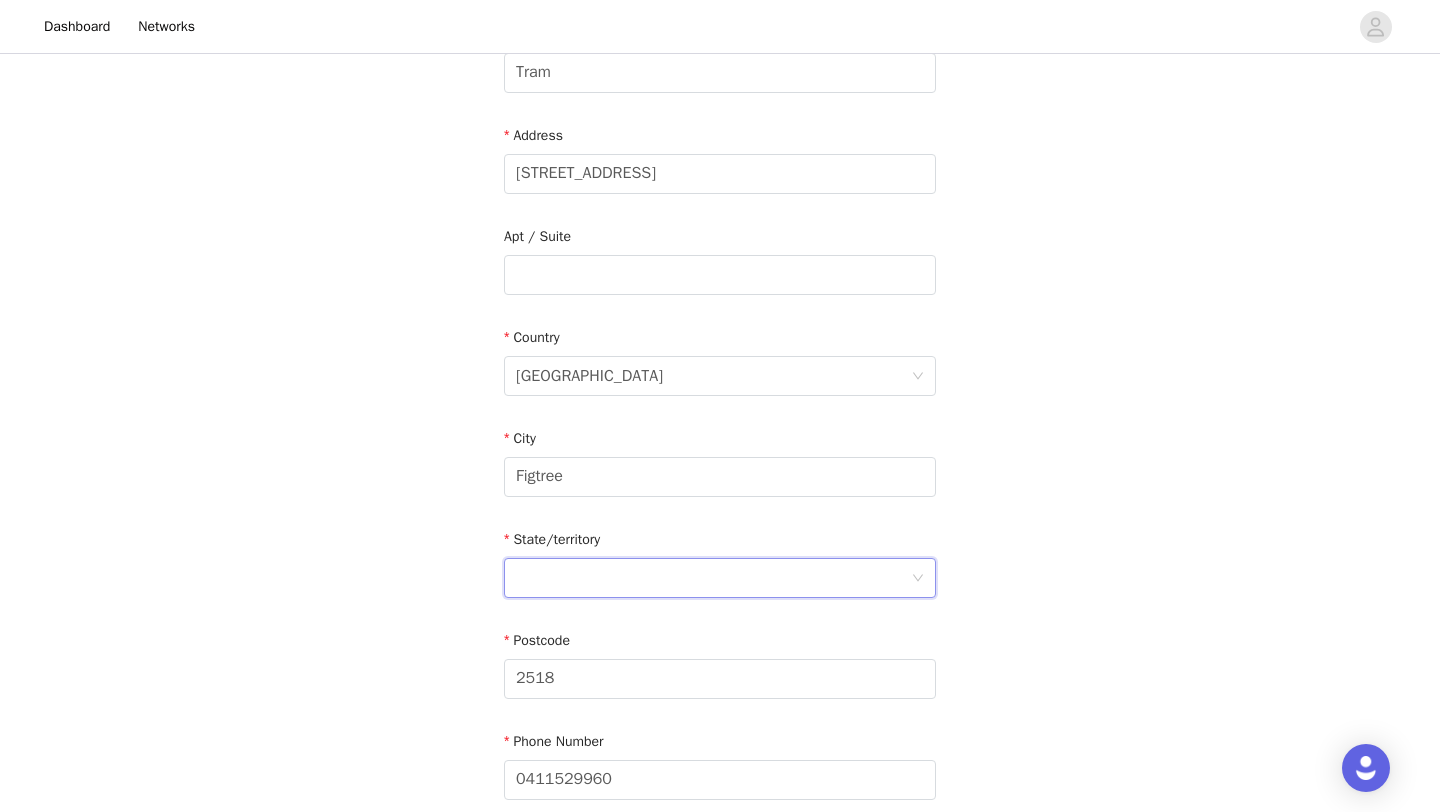 click at bounding box center (713, 578) 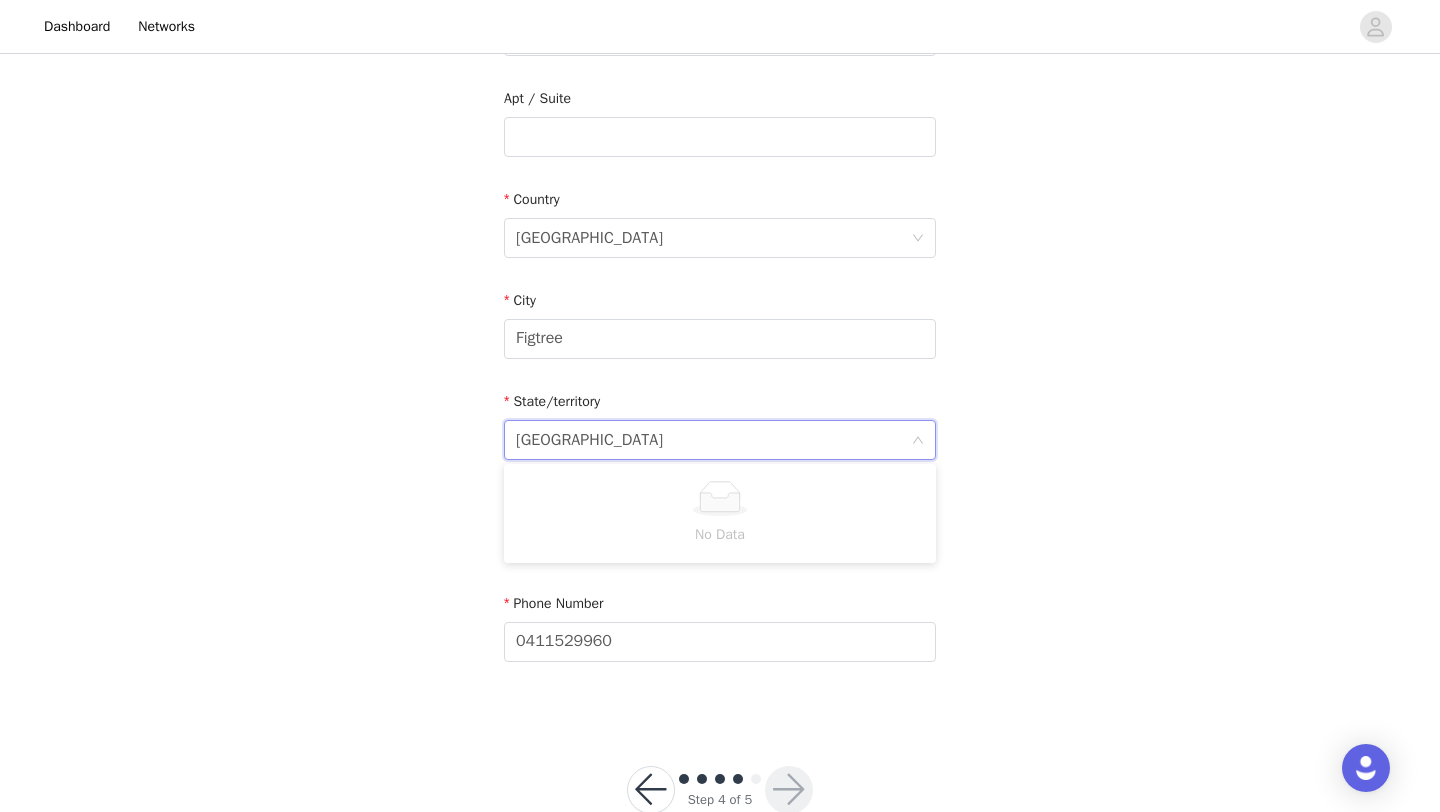 scroll, scrollTop: 574, scrollLeft: 0, axis: vertical 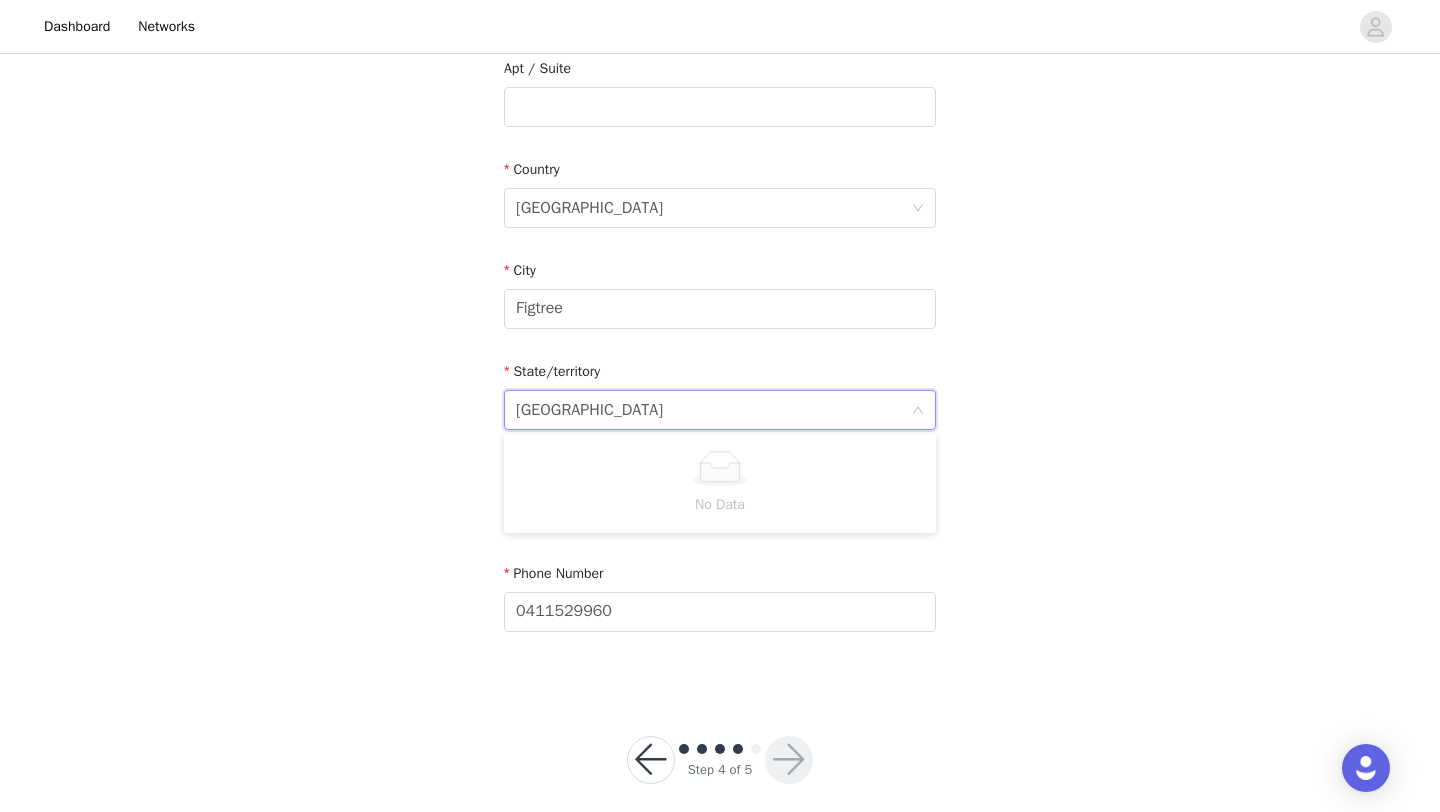 click at bounding box center [720, 468] 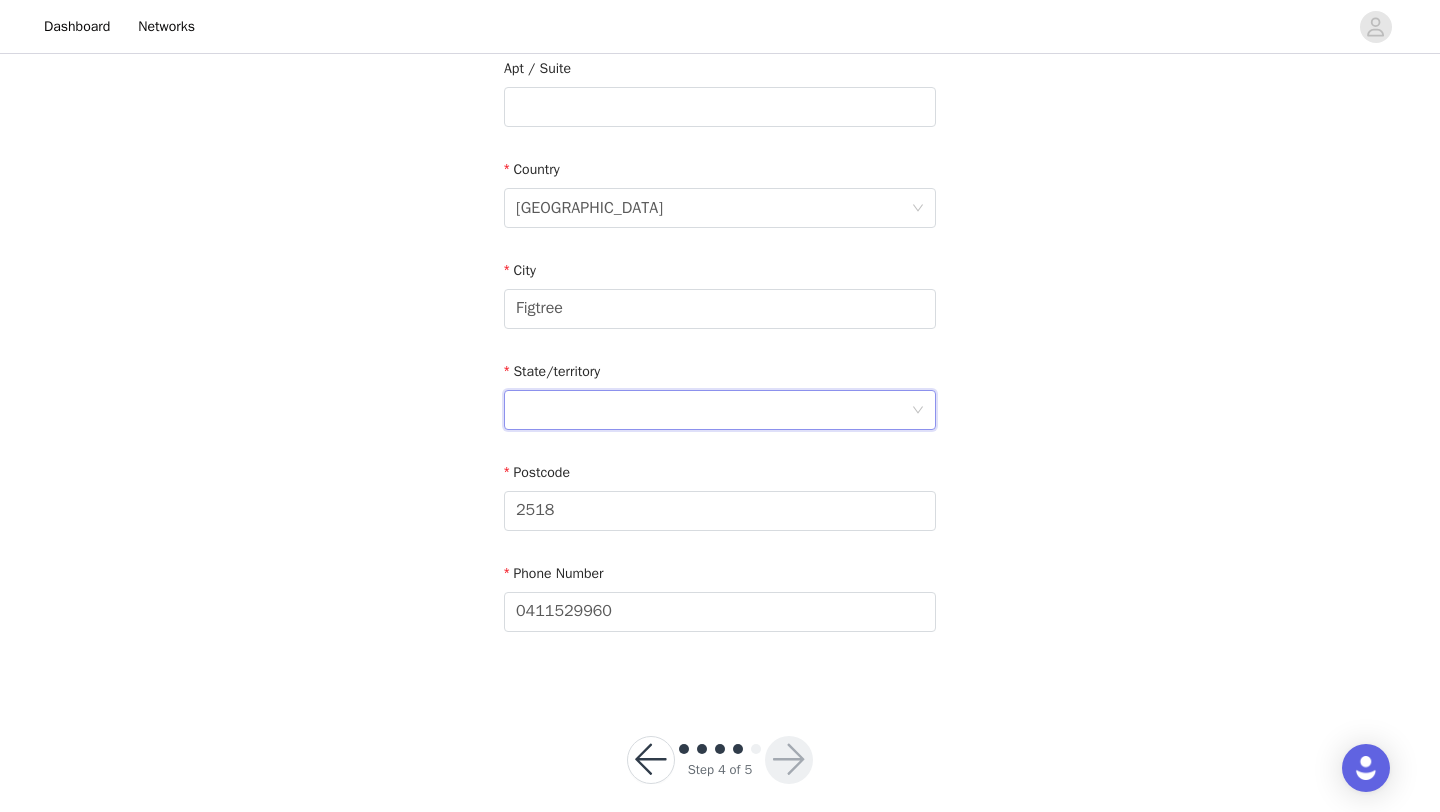click at bounding box center [713, 410] 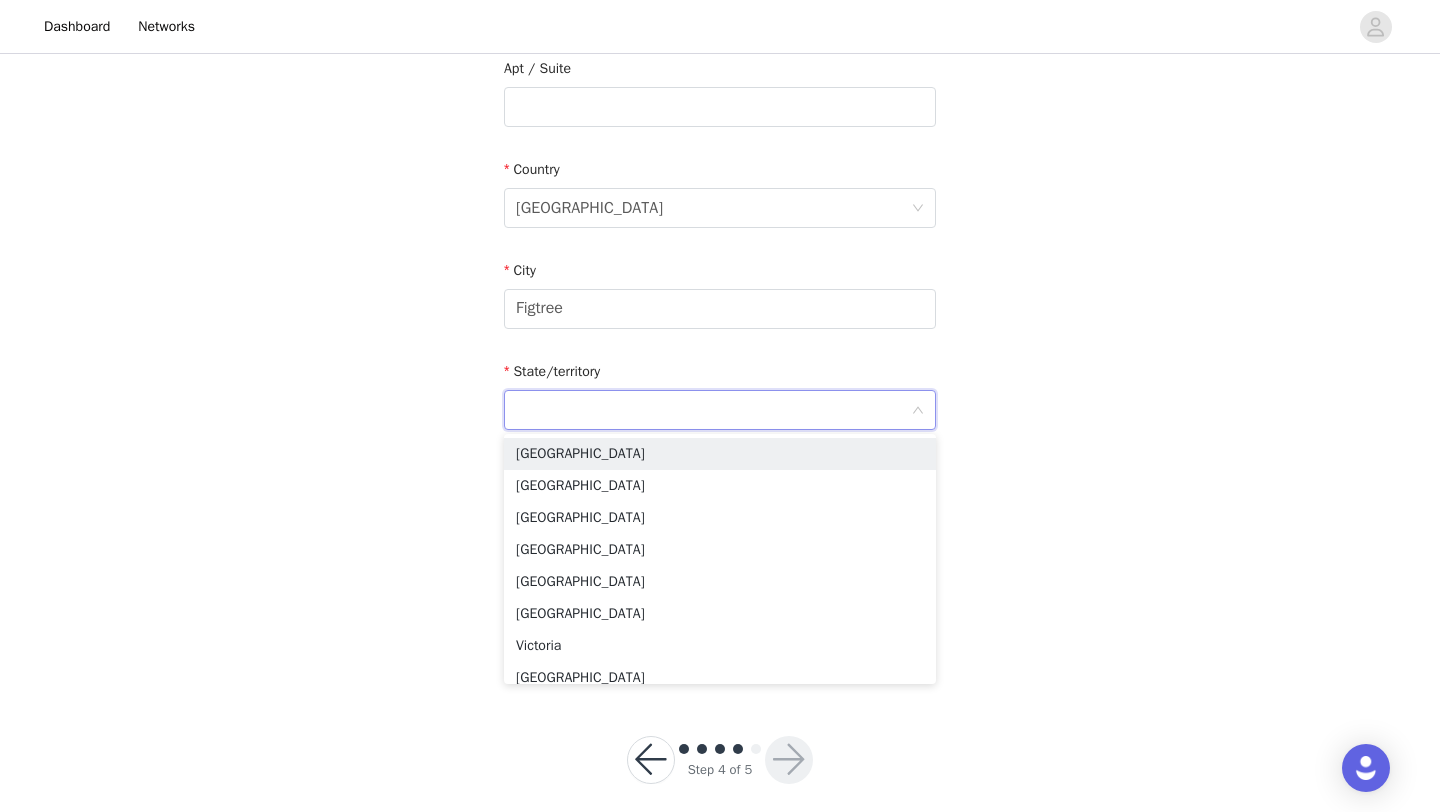 type on "[GEOGRAPHIC_DATA]" 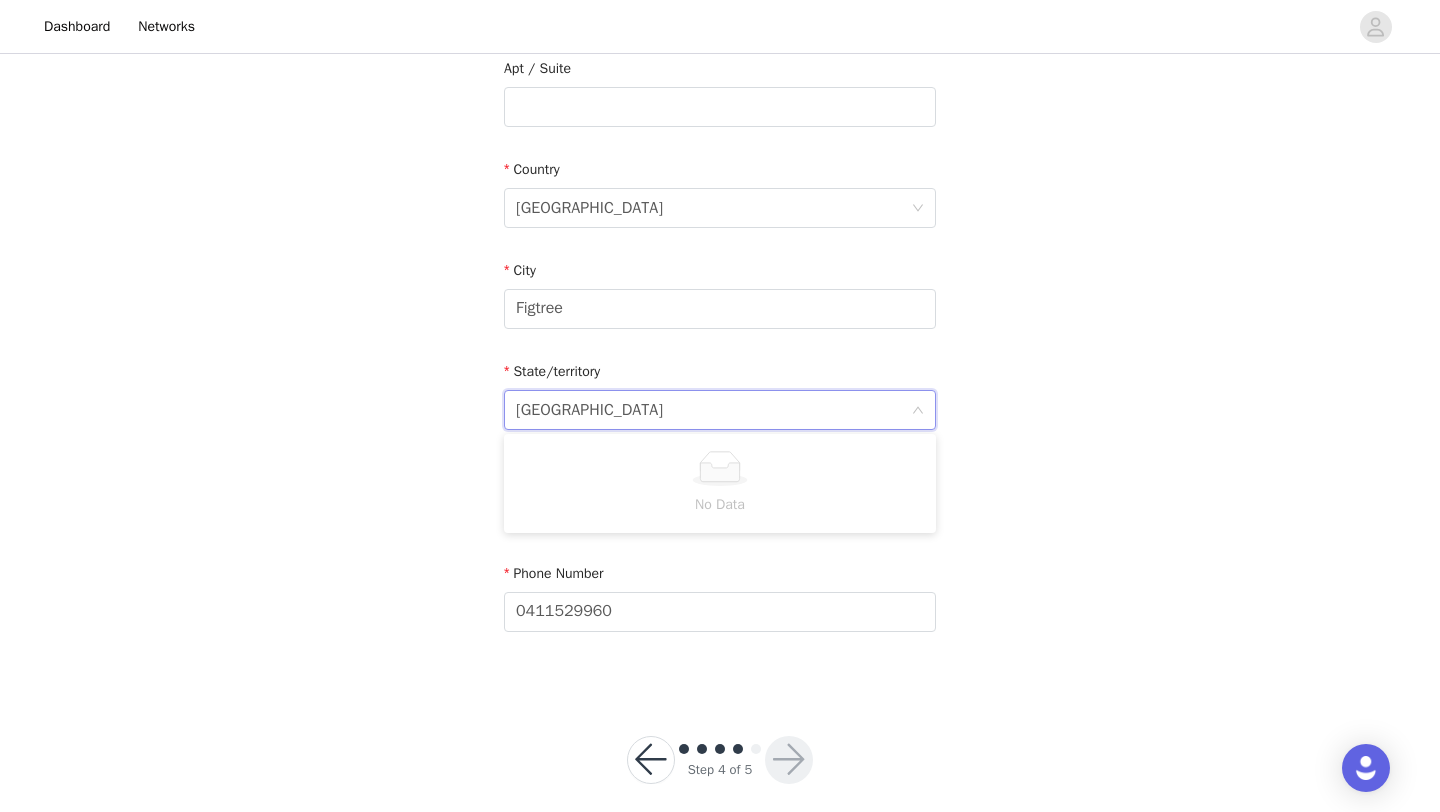 click on "STEP 4 OF 5
Shipping Information
Please ensure you are putting your Suburb in the City section or this proposal may be declined!       Email [EMAIL_ADDRESS][DOMAIN_NAME]   First Name [PERSON_NAME]   Last Name Tram   Address [STREET_ADDRESS]   Phone Number [PHONE_NUMBER]" at bounding box center (720, 86) 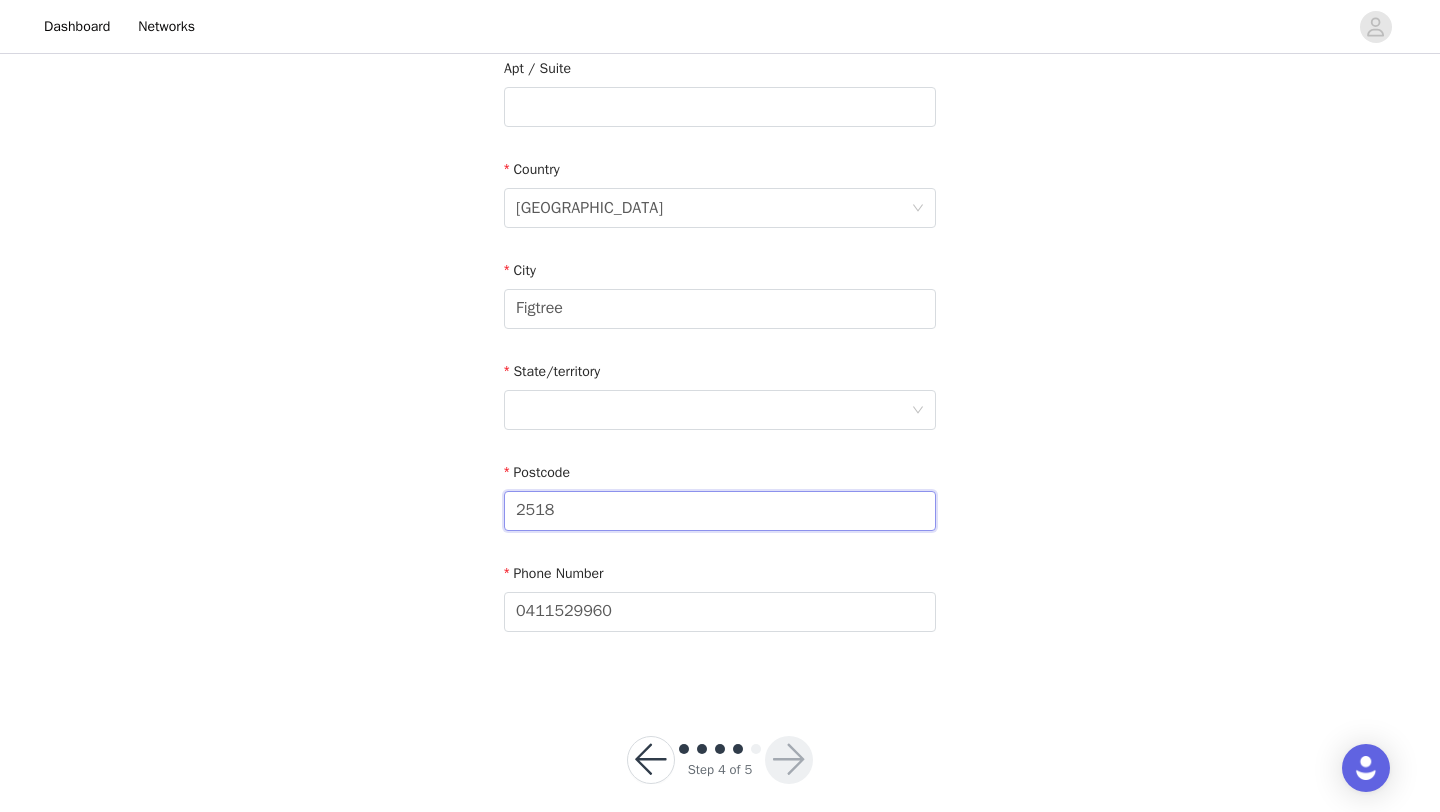 drag, startPoint x: 808, startPoint y: 527, endPoint x: 463, endPoint y: 513, distance: 345.28394 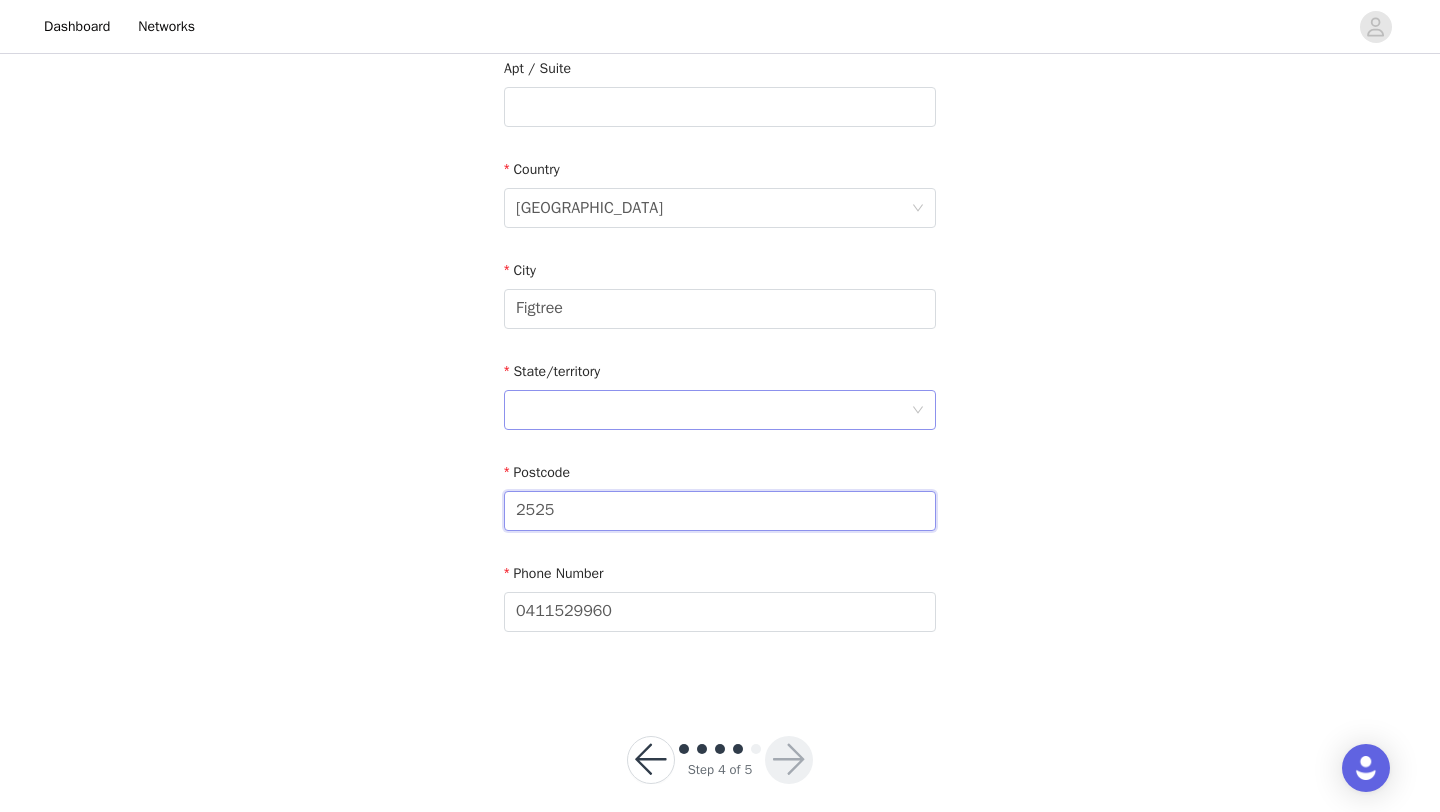 type on "2525" 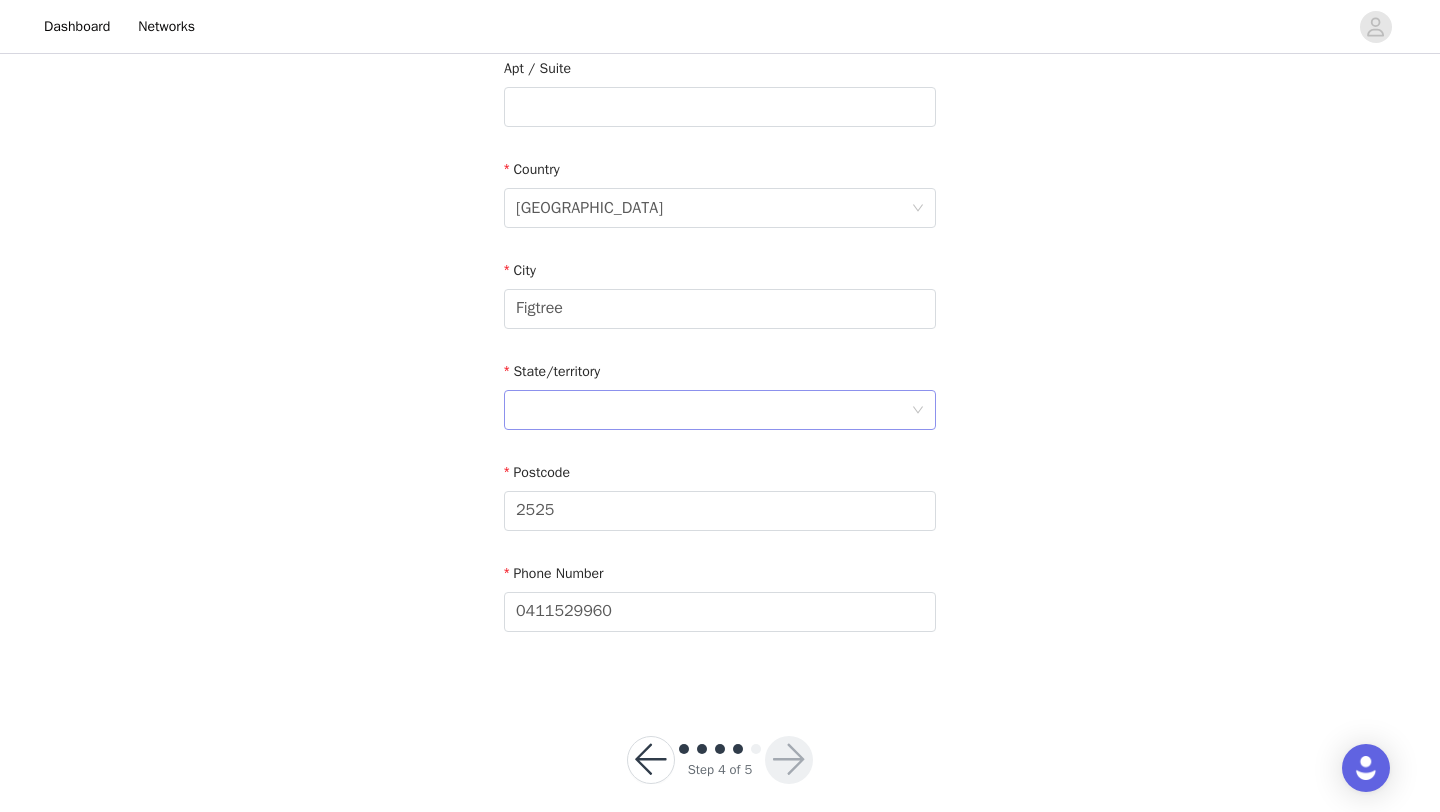 click at bounding box center (713, 410) 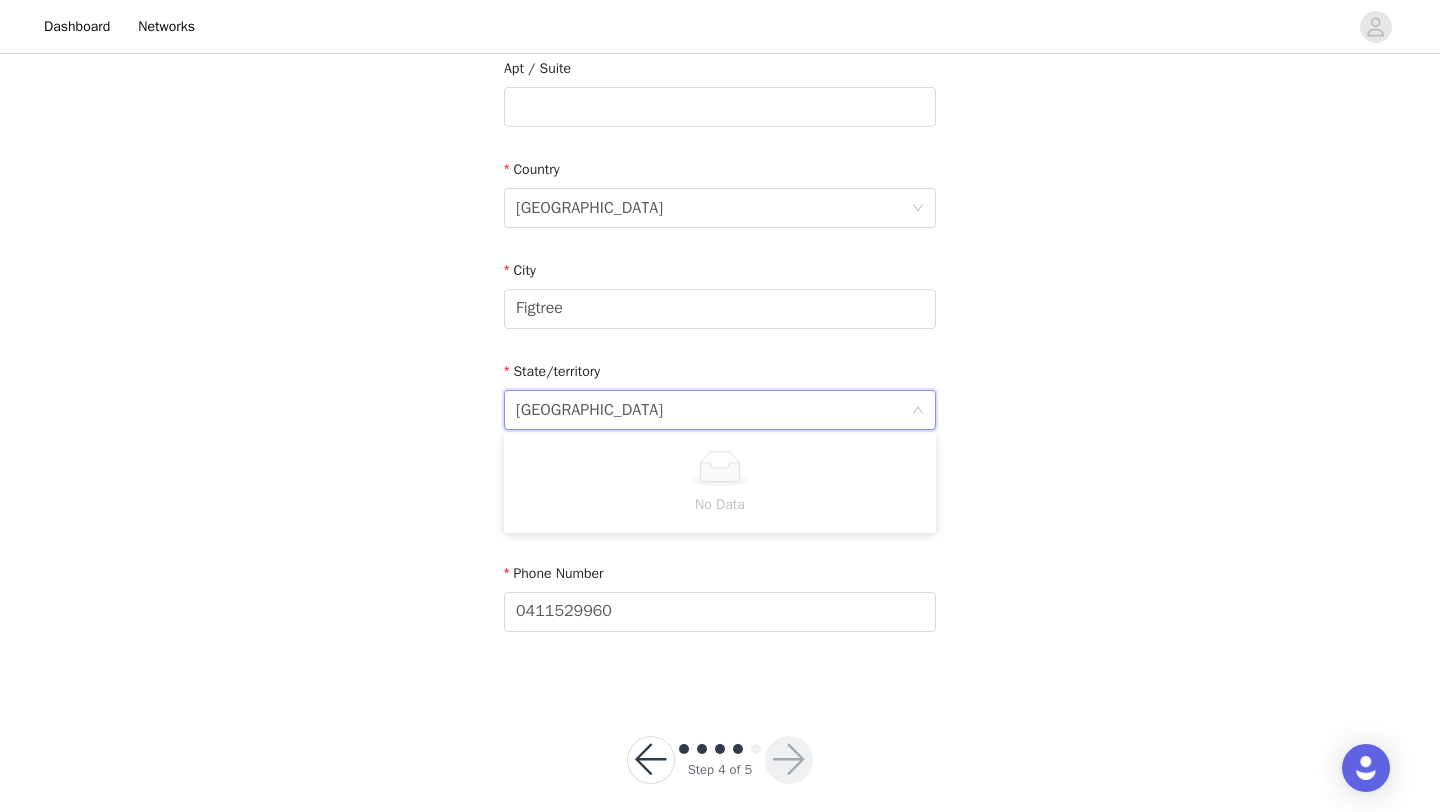 click on "No Data" at bounding box center [720, 505] 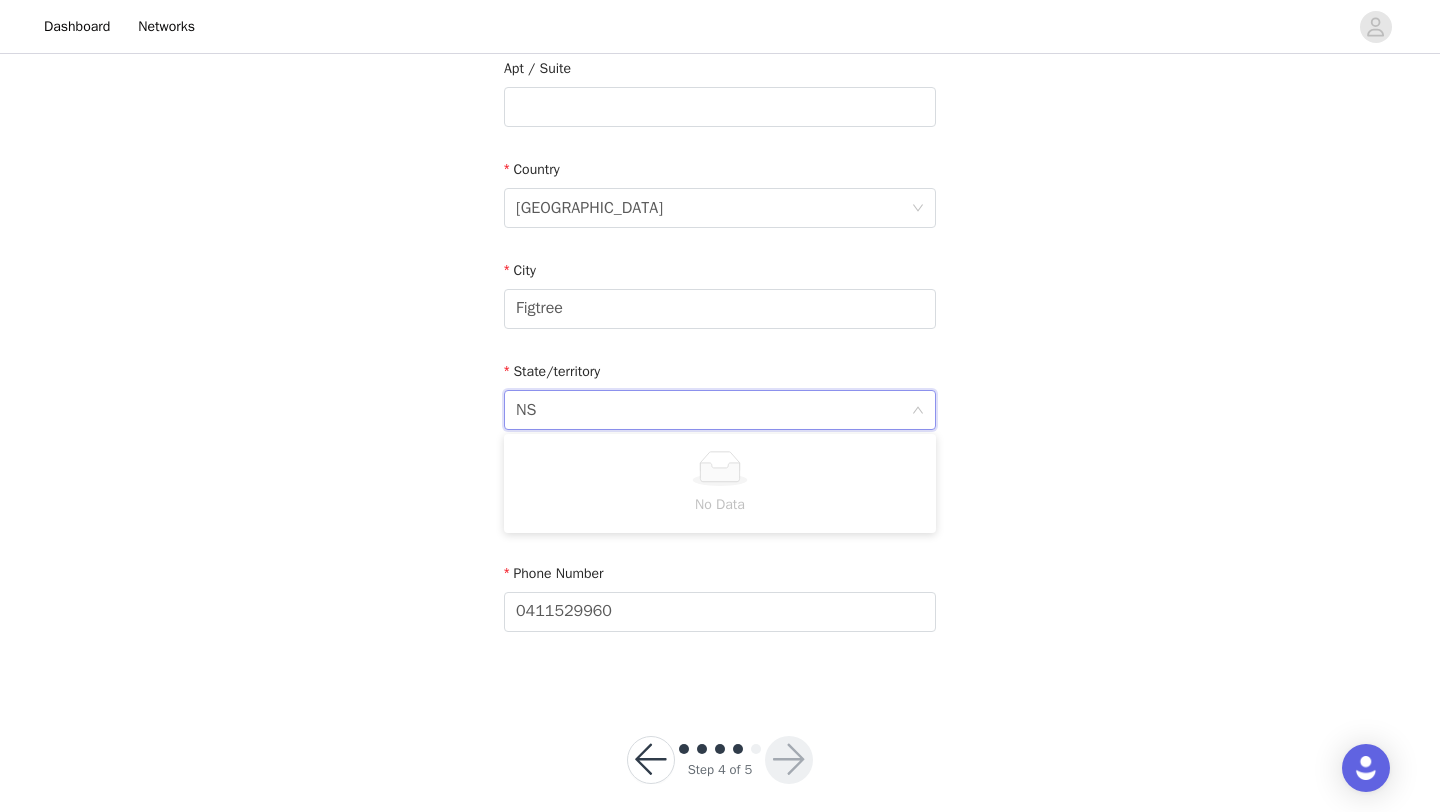 type on "N" 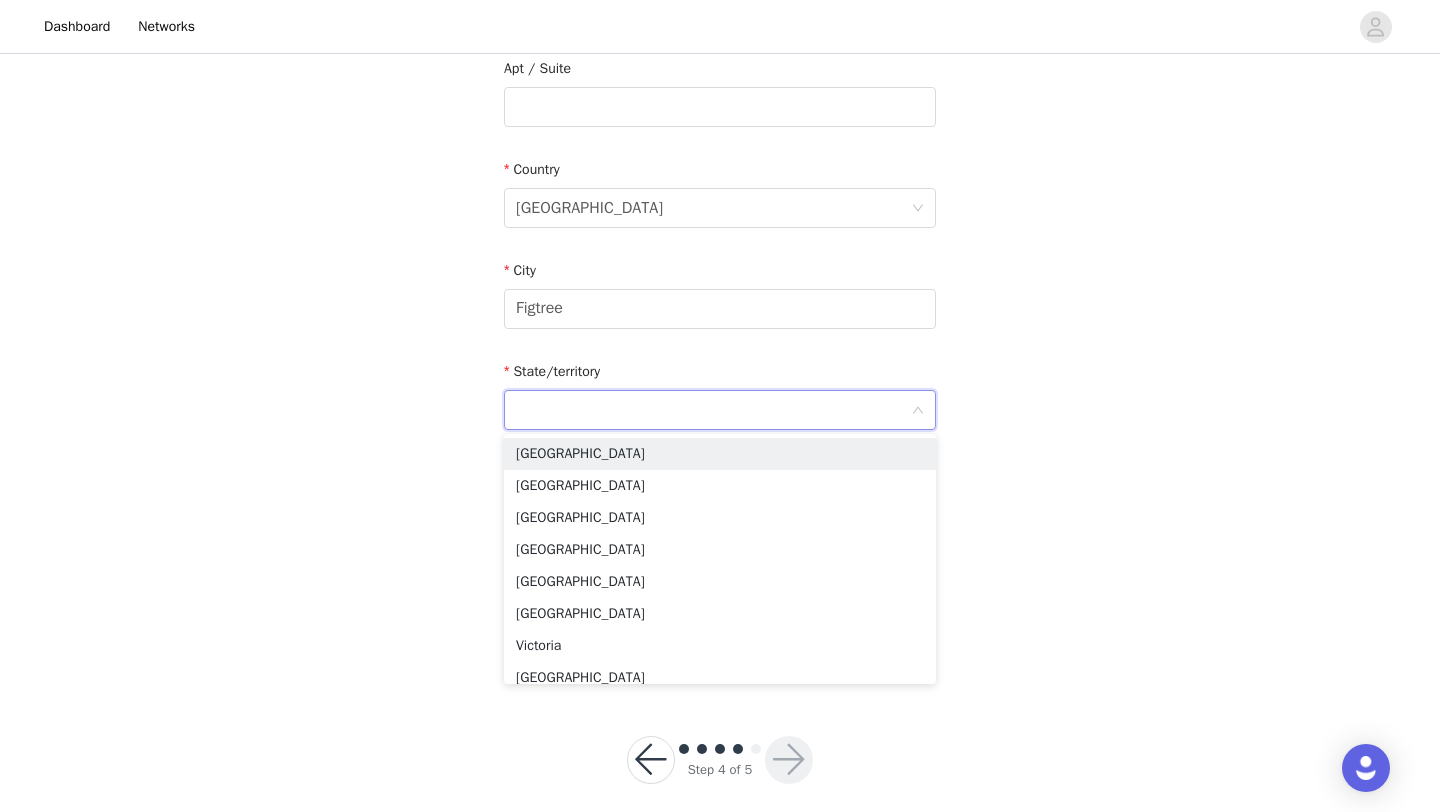 type on "n" 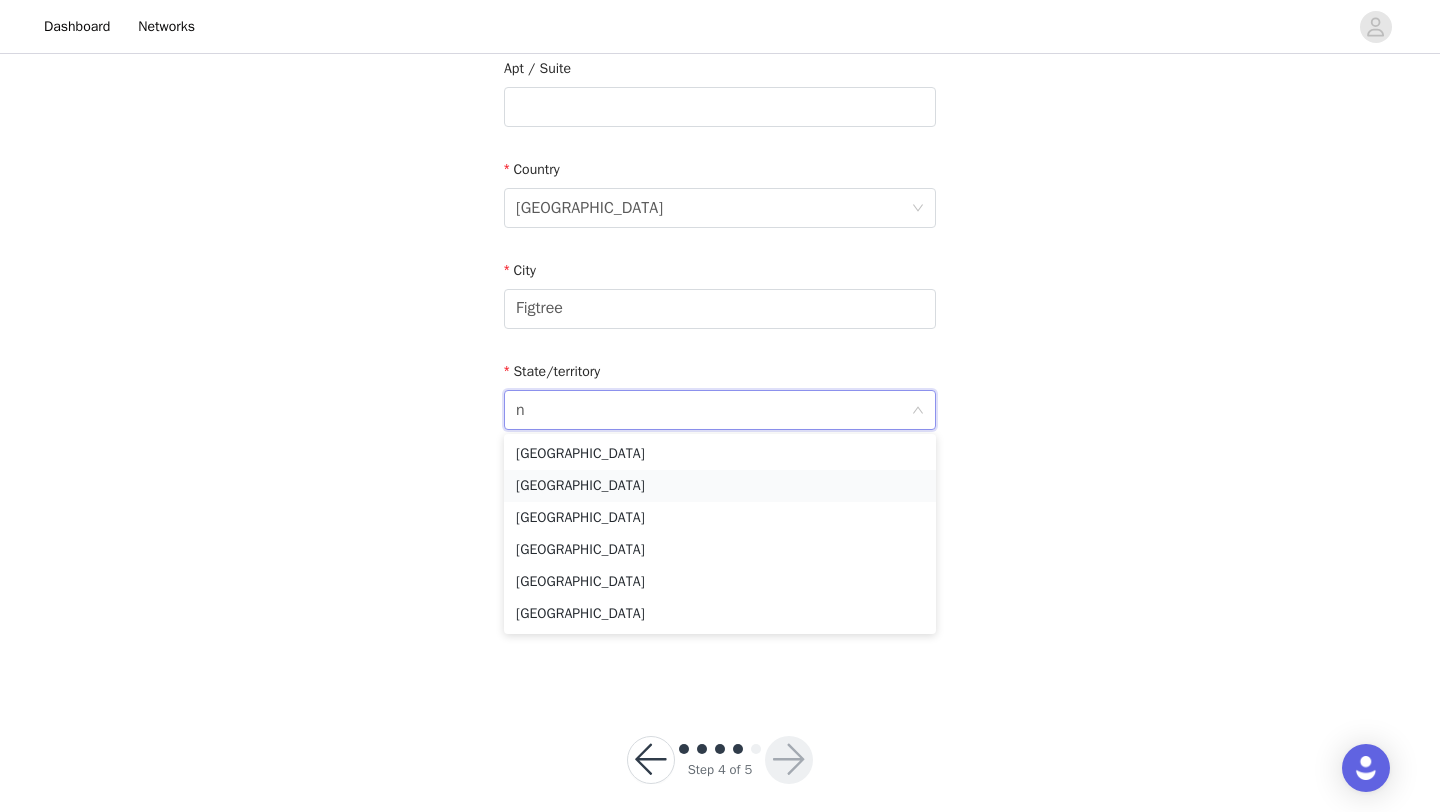 click on "[GEOGRAPHIC_DATA]" at bounding box center (720, 486) 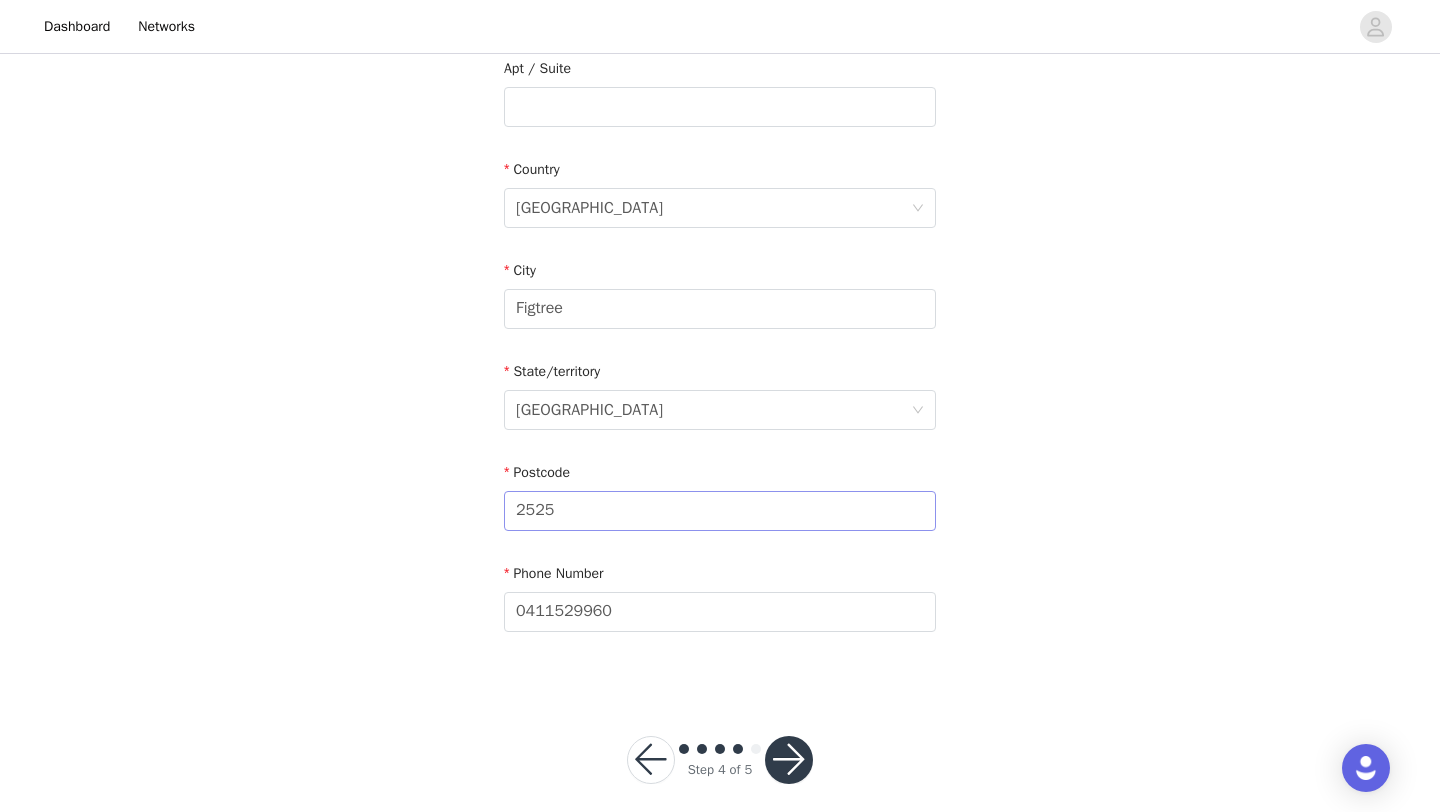 scroll, scrollTop: 593, scrollLeft: 0, axis: vertical 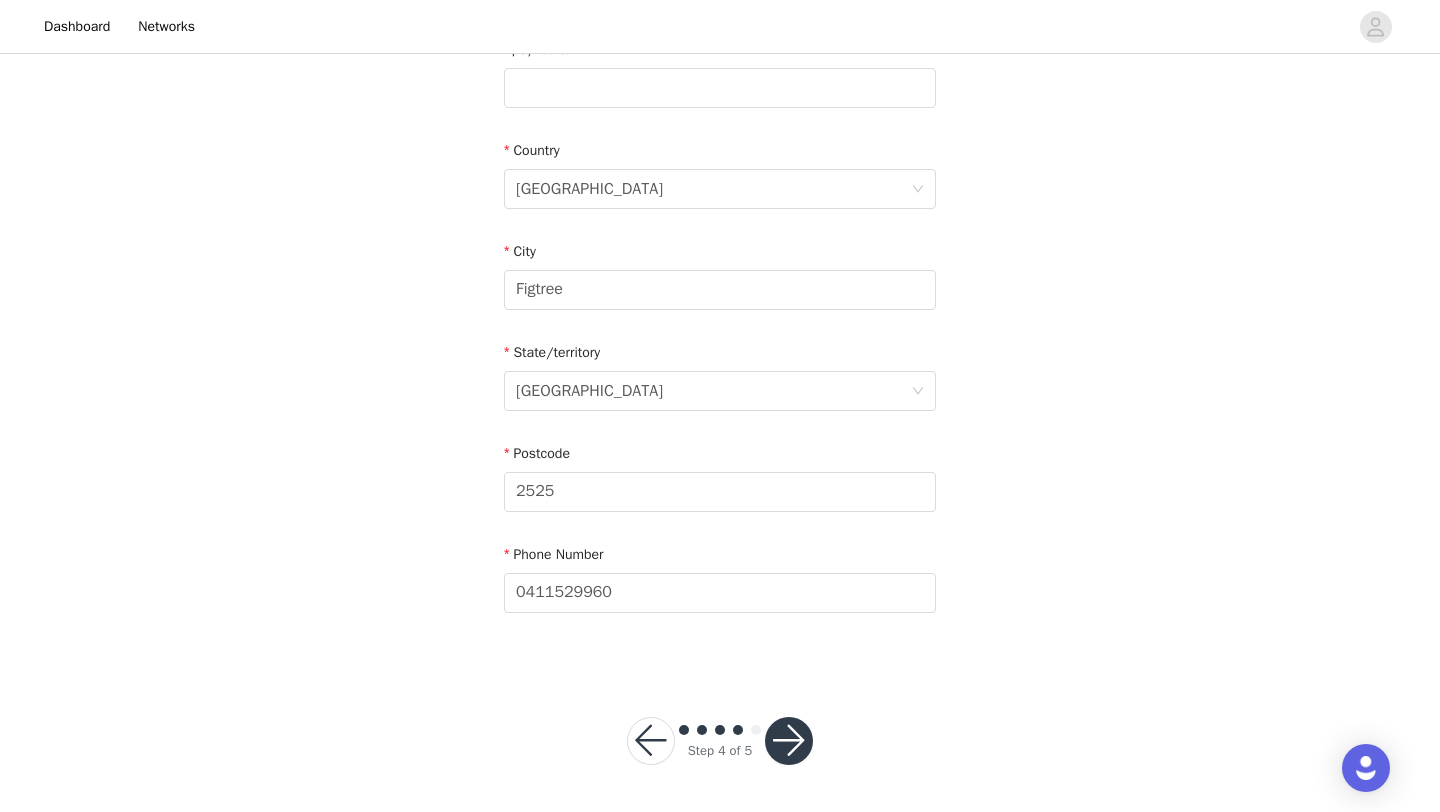 click at bounding box center (789, 741) 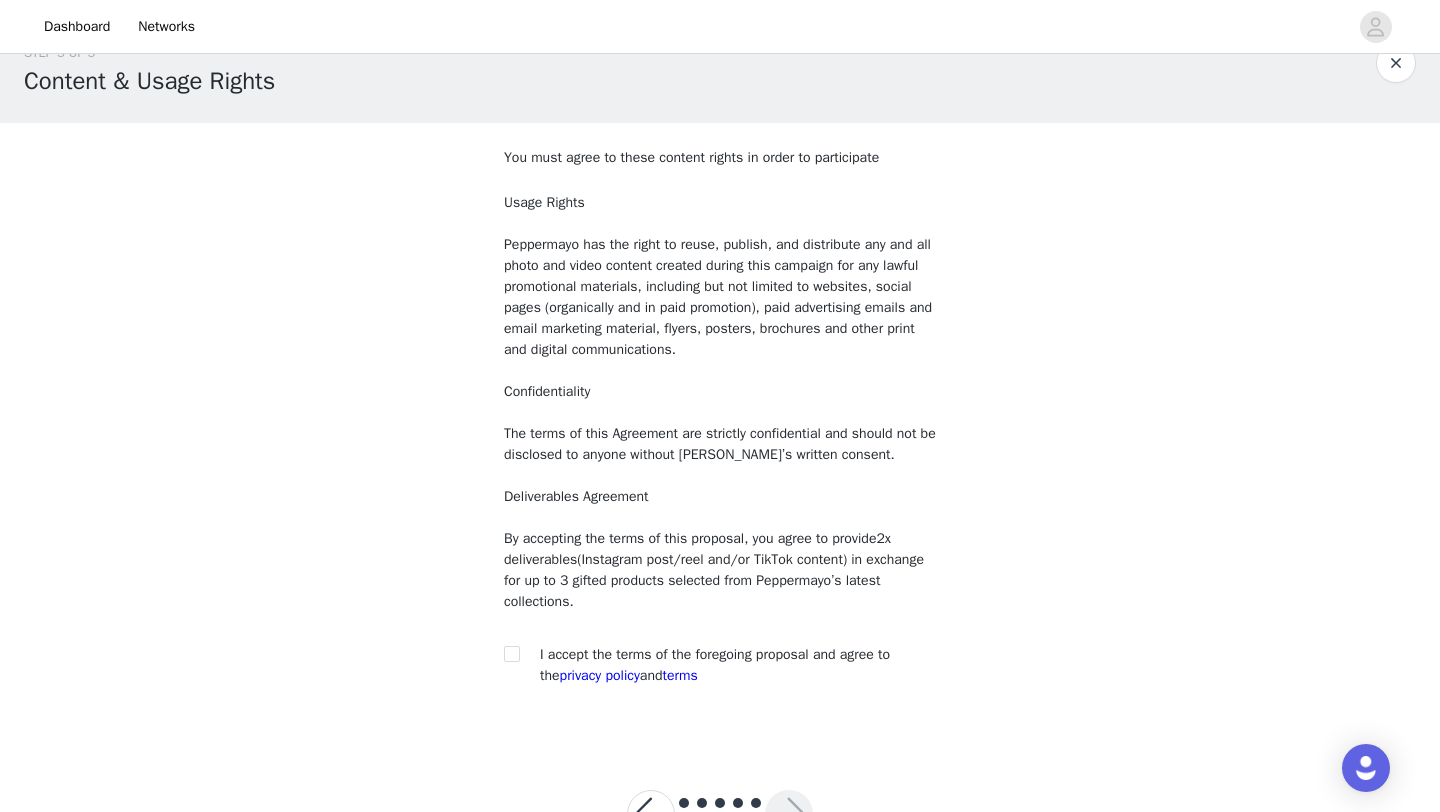 scroll, scrollTop: 41, scrollLeft: 0, axis: vertical 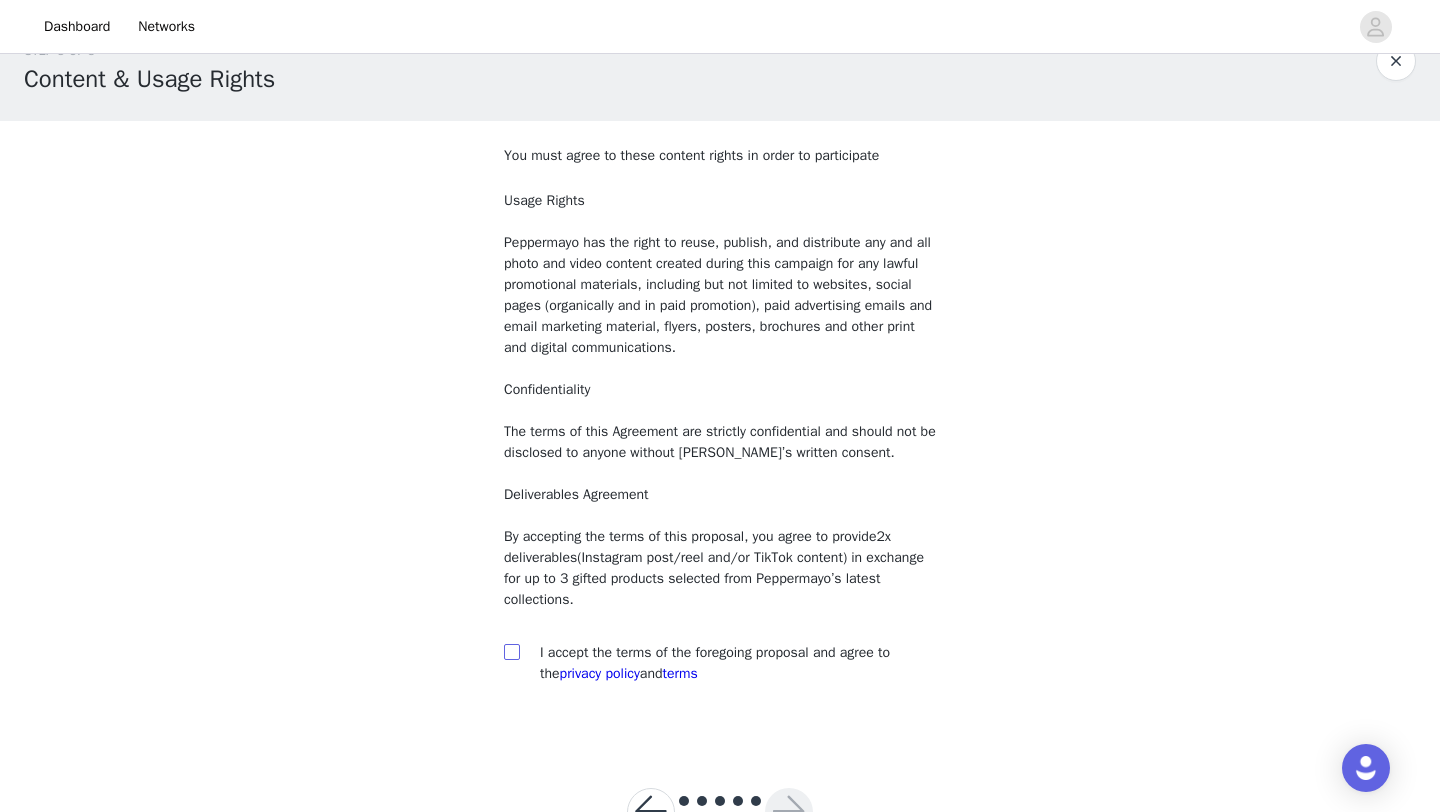 click at bounding box center [512, 652] 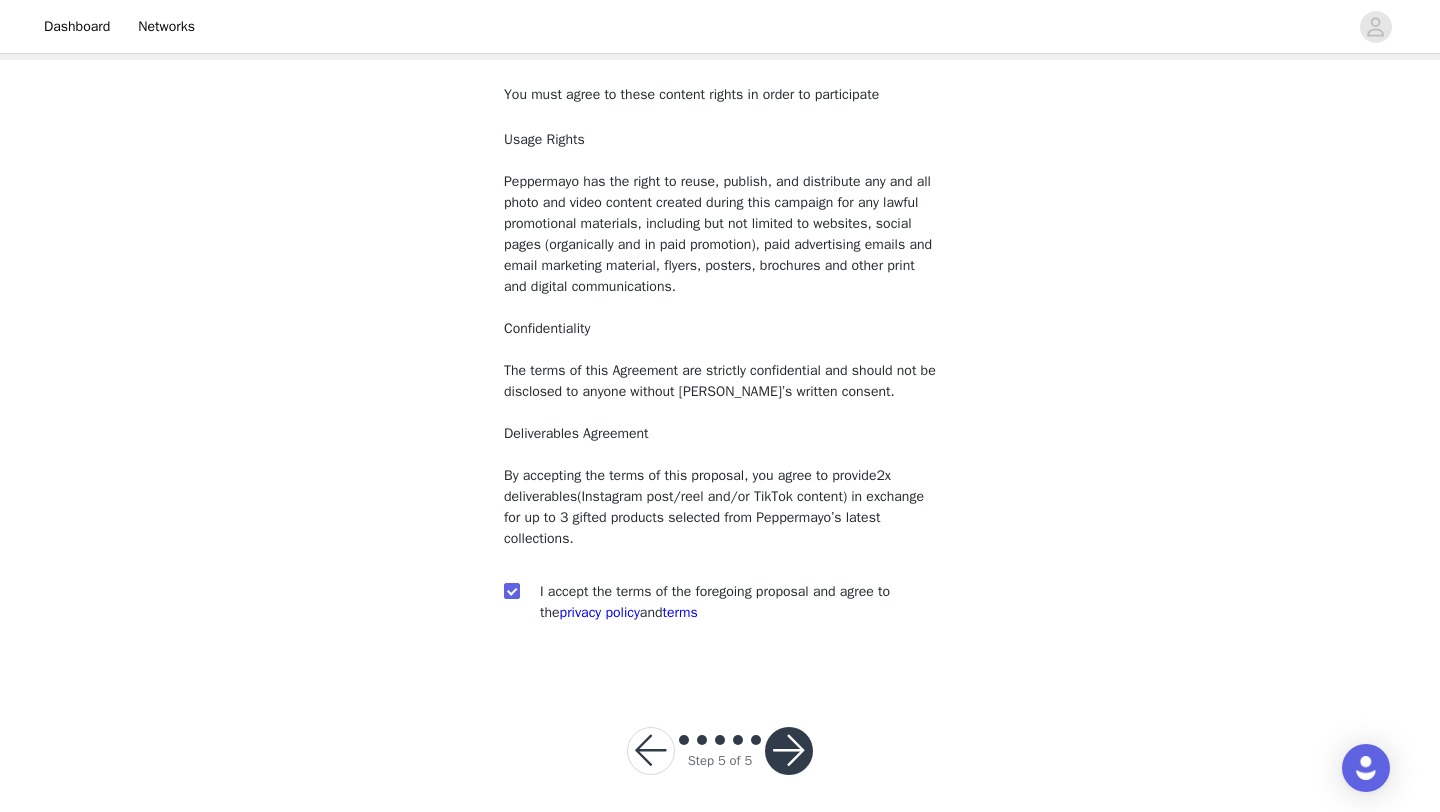 scroll, scrollTop: 112, scrollLeft: 0, axis: vertical 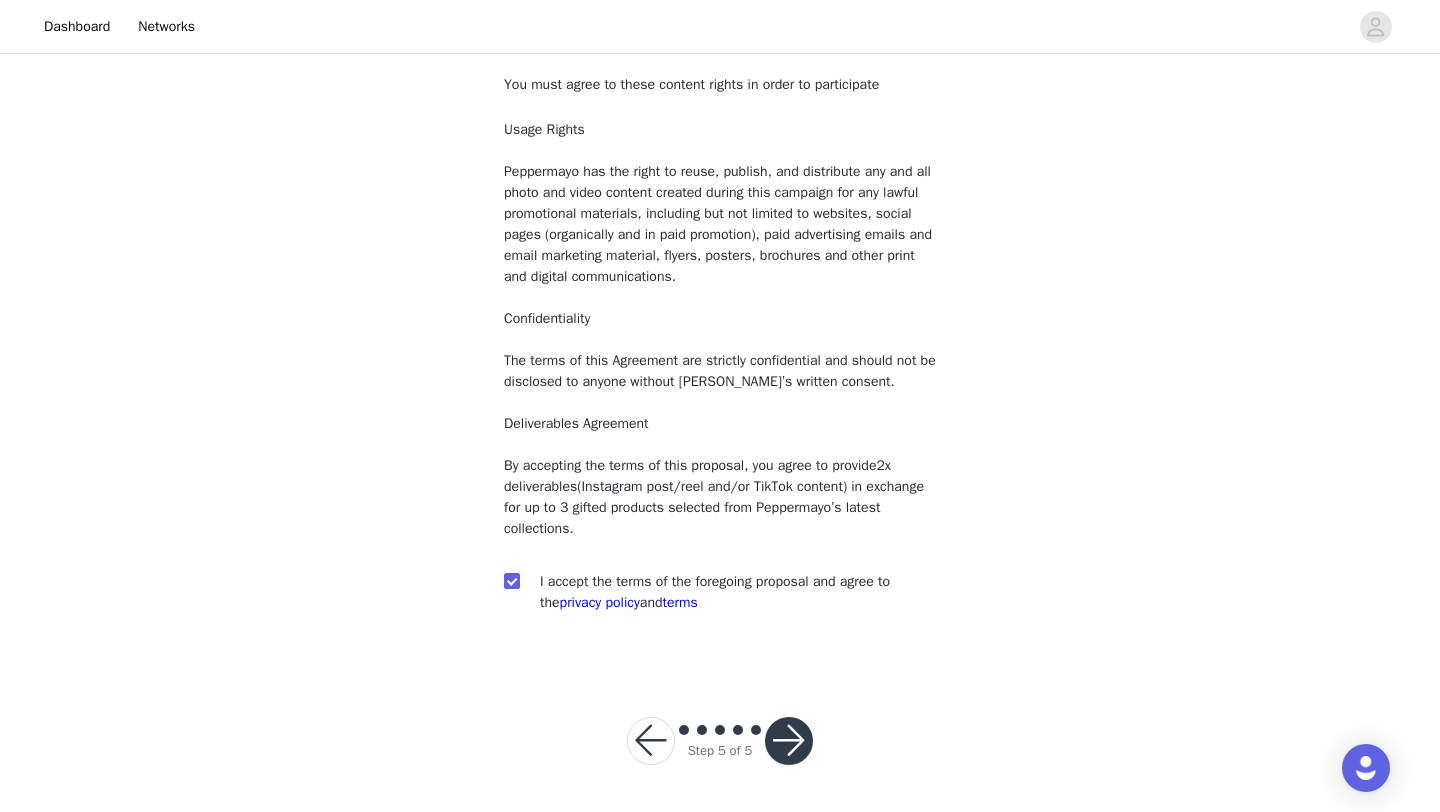 click at bounding box center (789, 741) 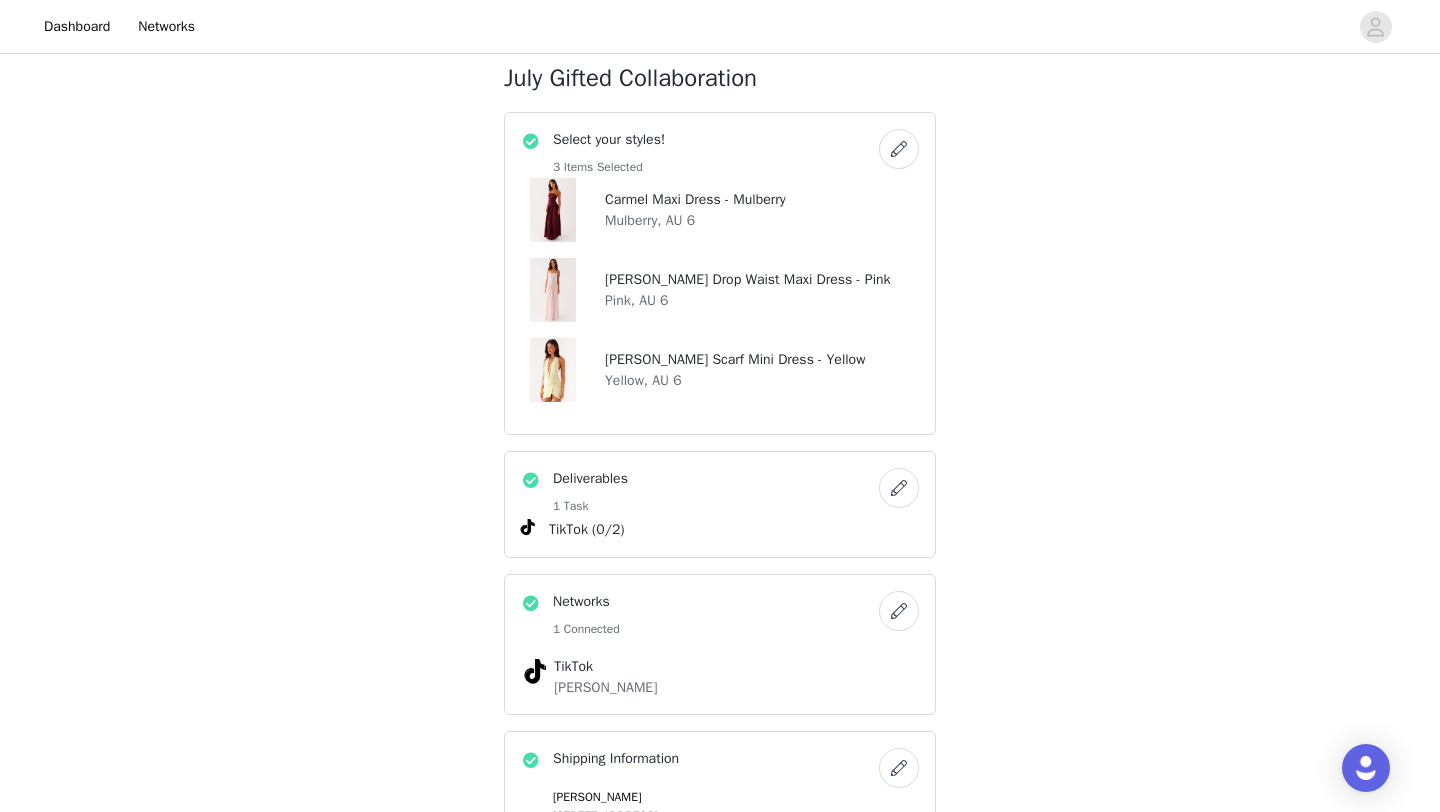 scroll, scrollTop: 747, scrollLeft: 0, axis: vertical 